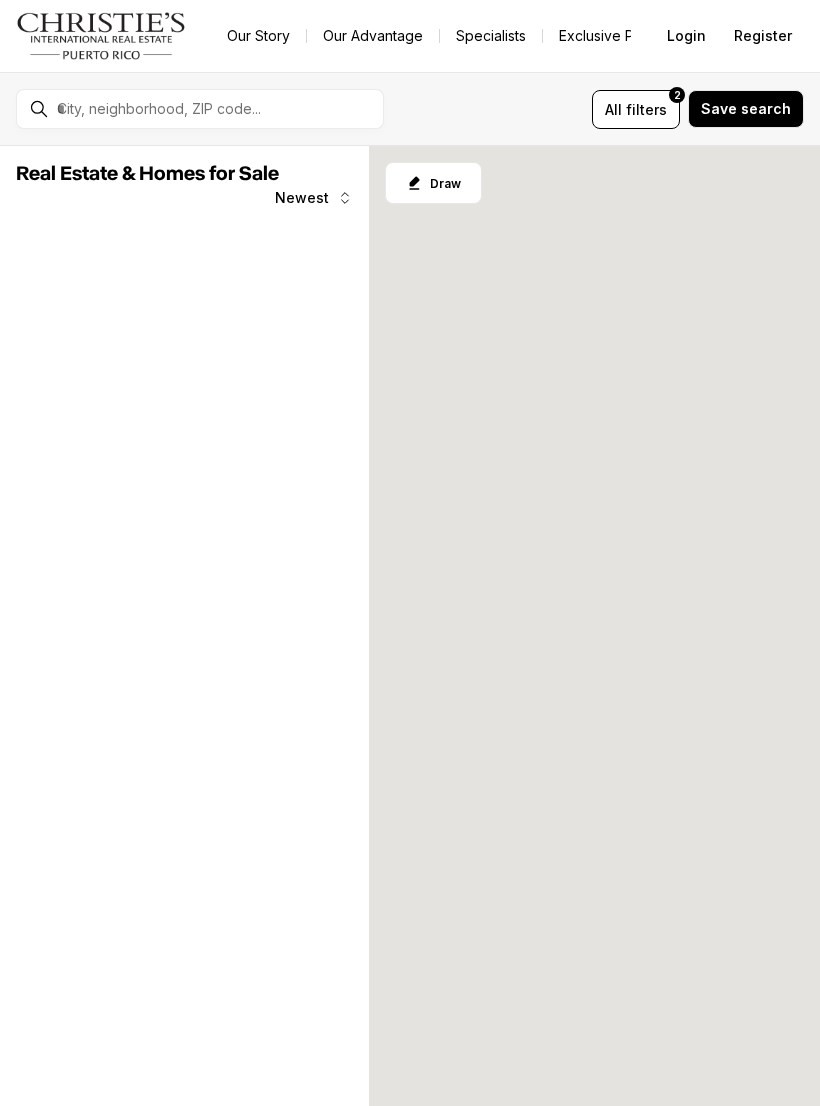 scroll, scrollTop: 0, scrollLeft: 0, axis: both 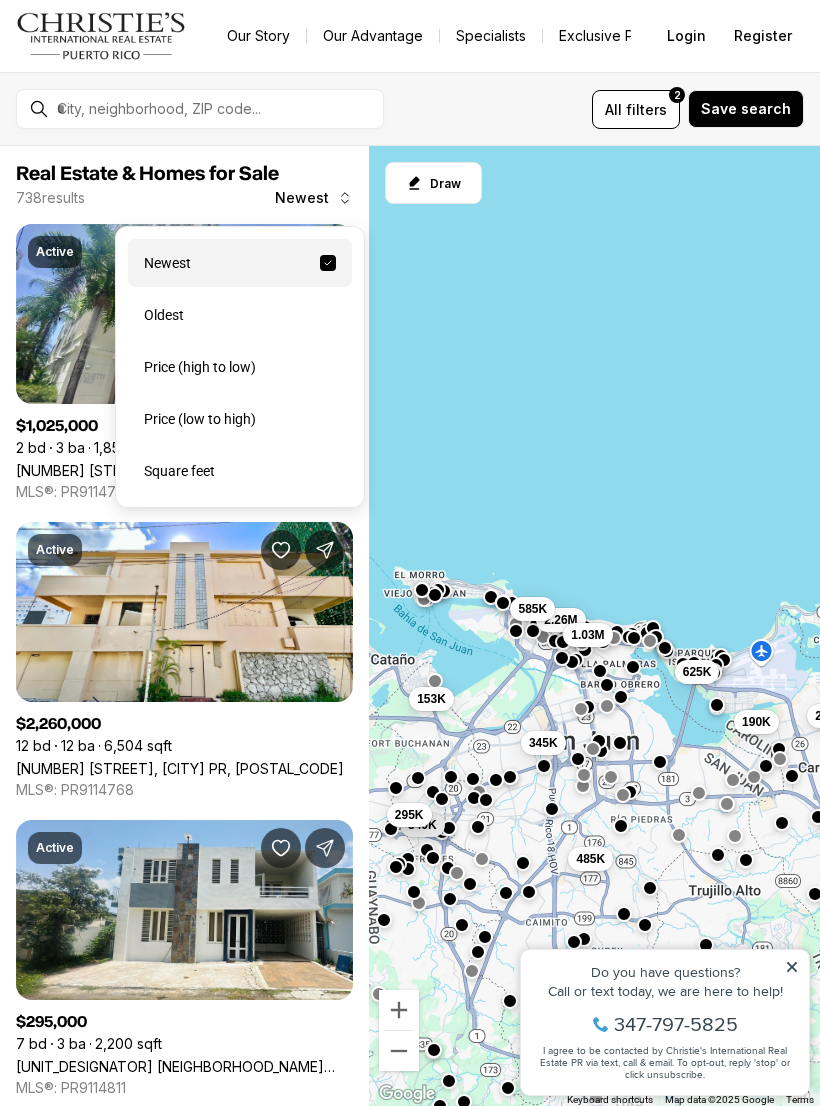 click on "Price (high to low)" at bounding box center (240, 367) 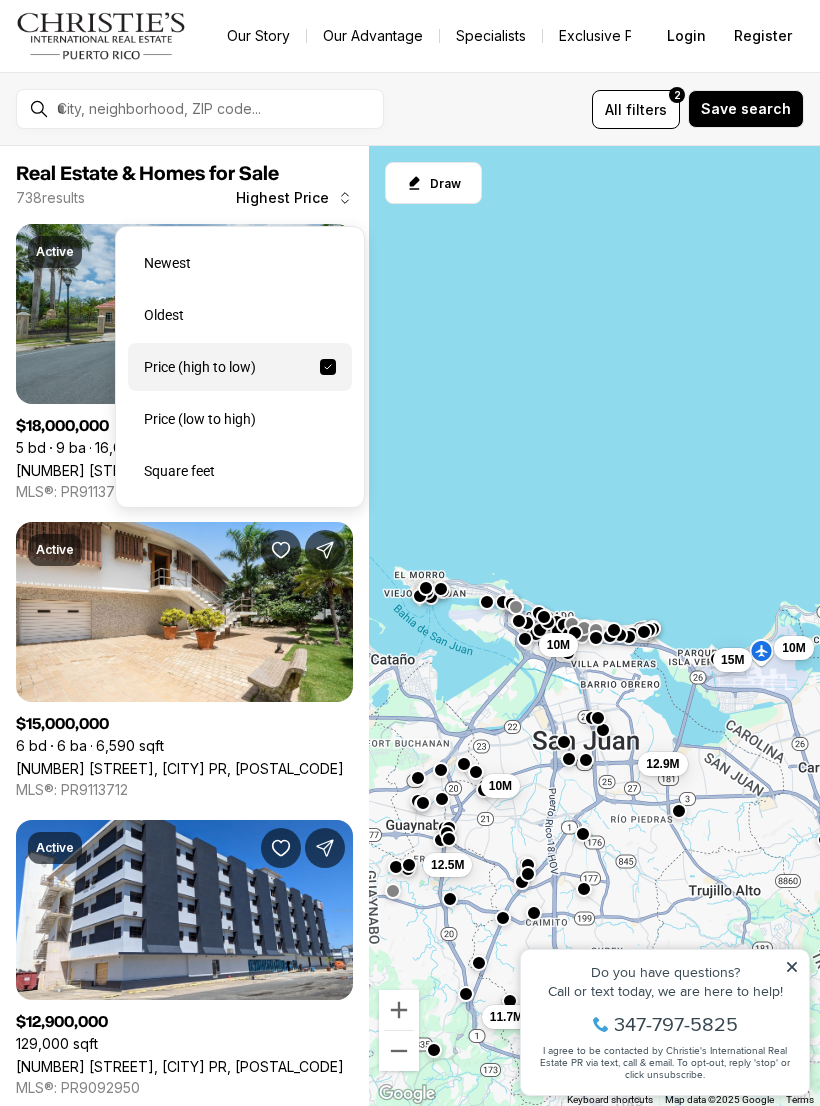 click on "Price (low to high)" at bounding box center [240, 419] 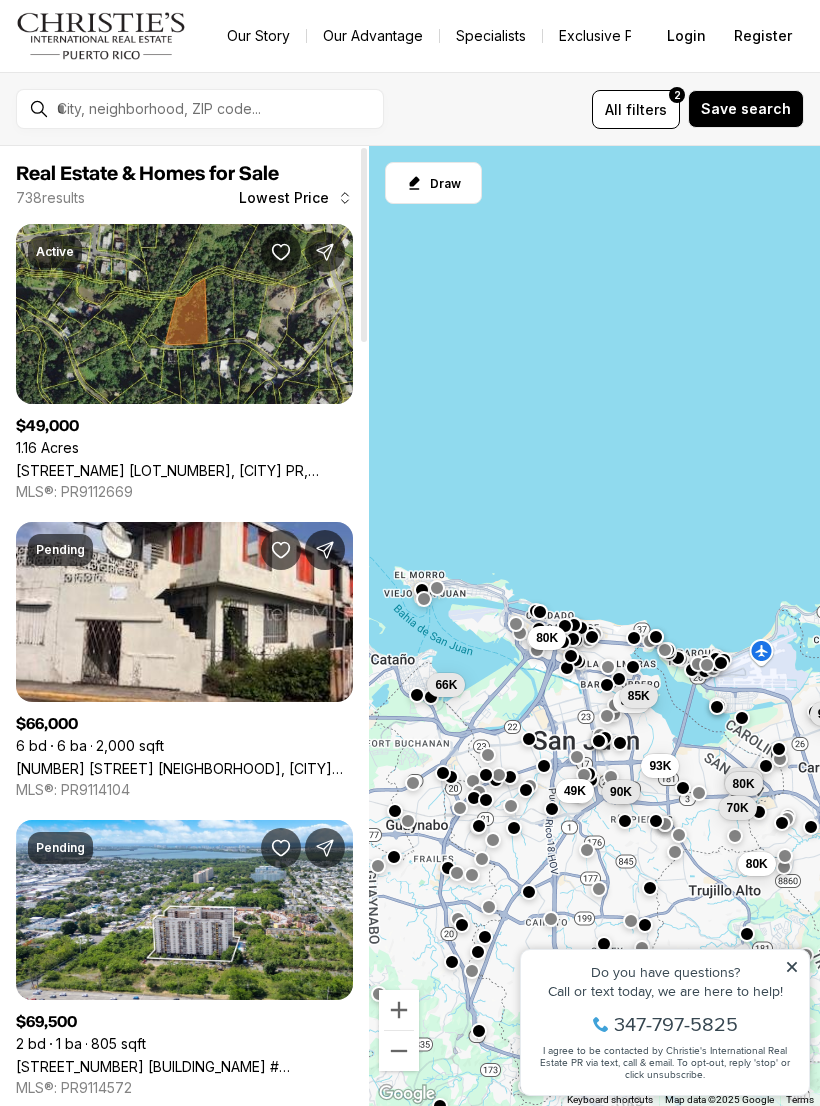 scroll, scrollTop: -2, scrollLeft: 0, axis: vertical 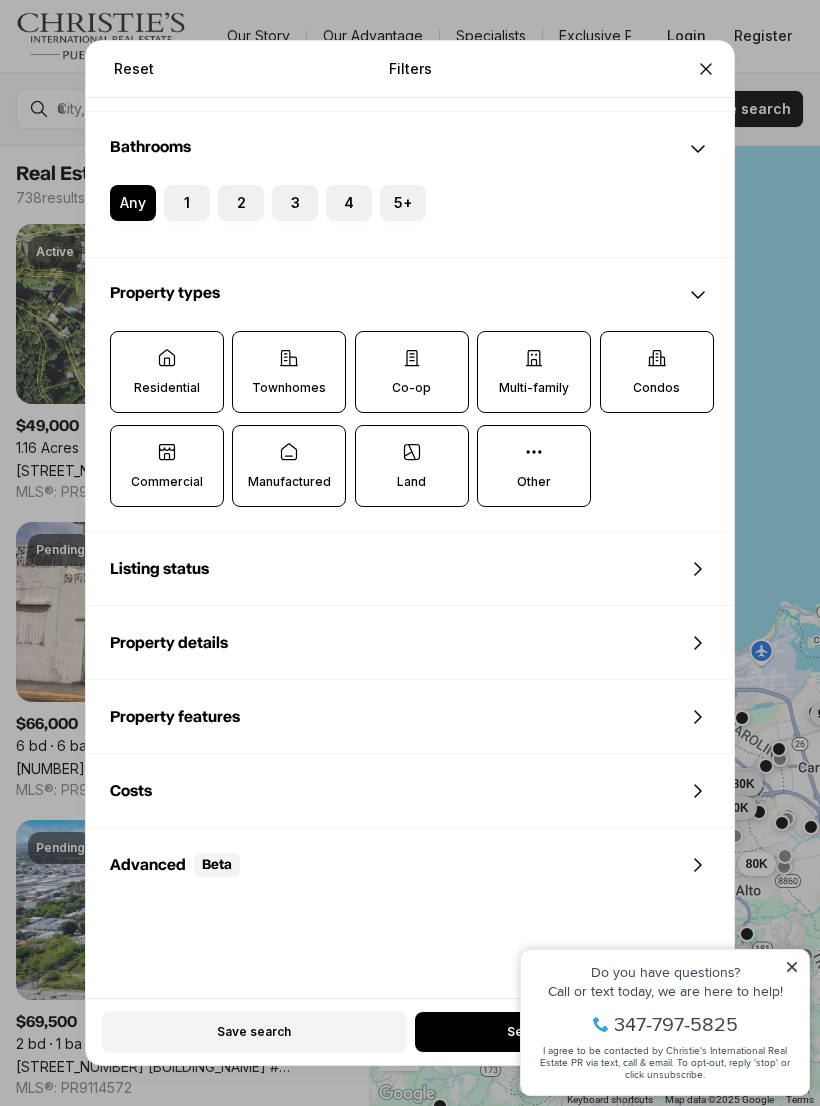 click on "Listing status" at bounding box center [410, 569] 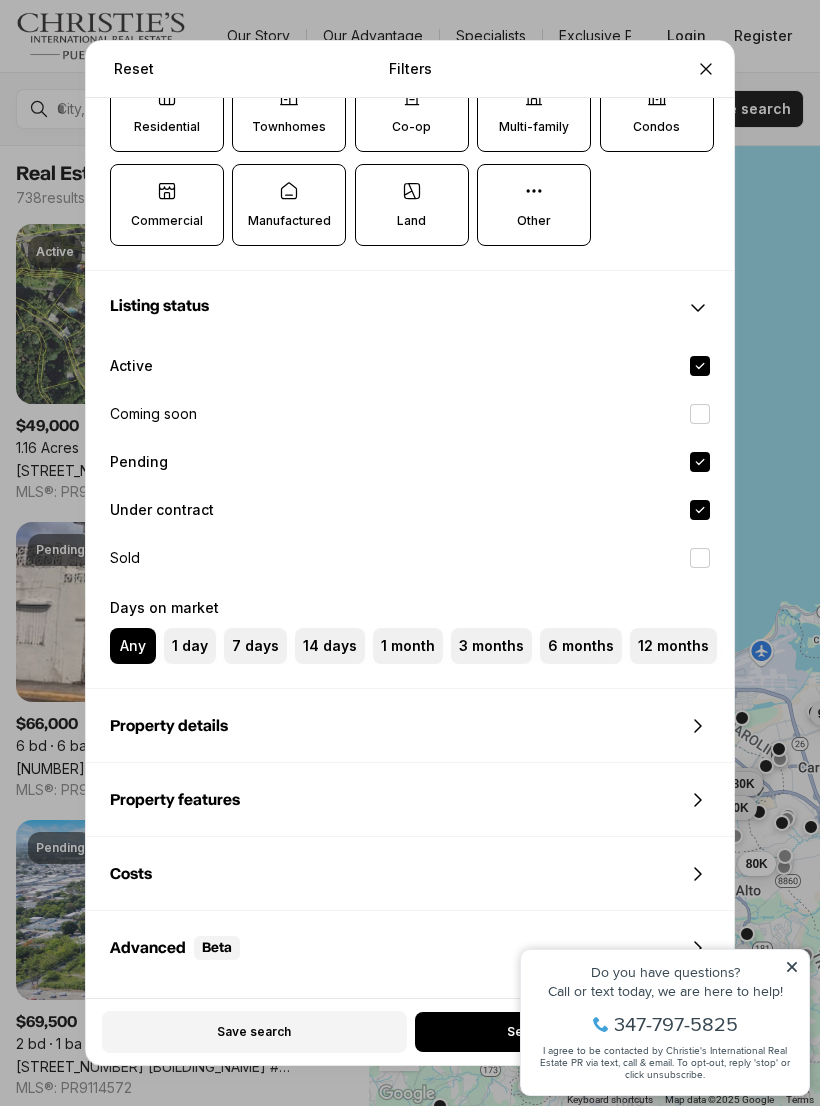 scroll, scrollTop: 686, scrollLeft: 0, axis: vertical 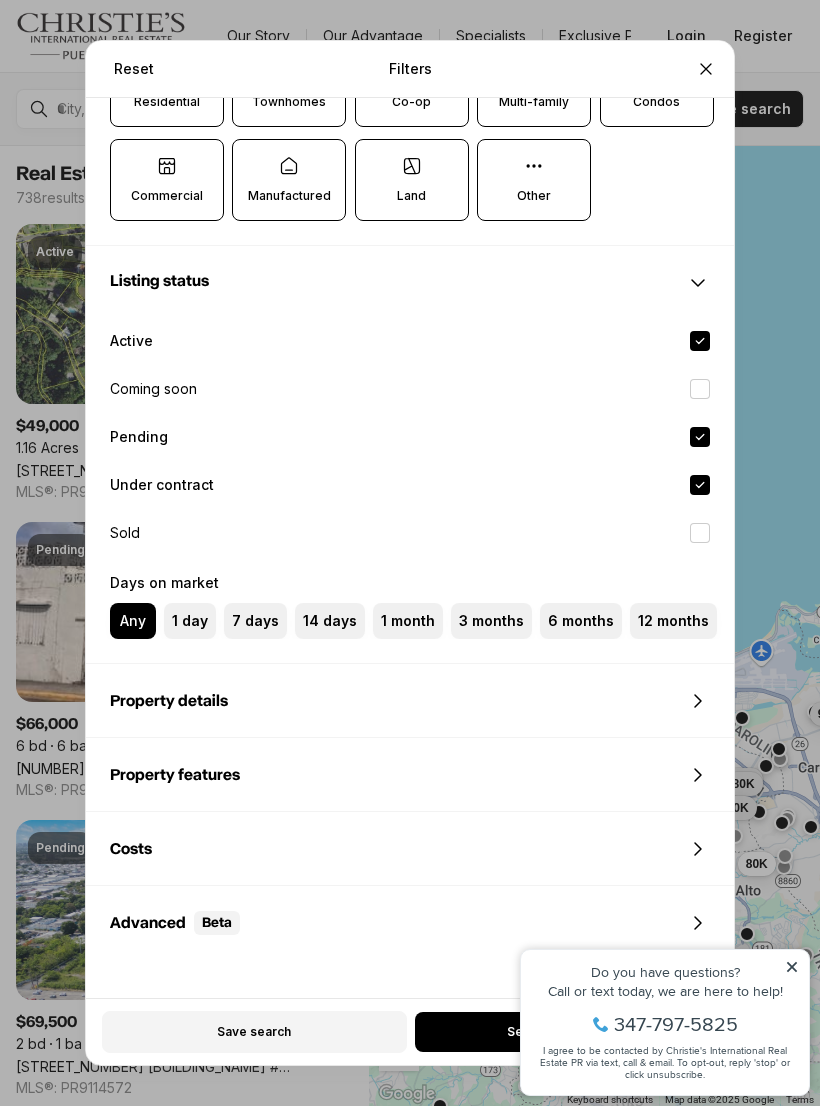 click on "Pending" at bounding box center [700, 437] 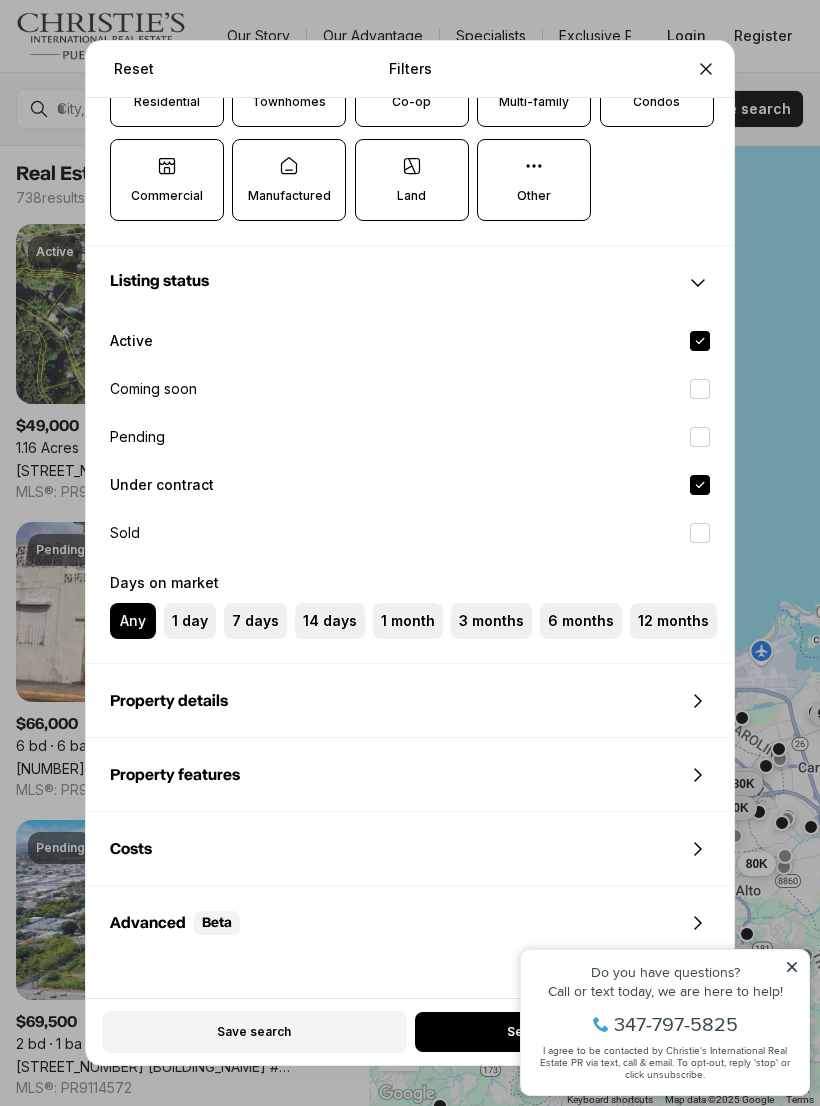 click on "Under contract" at bounding box center (700, 485) 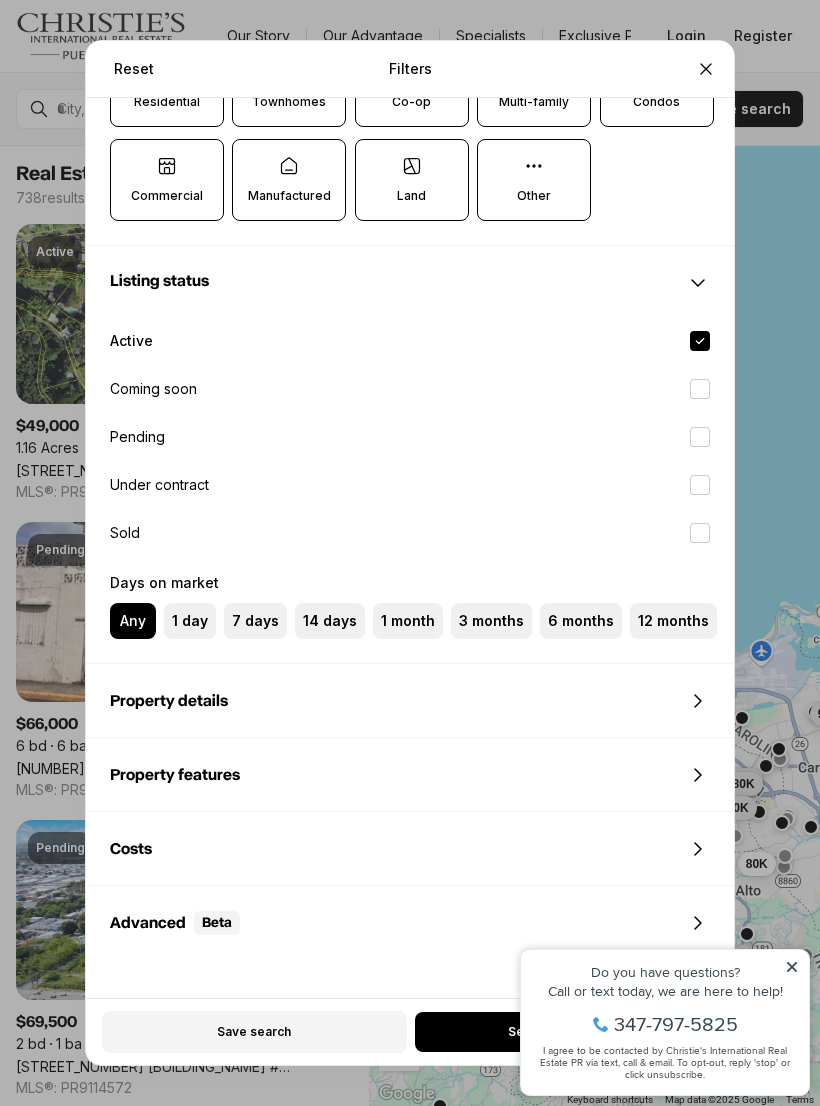 click on "Reset Filters Refine your search with more filters For sale For rent Price to Bedrooms Any Studio 1 2 3 4 5+ Bathrooms Any 1 2 3 4 5+ Property types Residential Townhomes Co-op Multi-family Condos Commercial Manufactured Land Other Listing status Active Coming soon Pending Under contract Sold Days on market Any 1 day 7 days 14 days 1 month 3 months 6 months 12 months Property details Property features Costs Advanced Beta Save search See 543 properties" at bounding box center [410, 553] 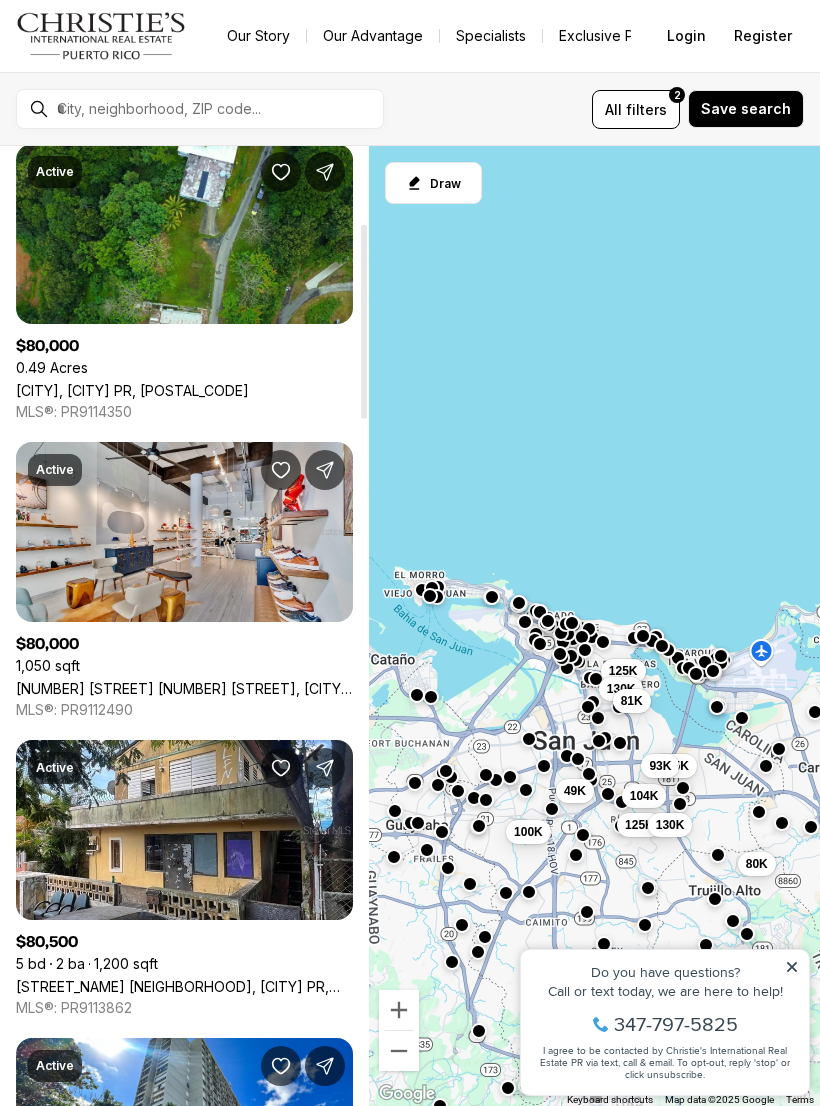 scroll, scrollTop: 379, scrollLeft: 0, axis: vertical 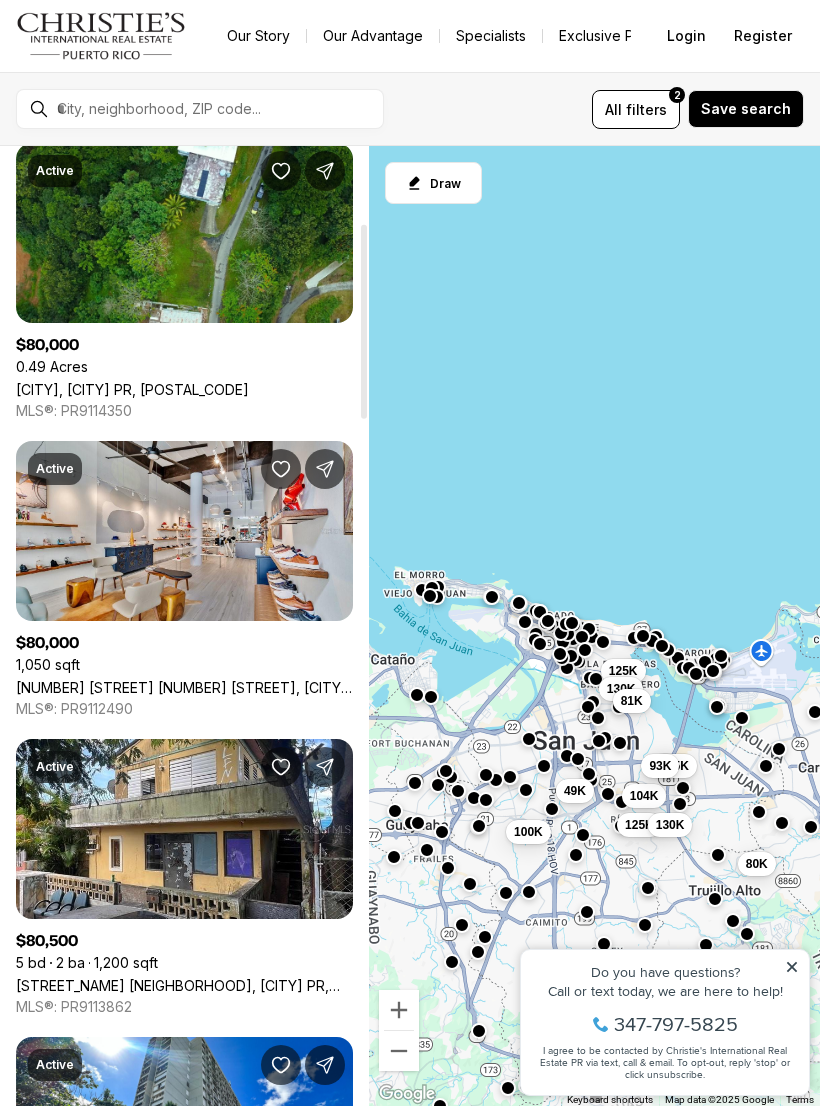 click on "960 Ponce de Leon 960 PONCE DE LEON, SAN JUAN PR, 00907" at bounding box center [184, 687] 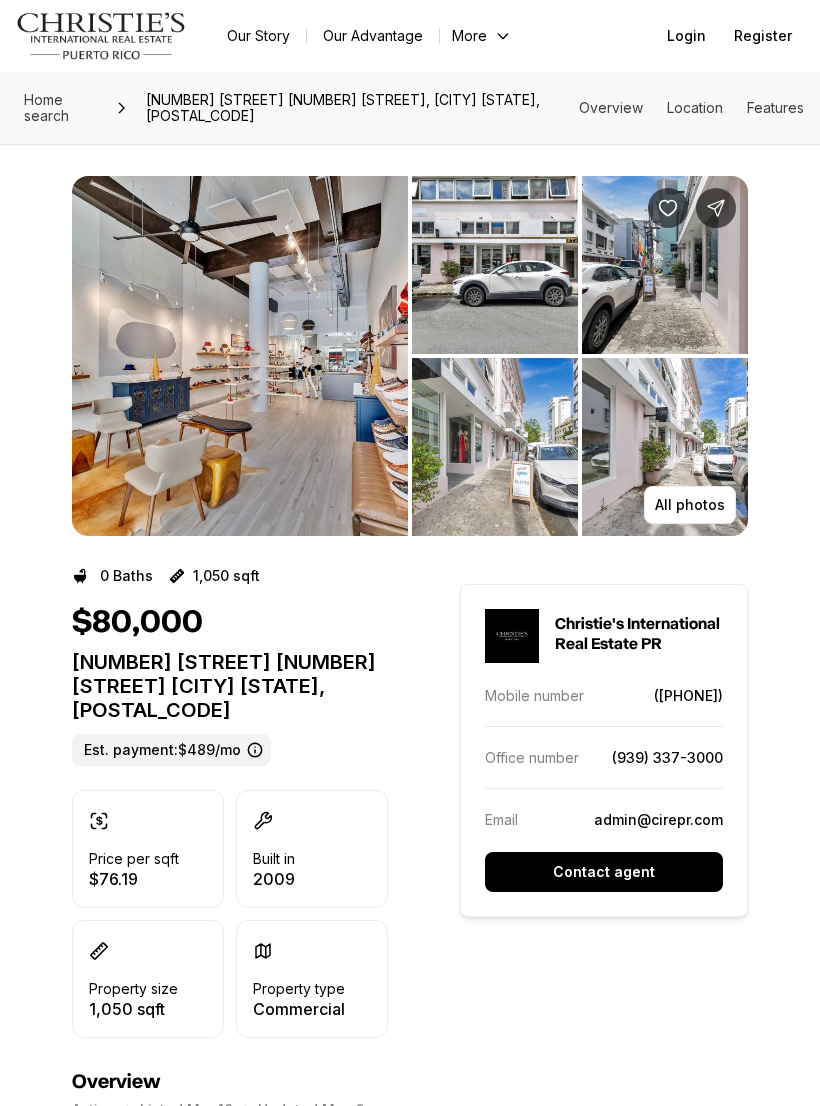 scroll, scrollTop: 0, scrollLeft: 0, axis: both 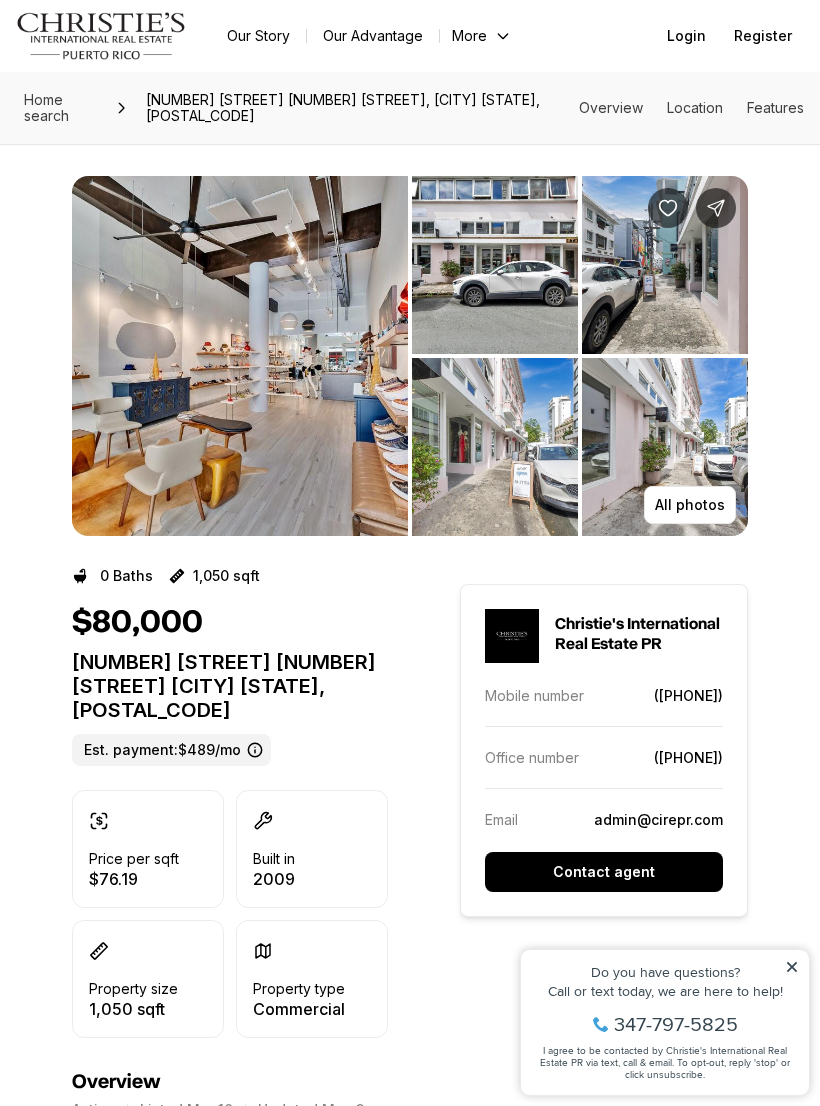 click at bounding box center (240, 356) 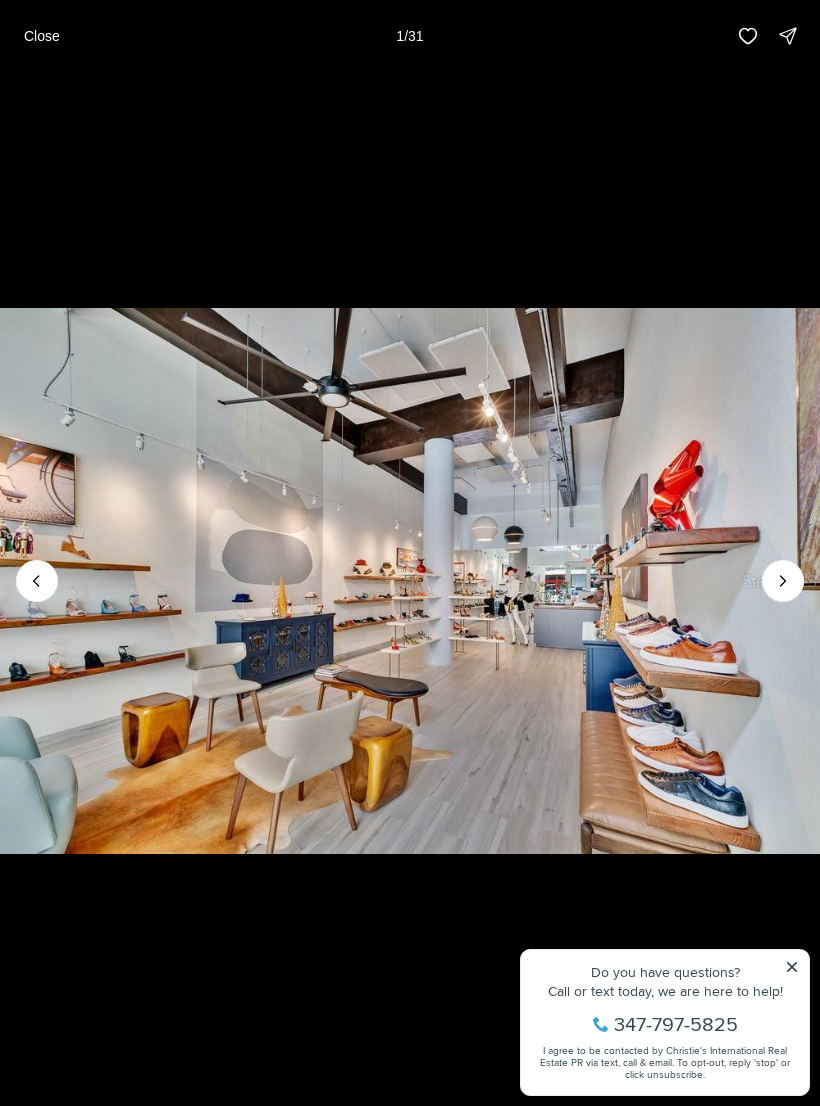 click at bounding box center [410, 581] 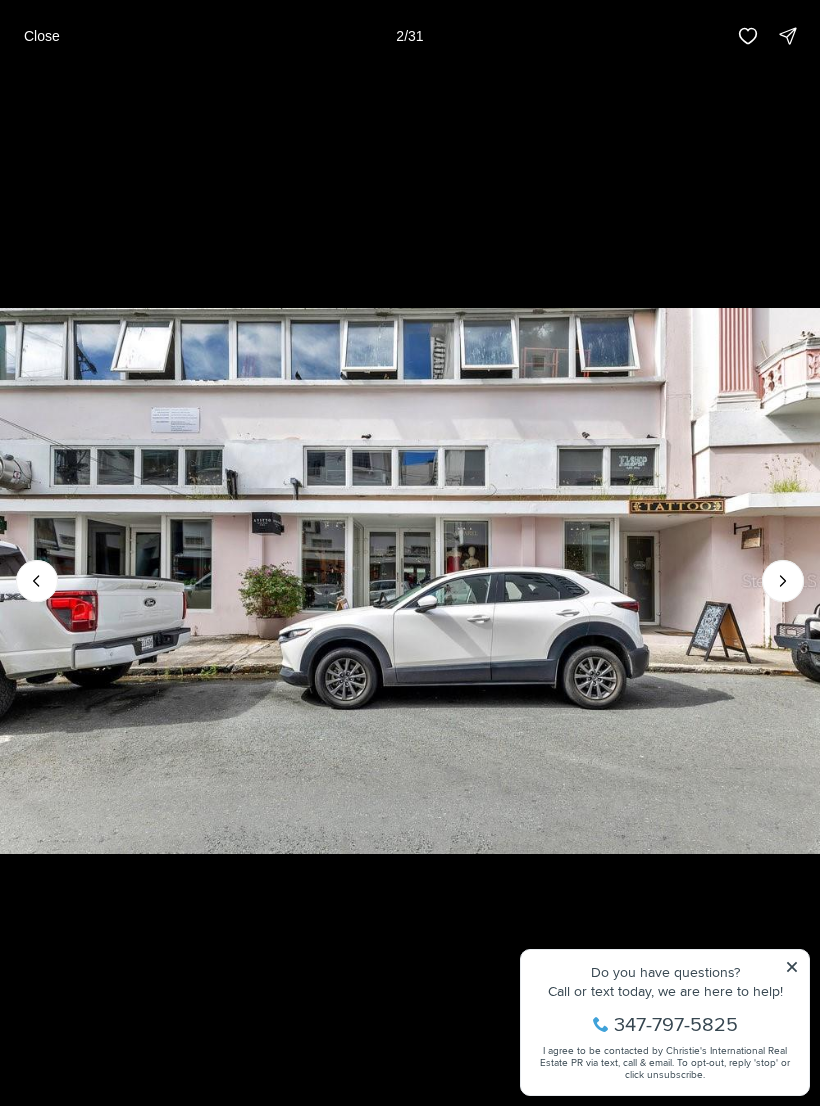 click 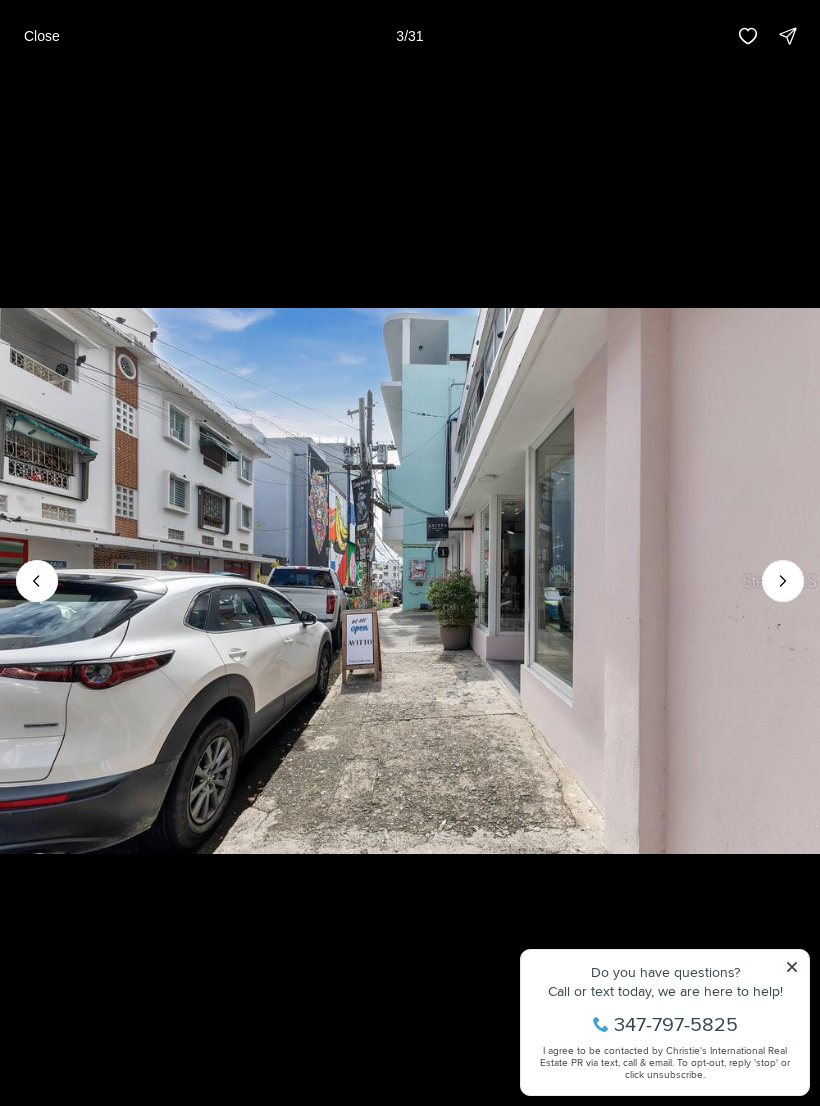click 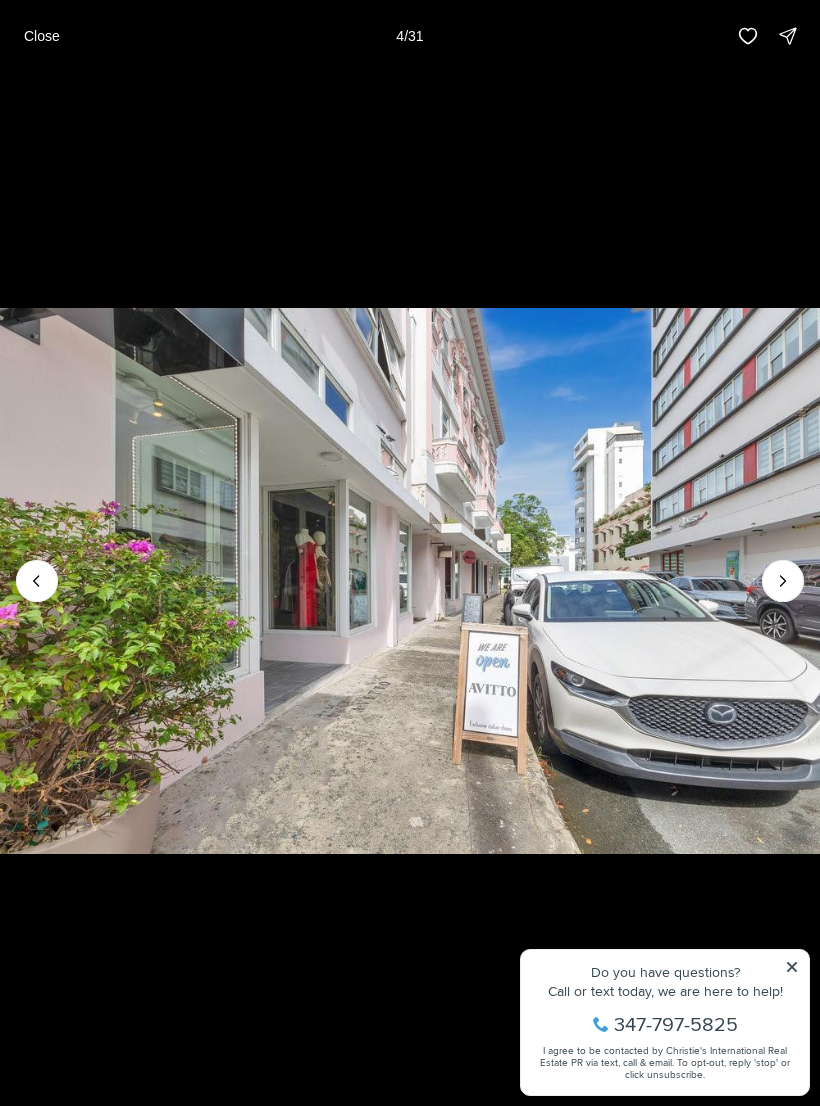 click at bounding box center (783, 581) 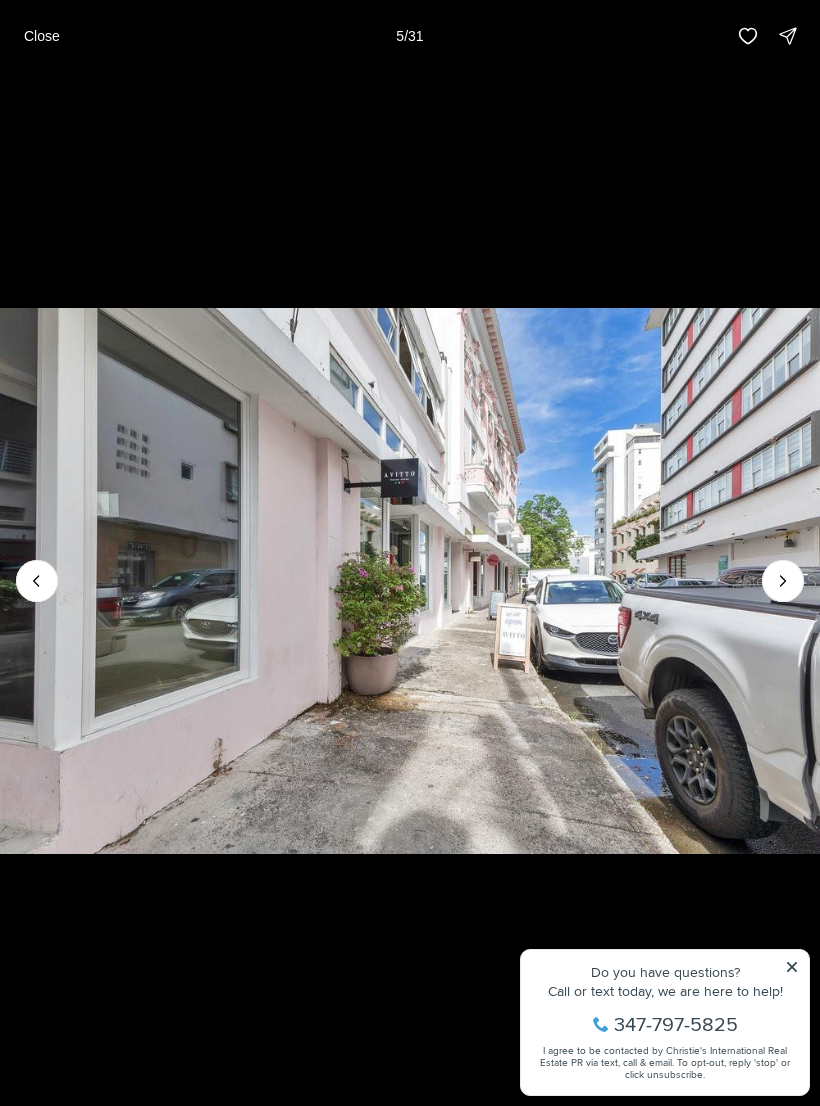 click 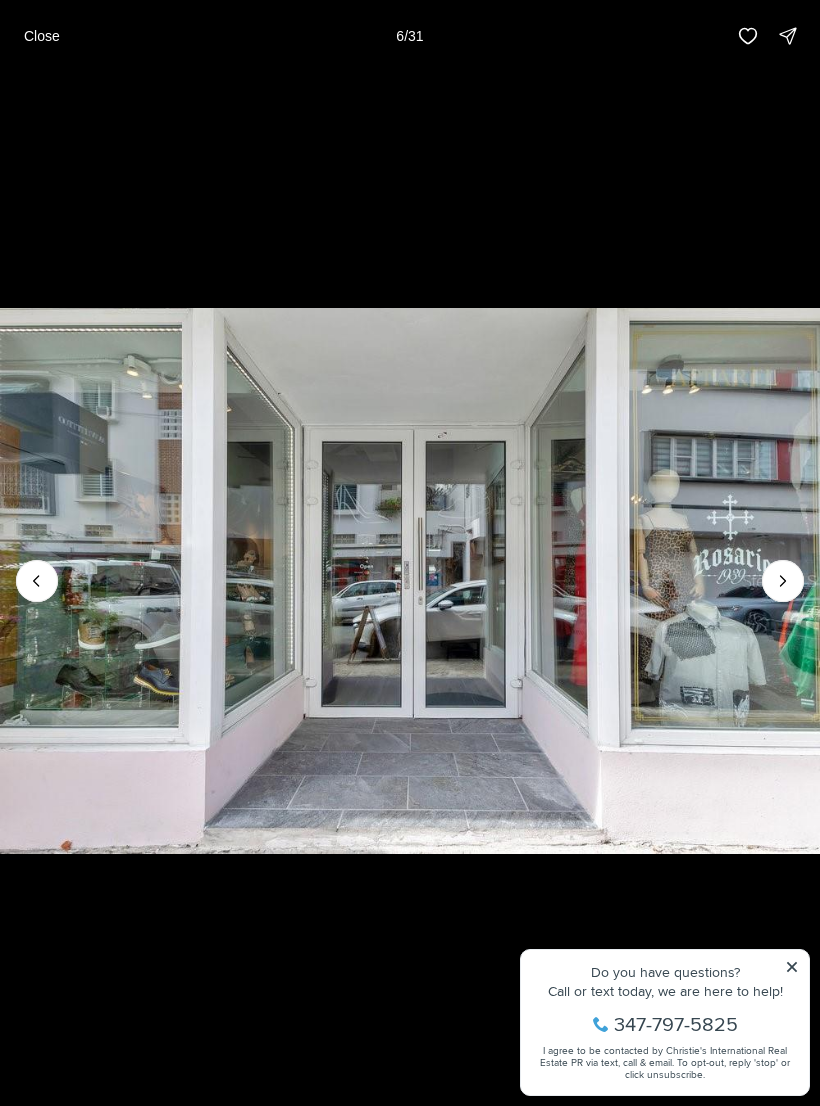 click 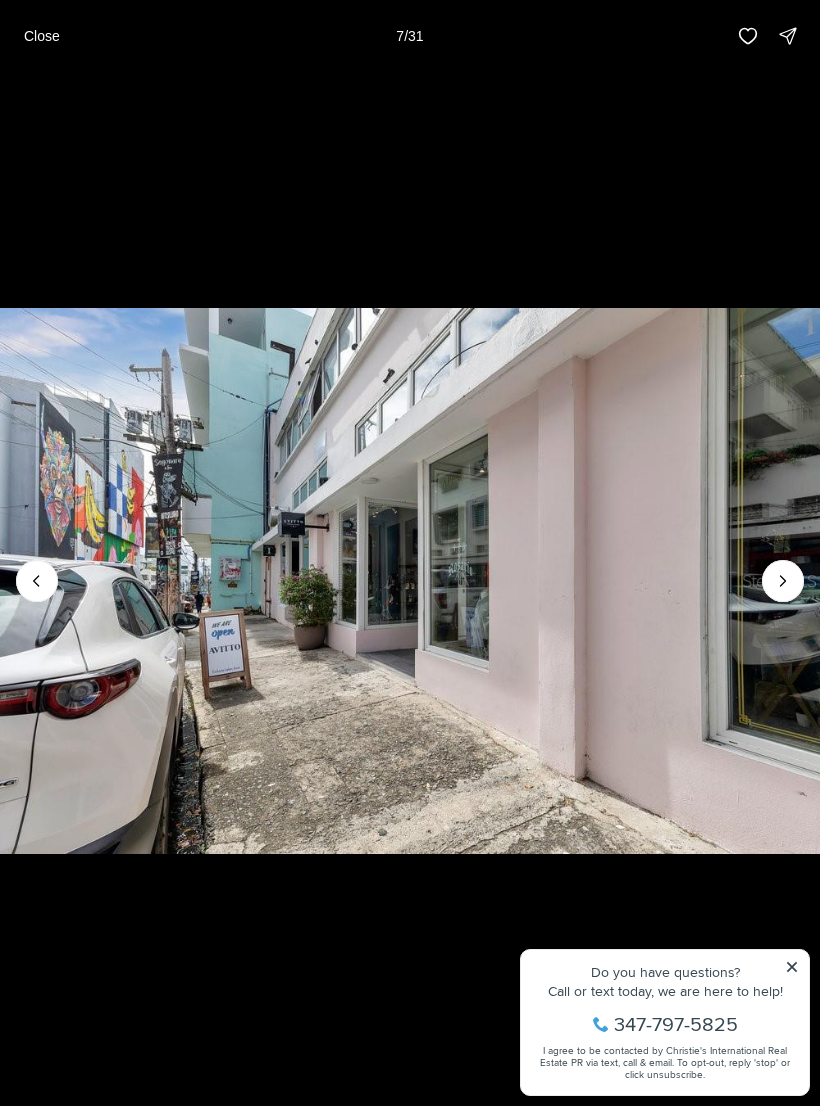 click 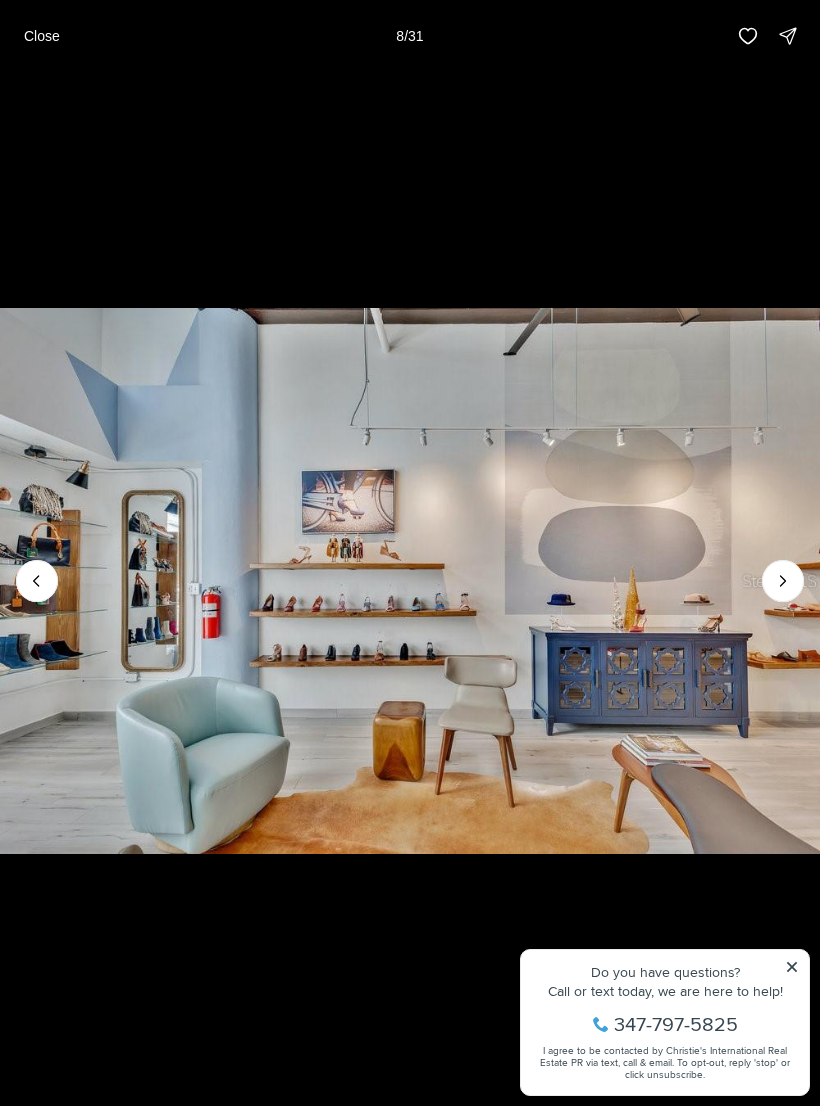 click on "Close" at bounding box center [42, 36] 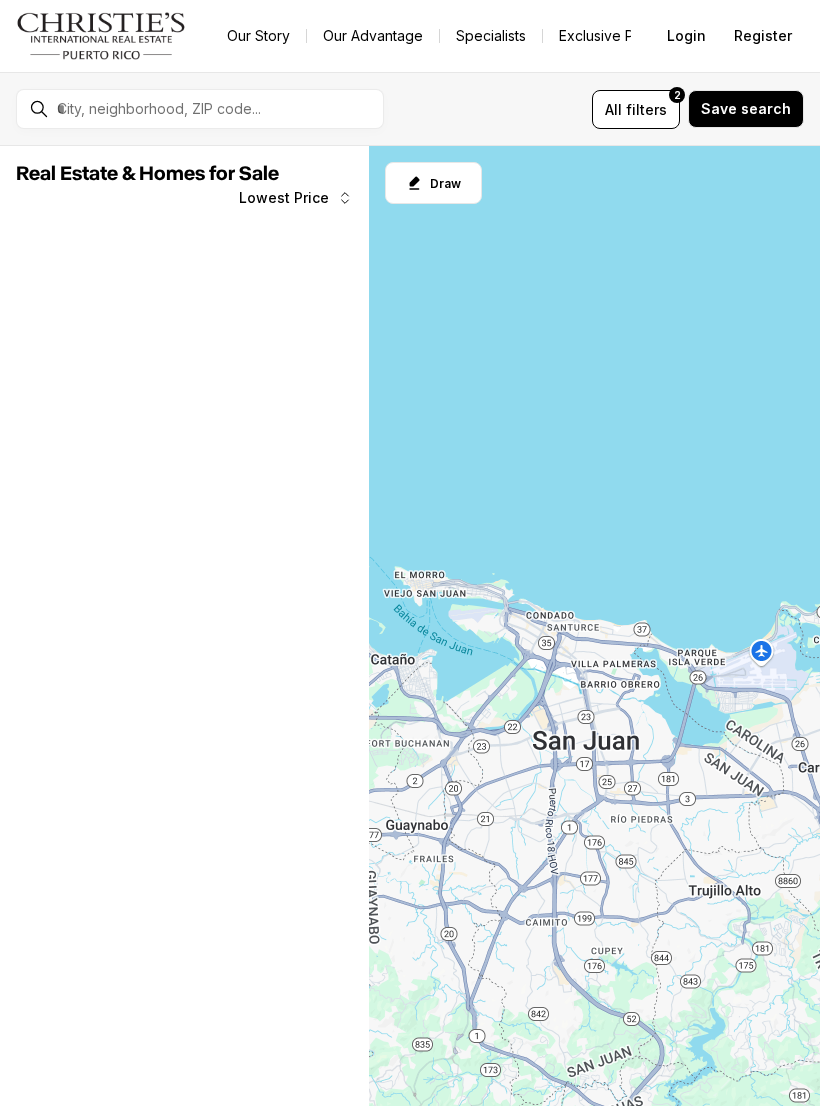 scroll, scrollTop: 0, scrollLeft: 0, axis: both 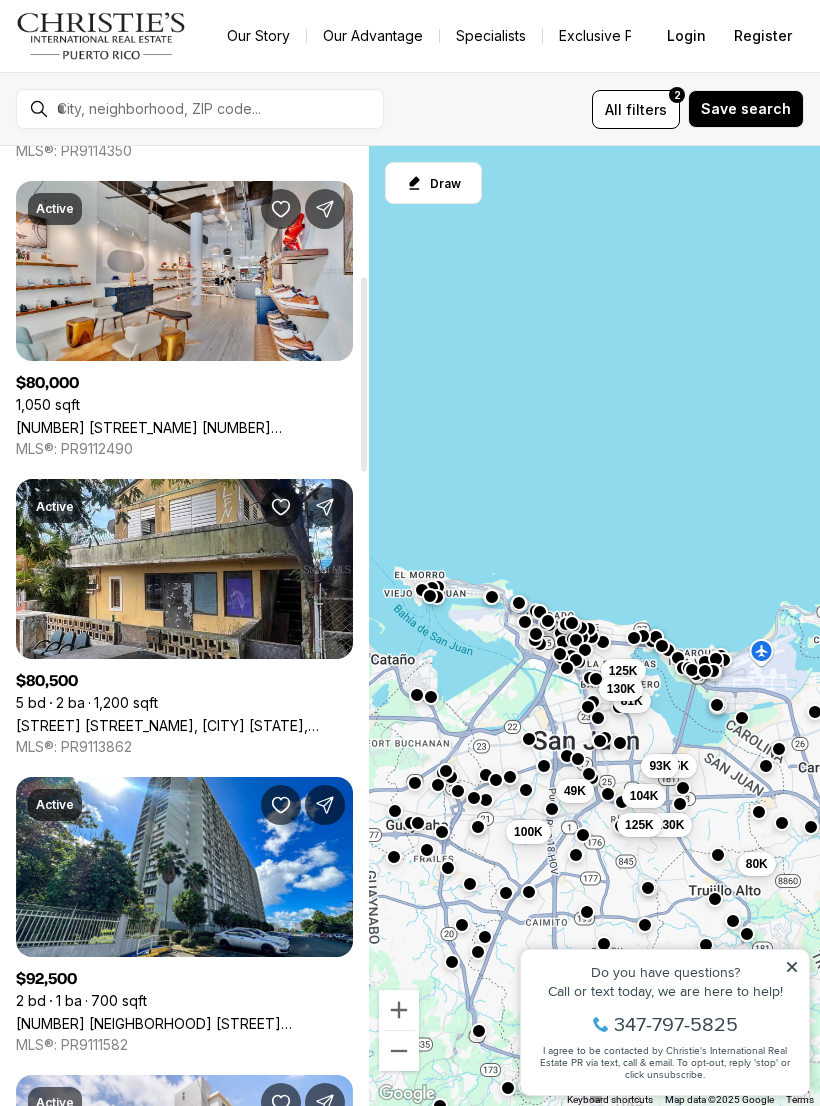 click on "[STREET_NAME] [NEIGHBORHOOD], [CITY] PR, [POSTAL_CODE]" at bounding box center [184, 725] 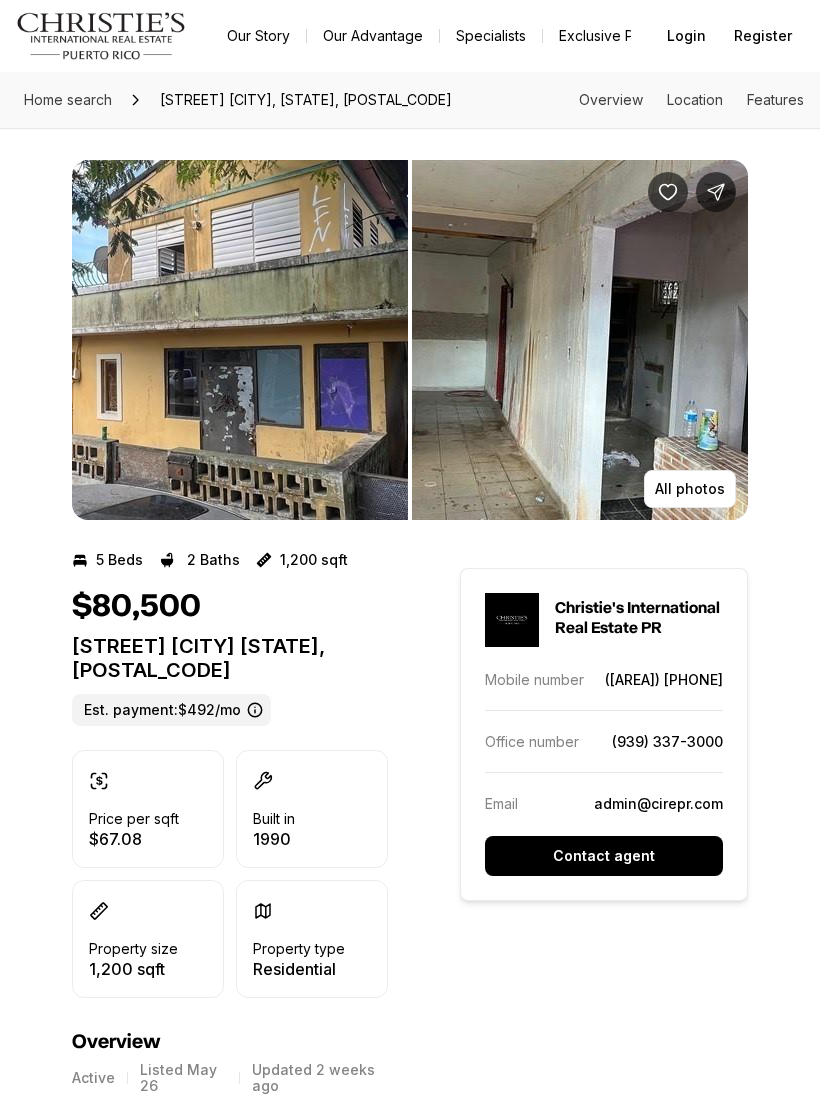 scroll, scrollTop: 0, scrollLeft: 0, axis: both 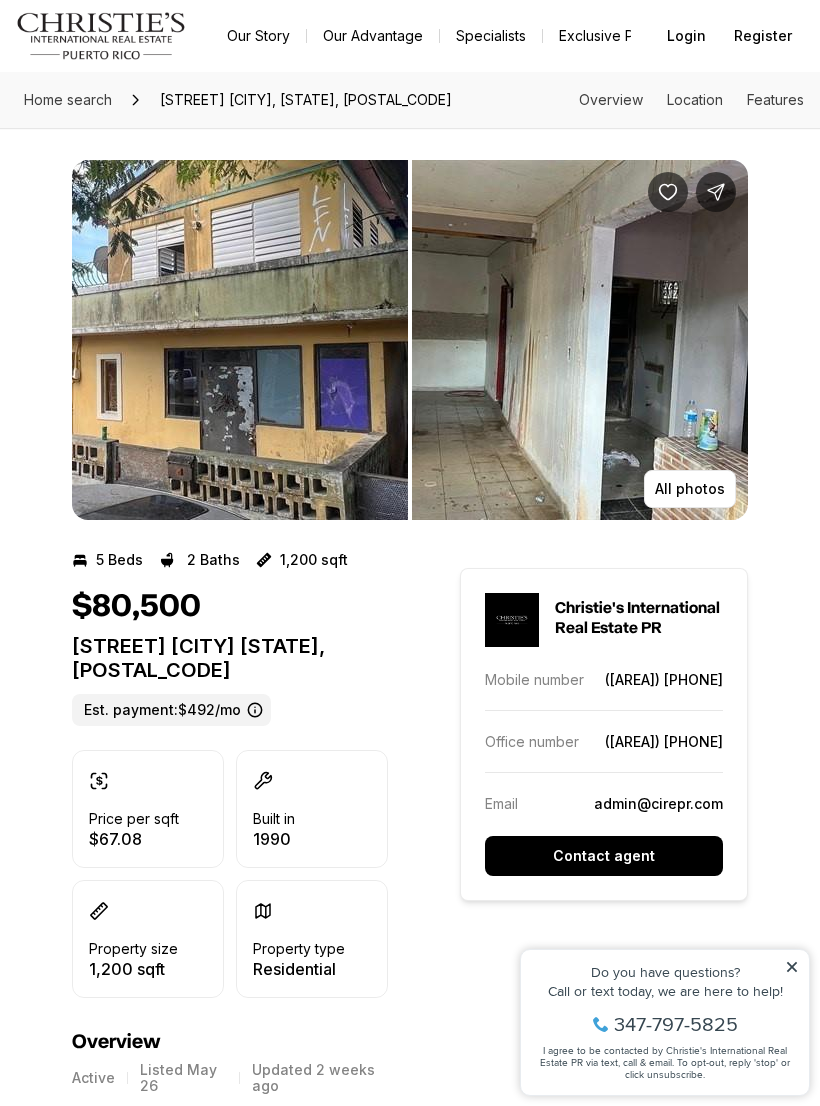 click at bounding box center [240, 340] 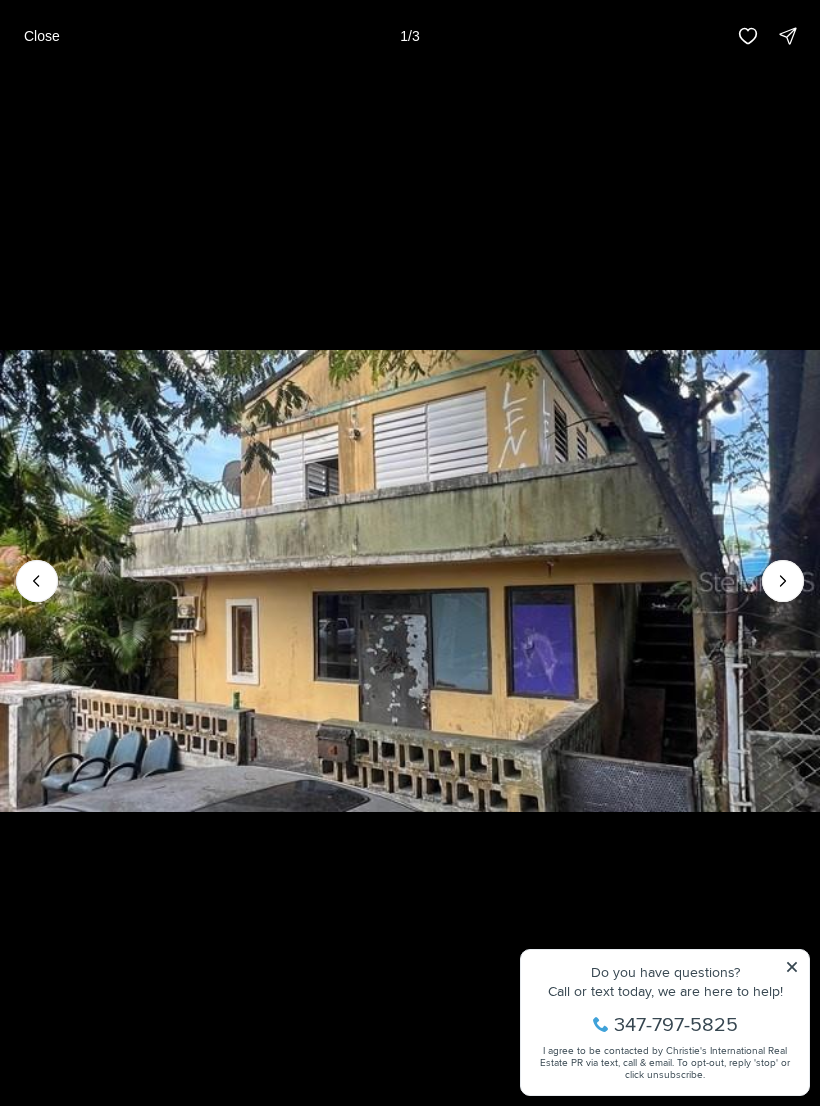 click 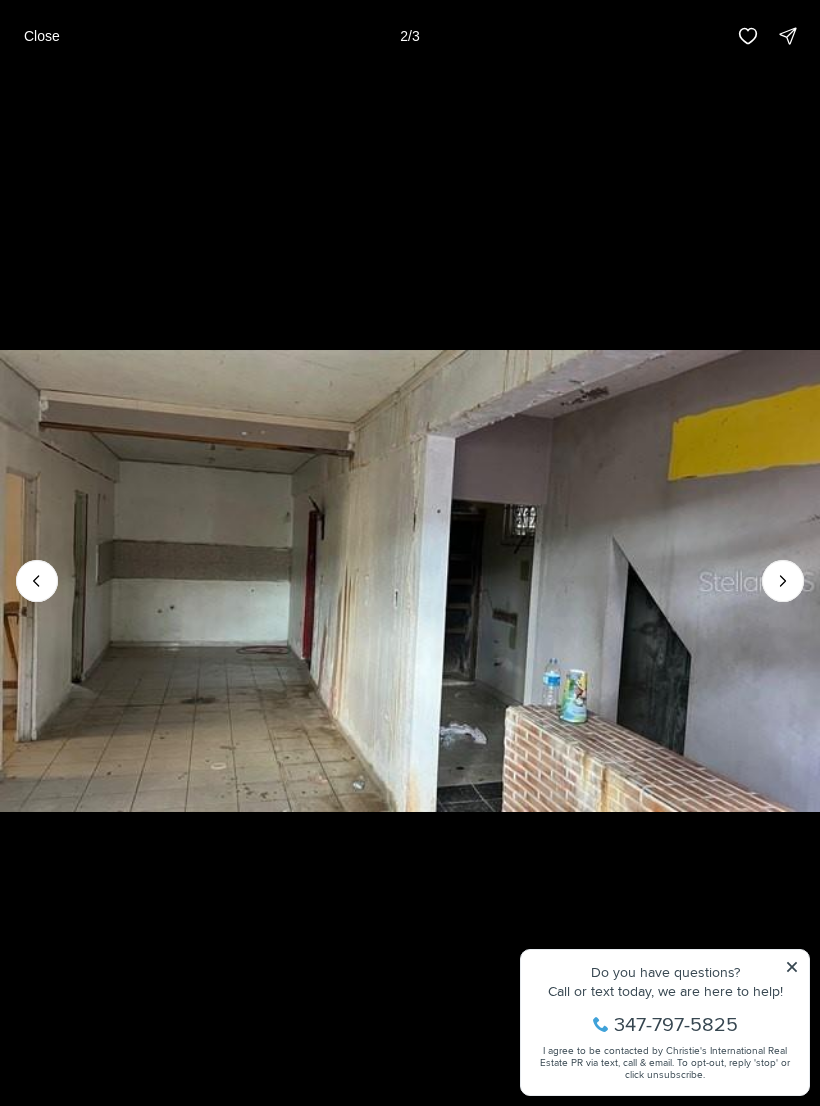 click at bounding box center [783, 581] 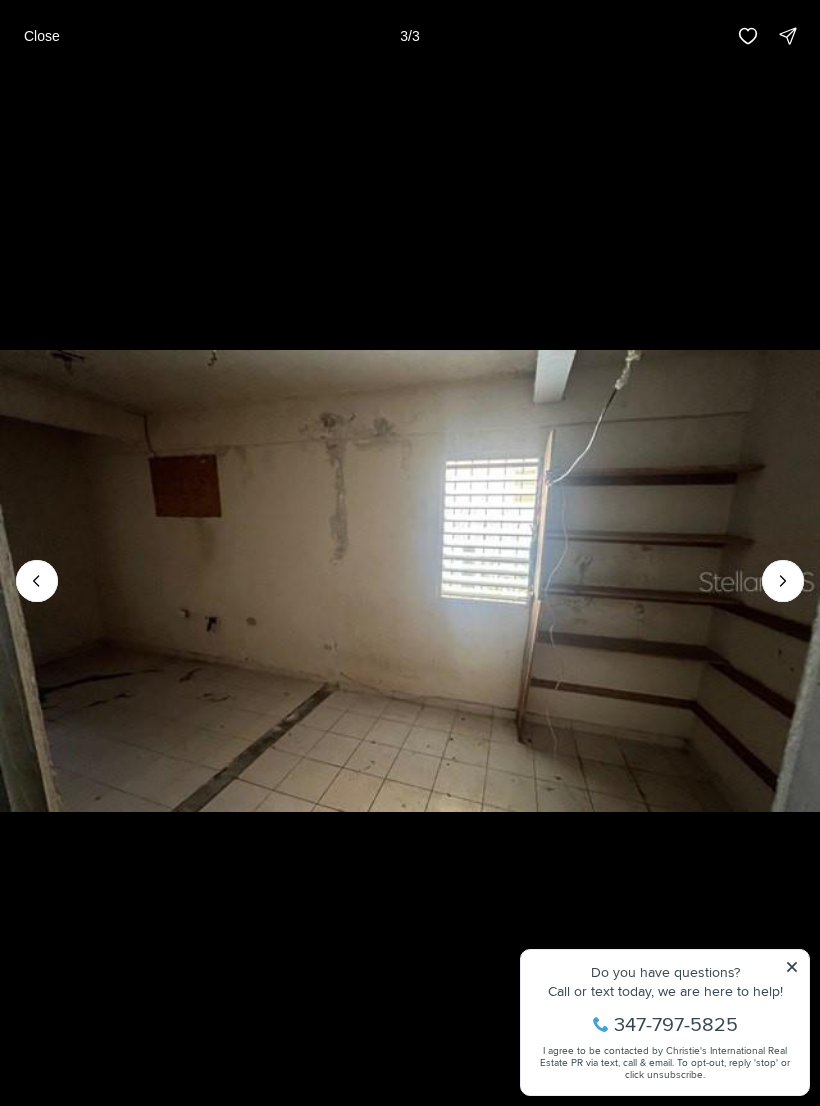 click at bounding box center (783, 581) 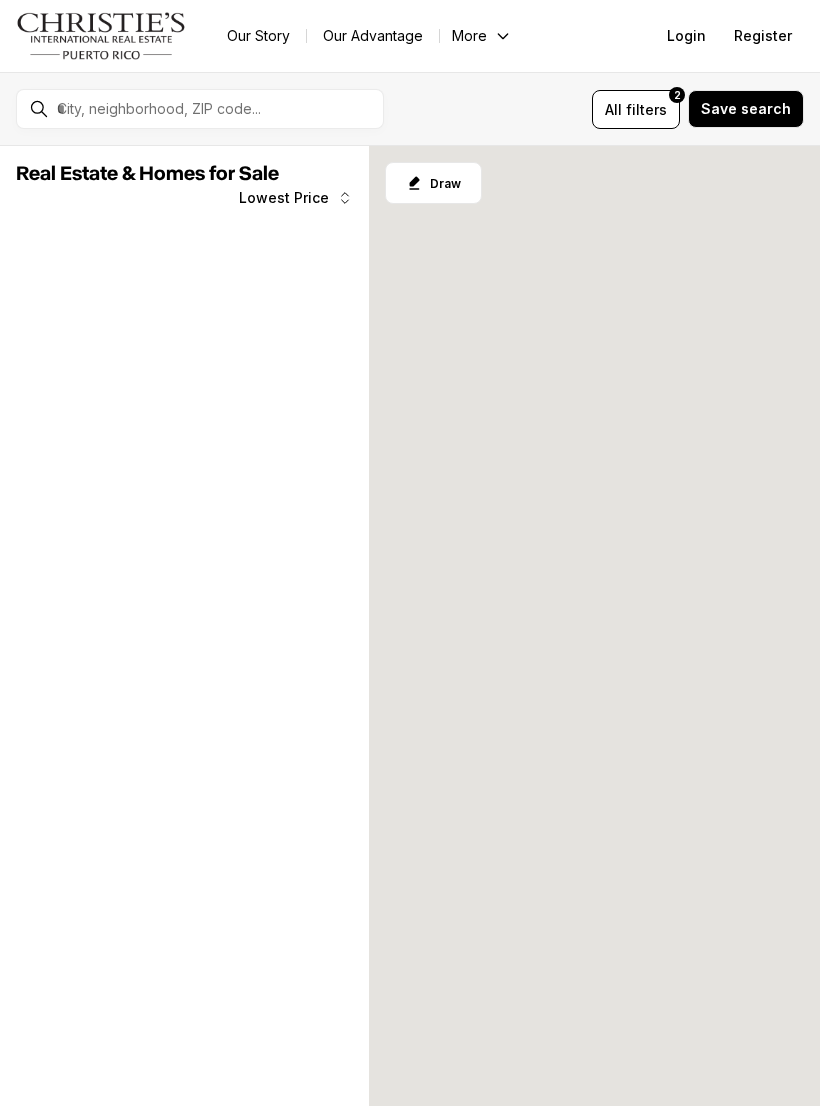 scroll, scrollTop: 0, scrollLeft: 0, axis: both 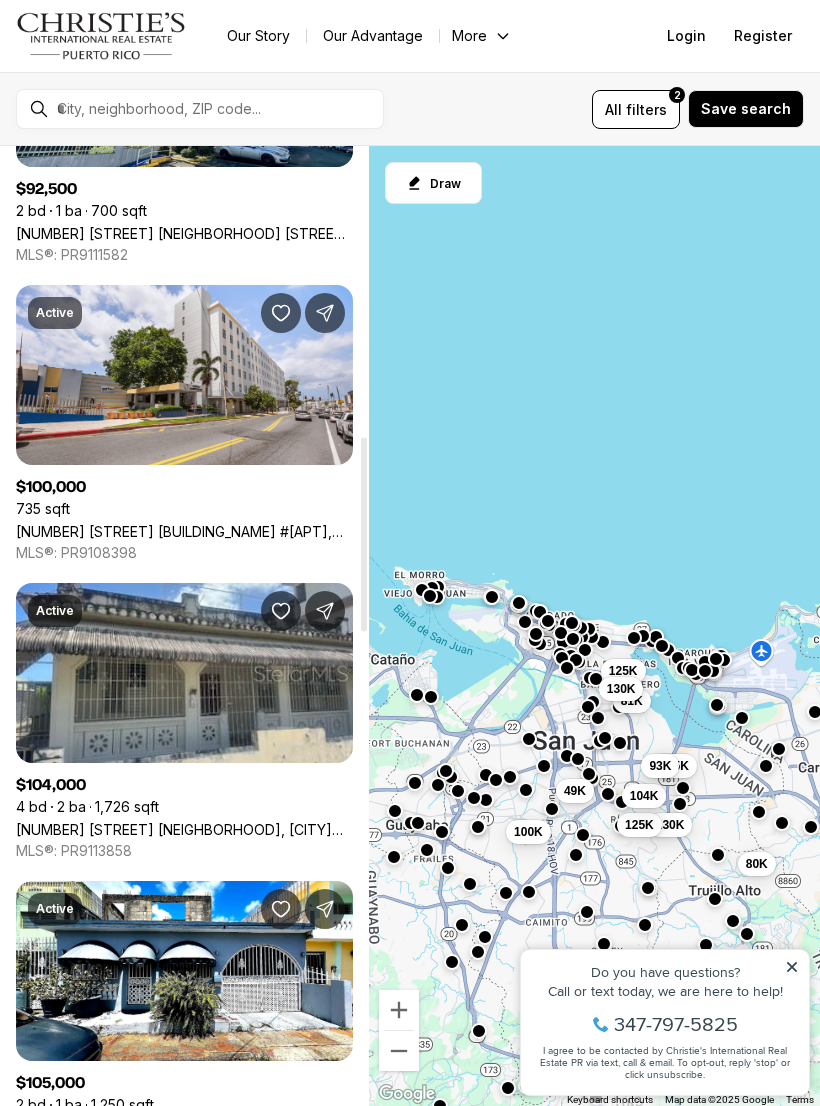 click on "[NUMBER] [STREET] [NEIGHBORHOOD], [CITY] [STATE], [POSTAL_CODE]" at bounding box center (184, 829) 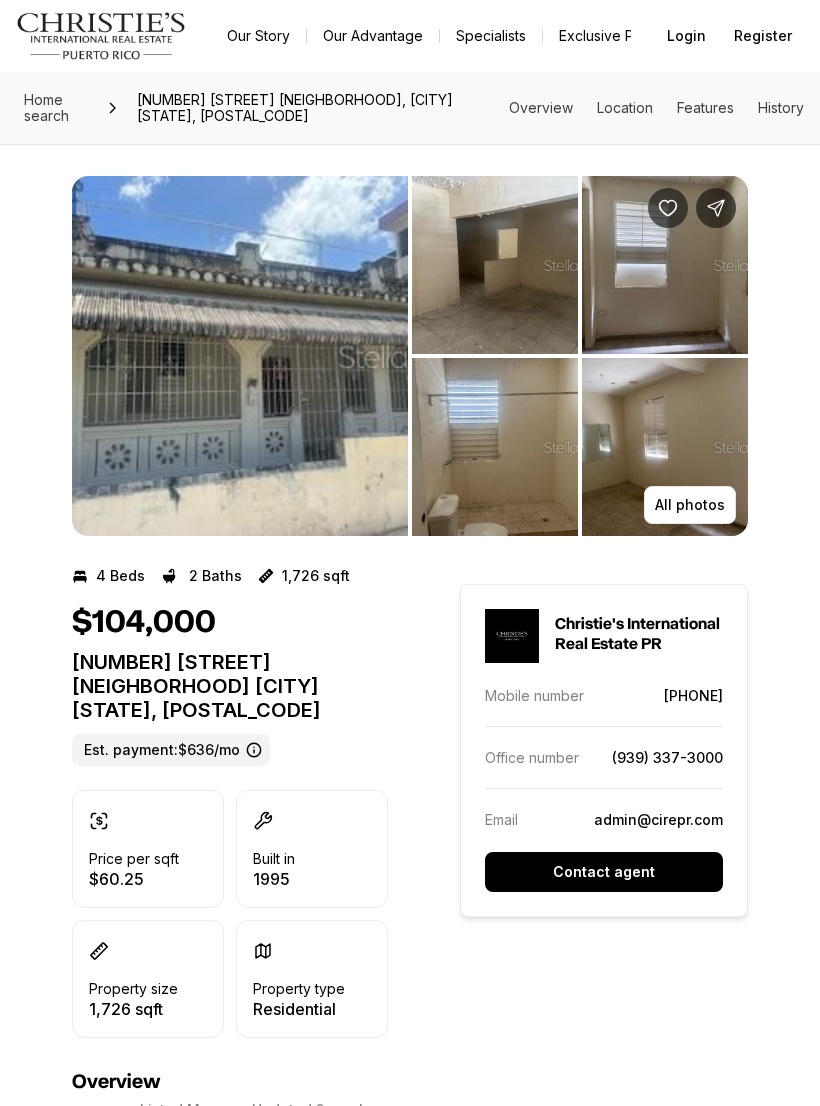 scroll, scrollTop: 0, scrollLeft: 0, axis: both 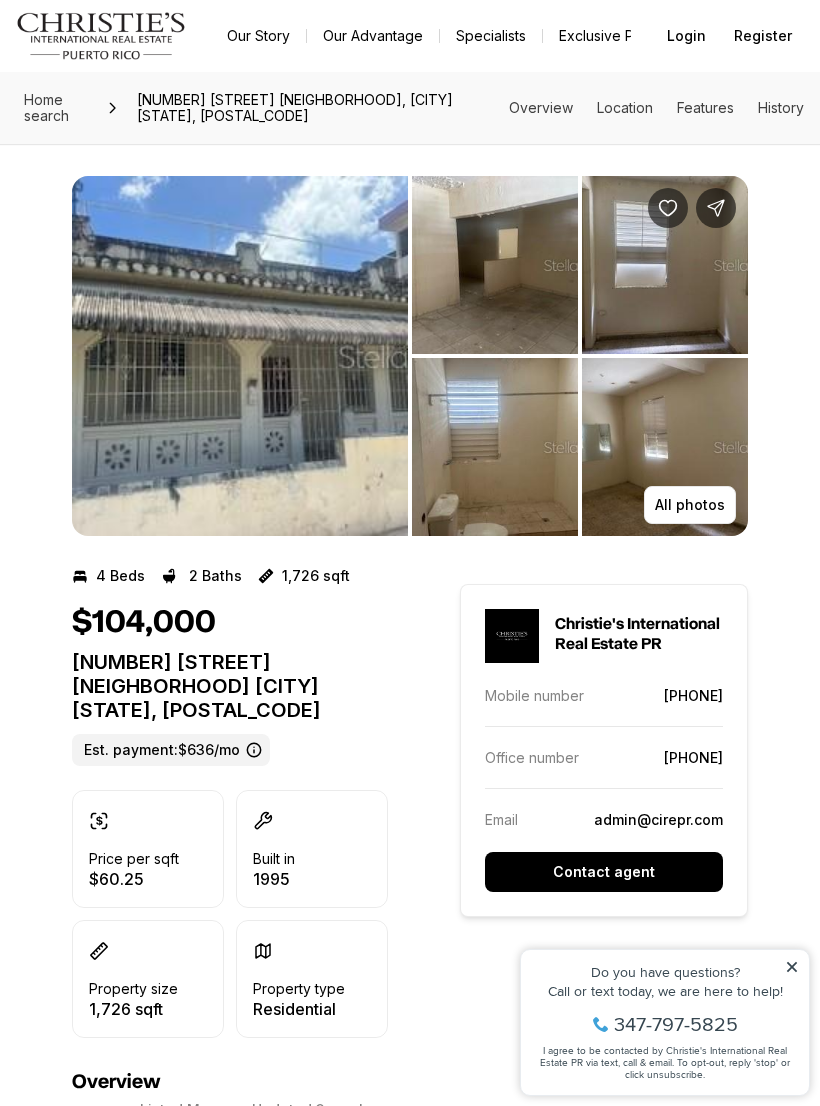 click at bounding box center [240, 356] 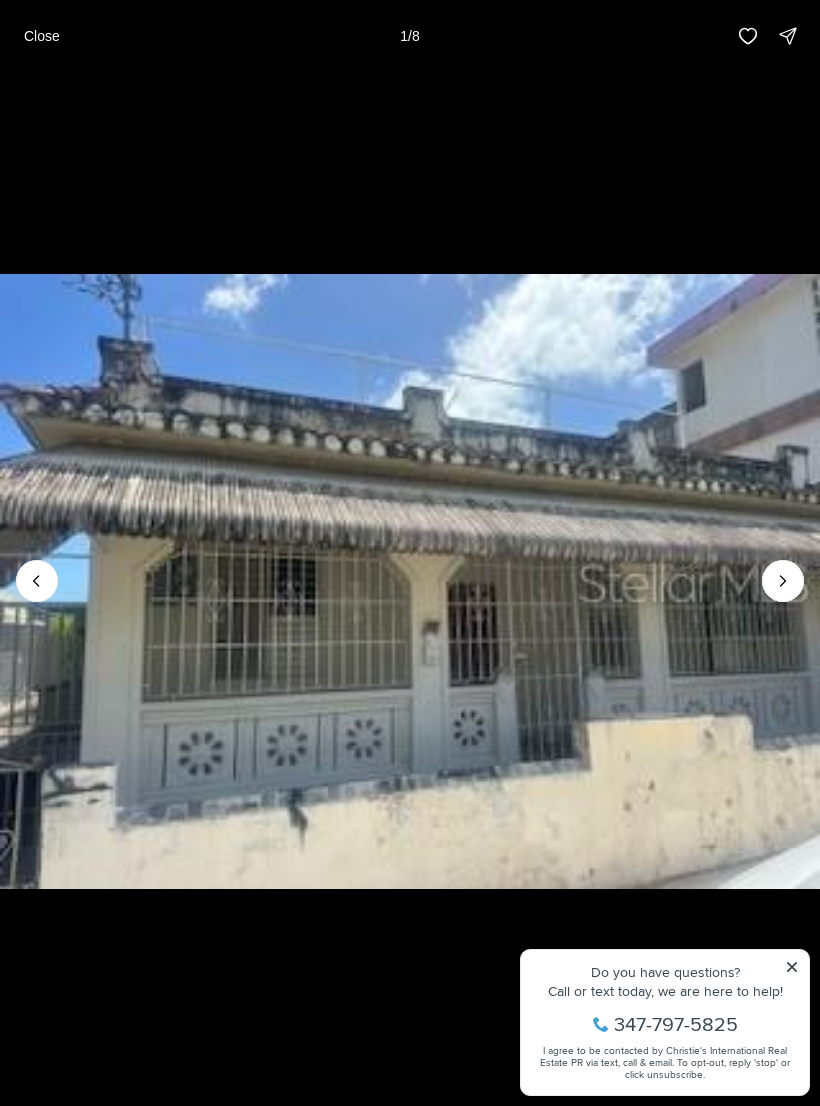 click 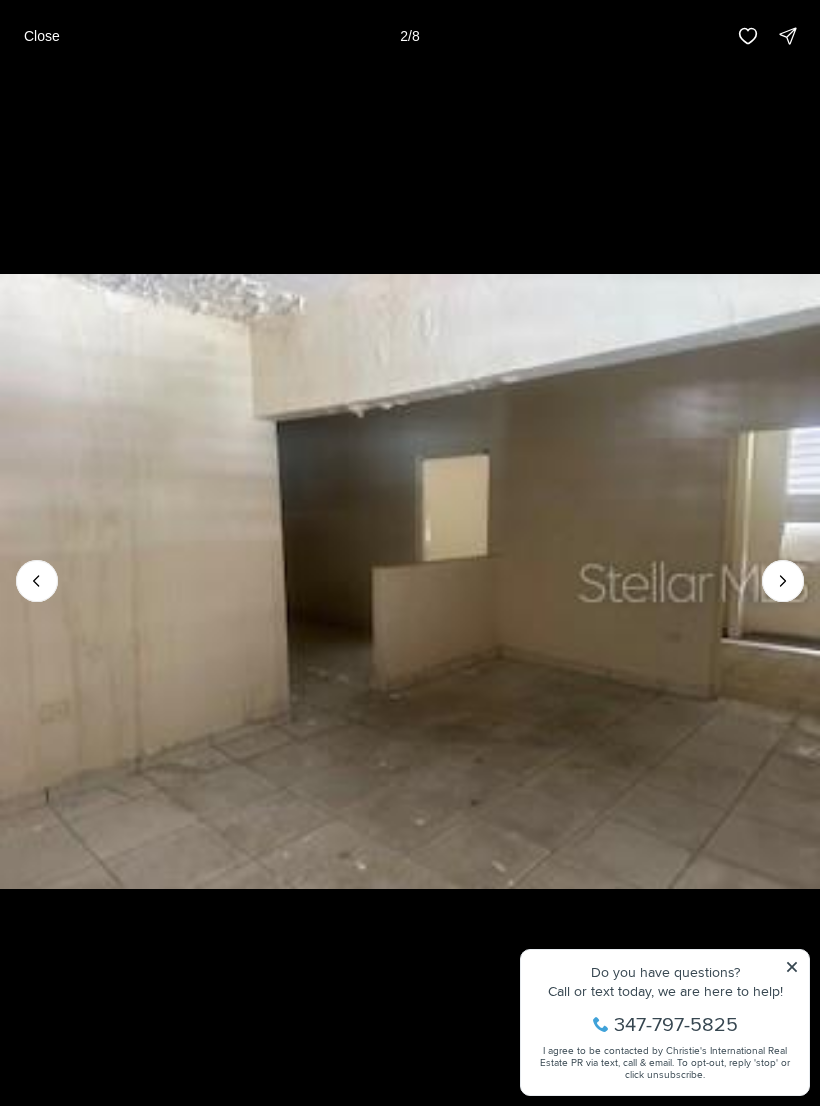 click 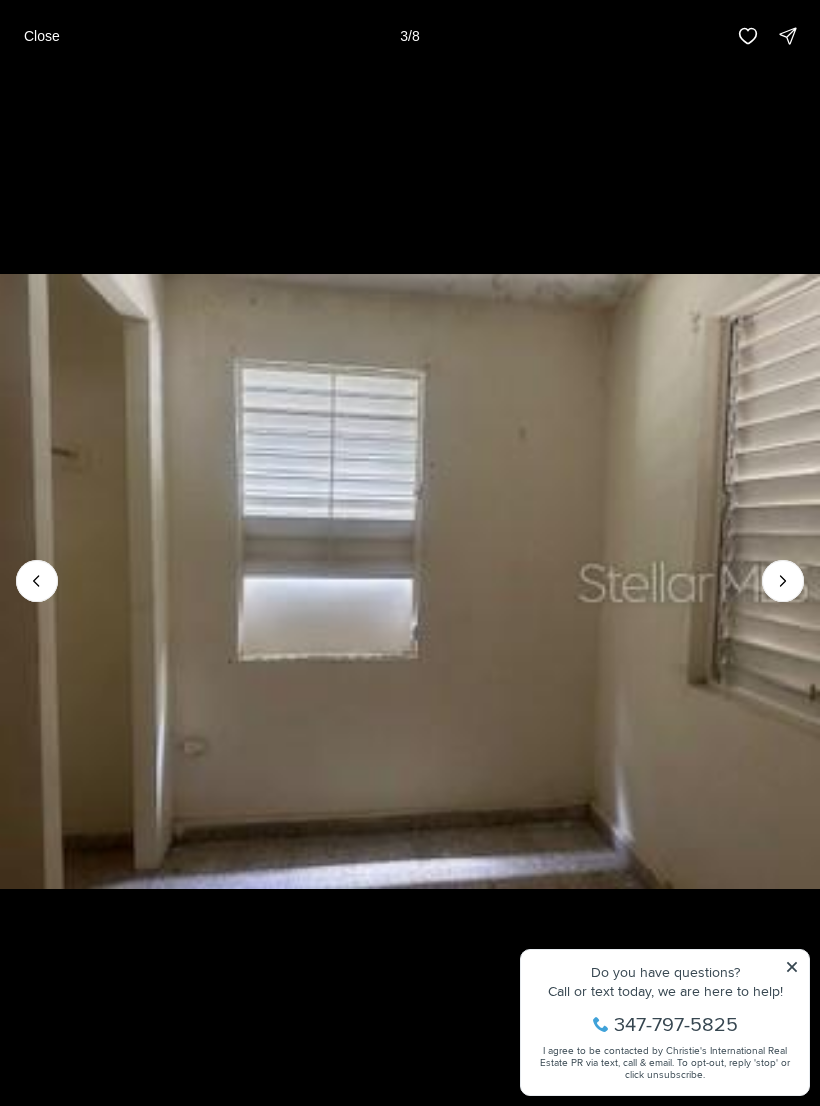 click 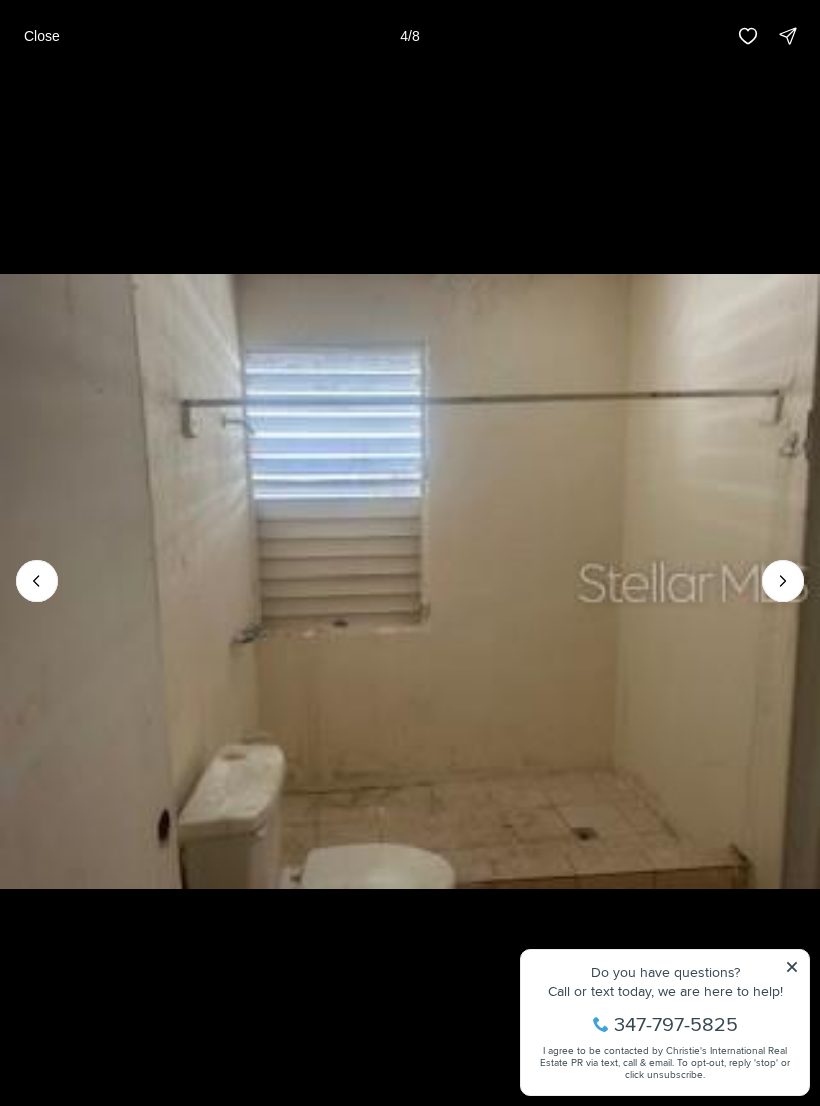 click 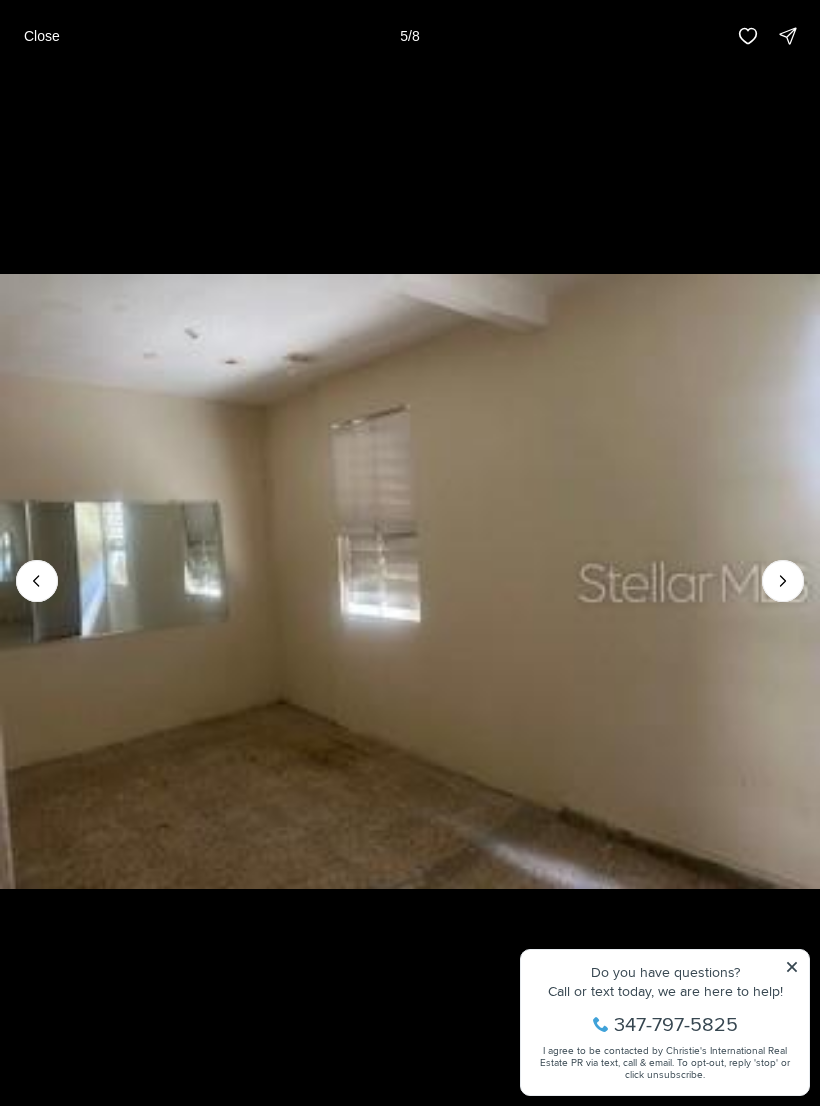 click 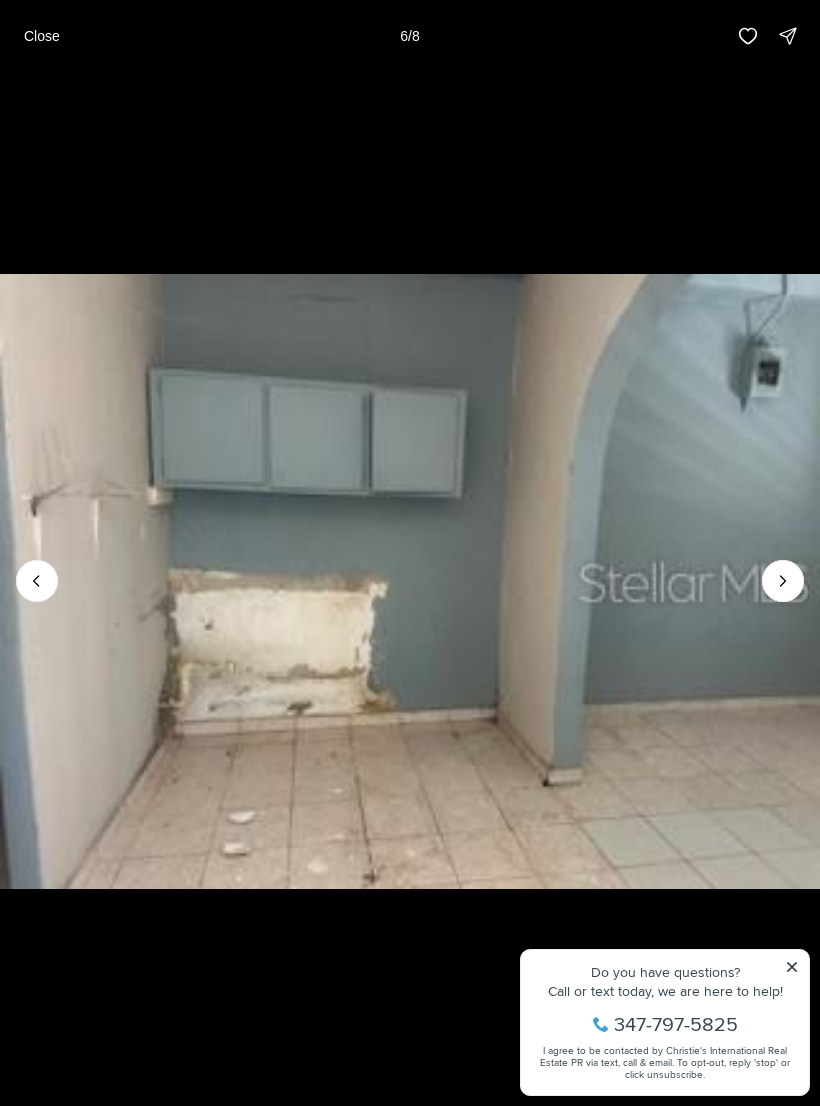 click 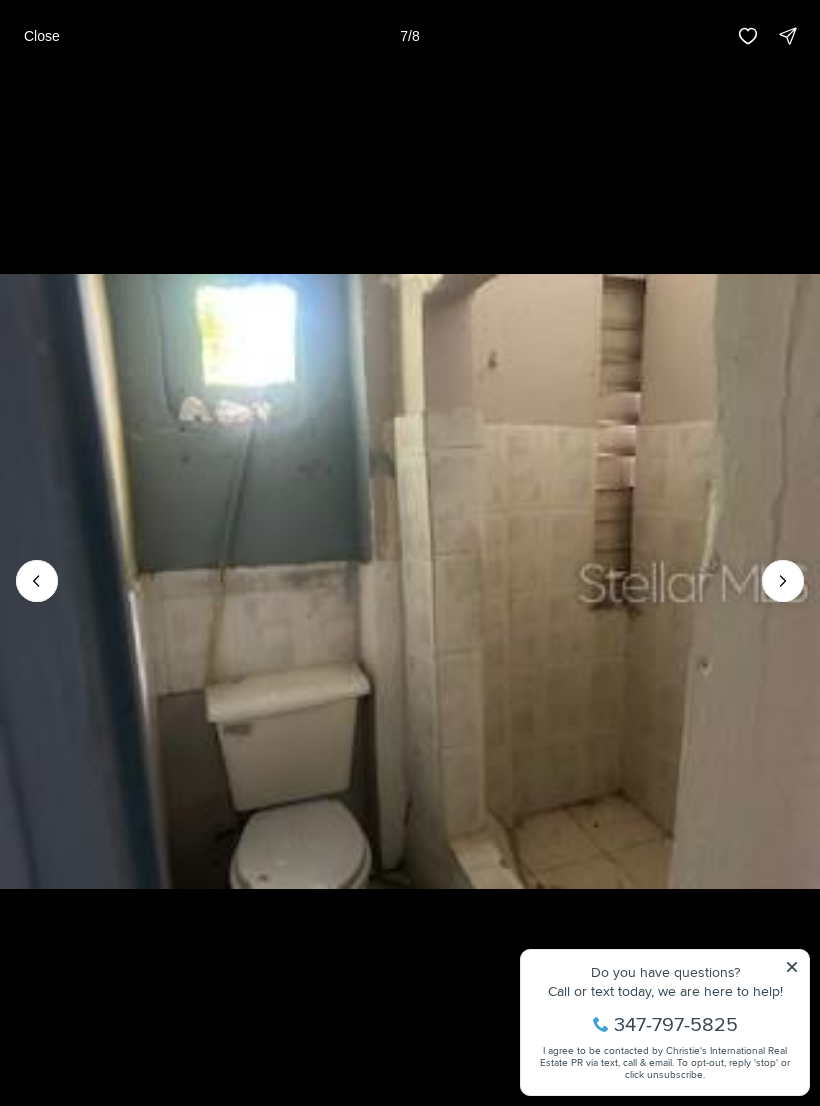 click 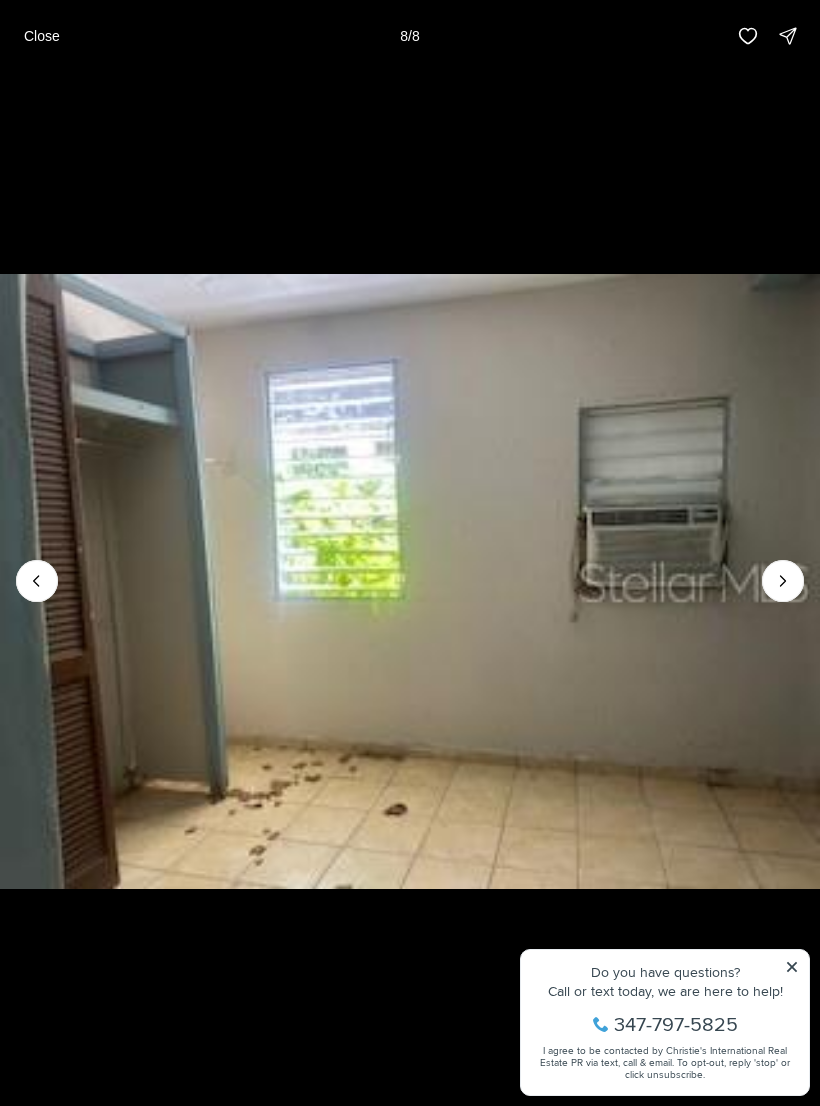 click at bounding box center (783, 581) 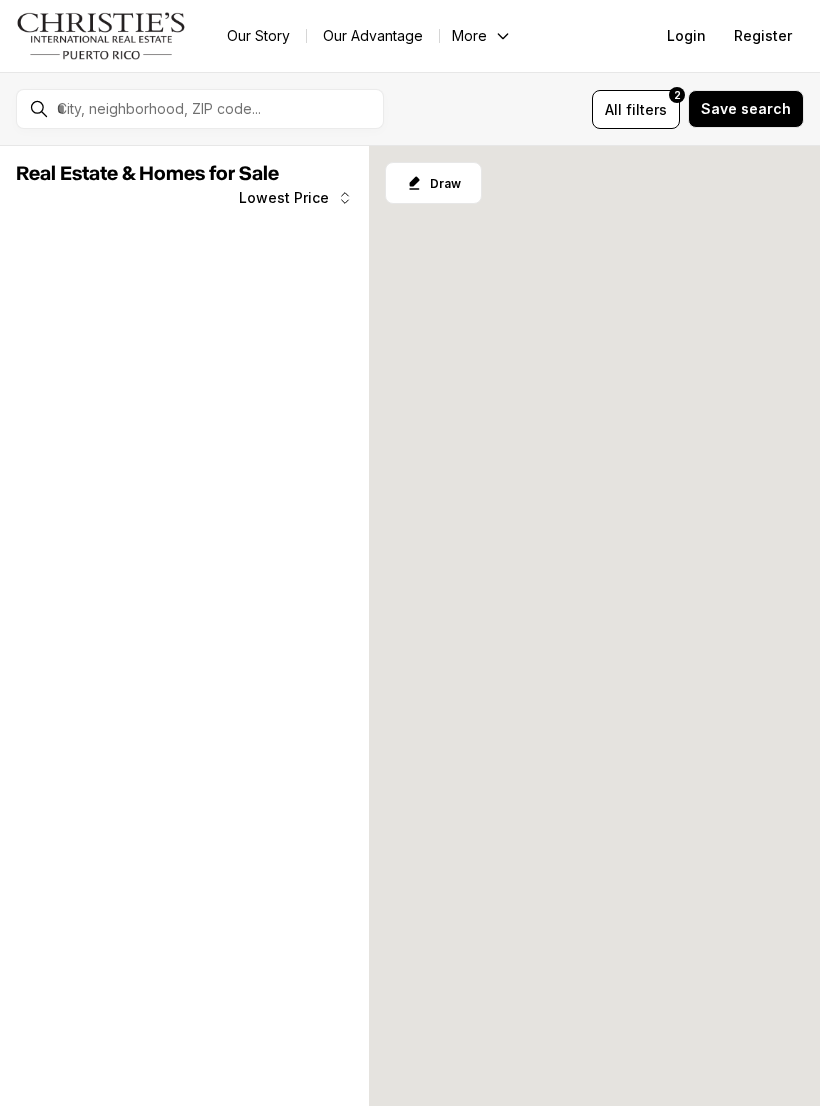 scroll, scrollTop: 0, scrollLeft: 0, axis: both 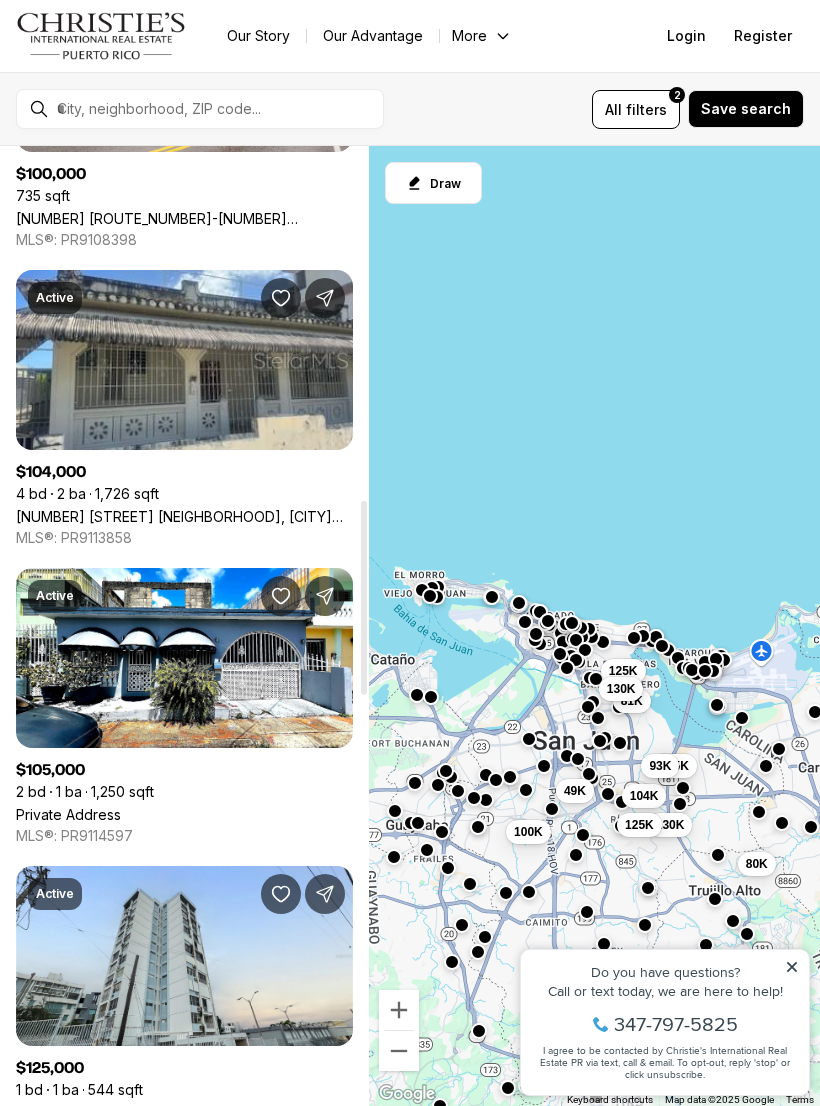 click on "Private Address" at bounding box center [68, 814] 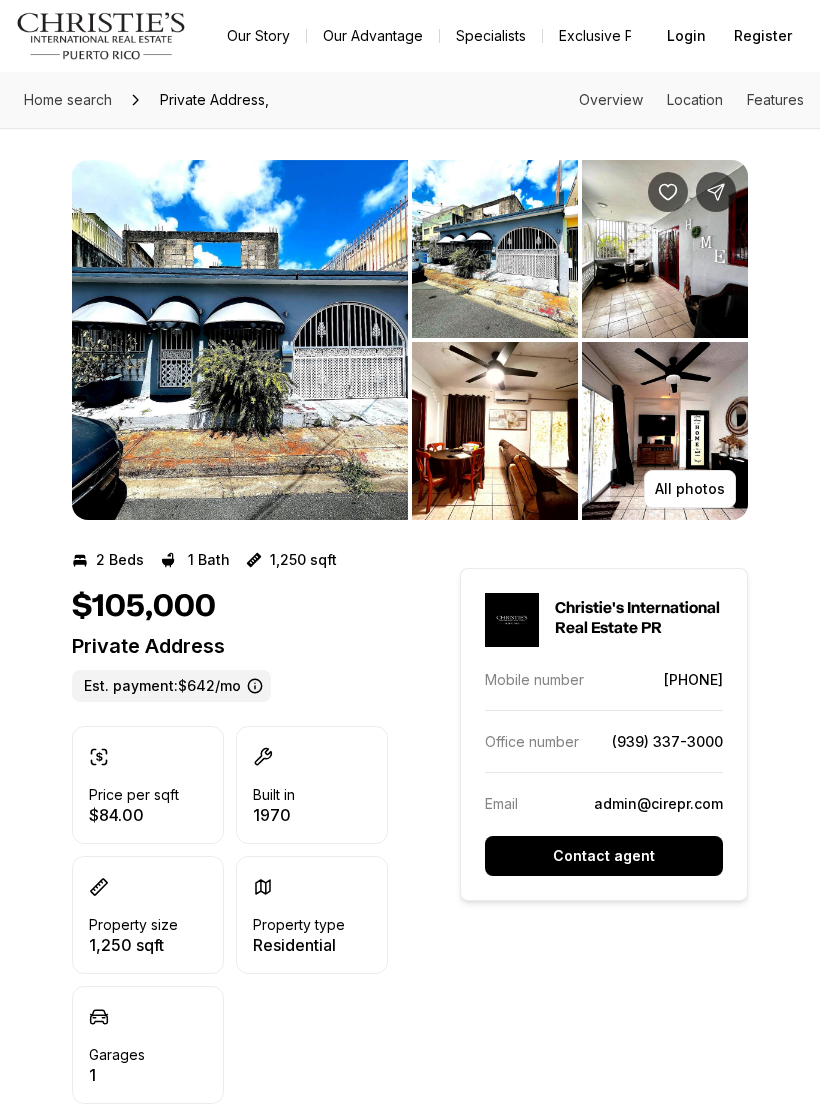 scroll, scrollTop: 0, scrollLeft: 0, axis: both 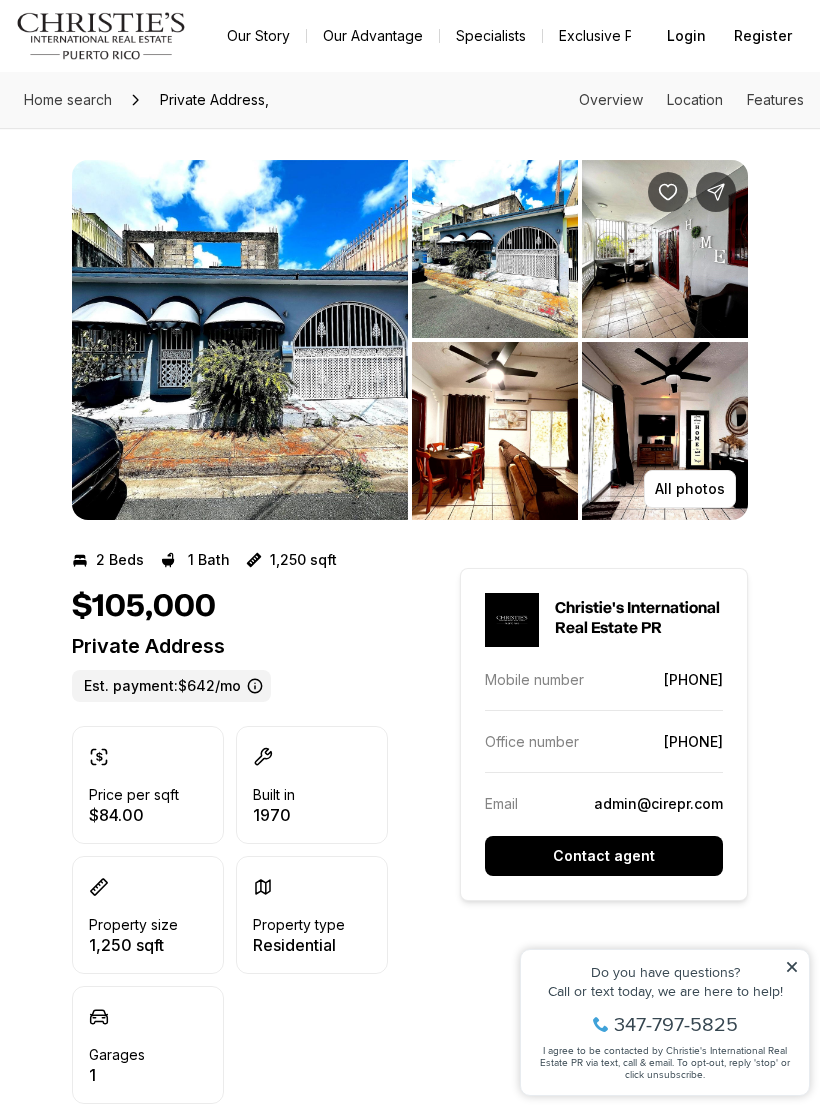 click at bounding box center [240, 340] 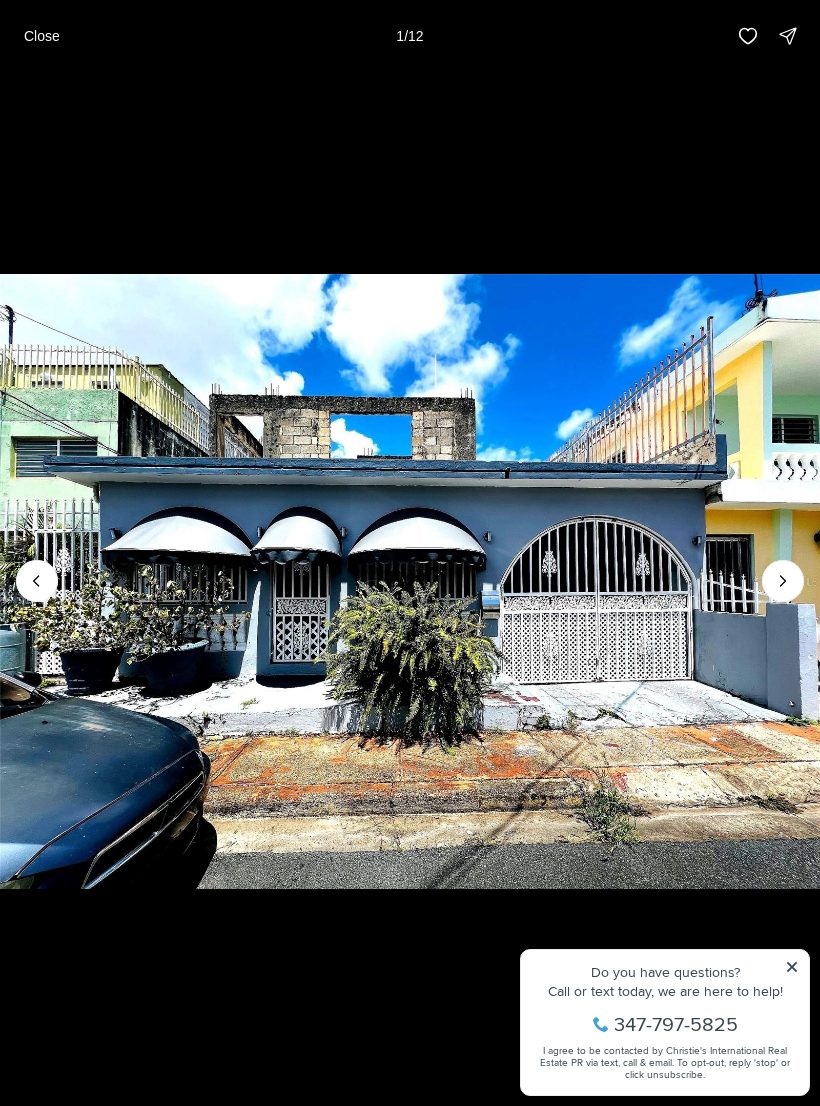 click 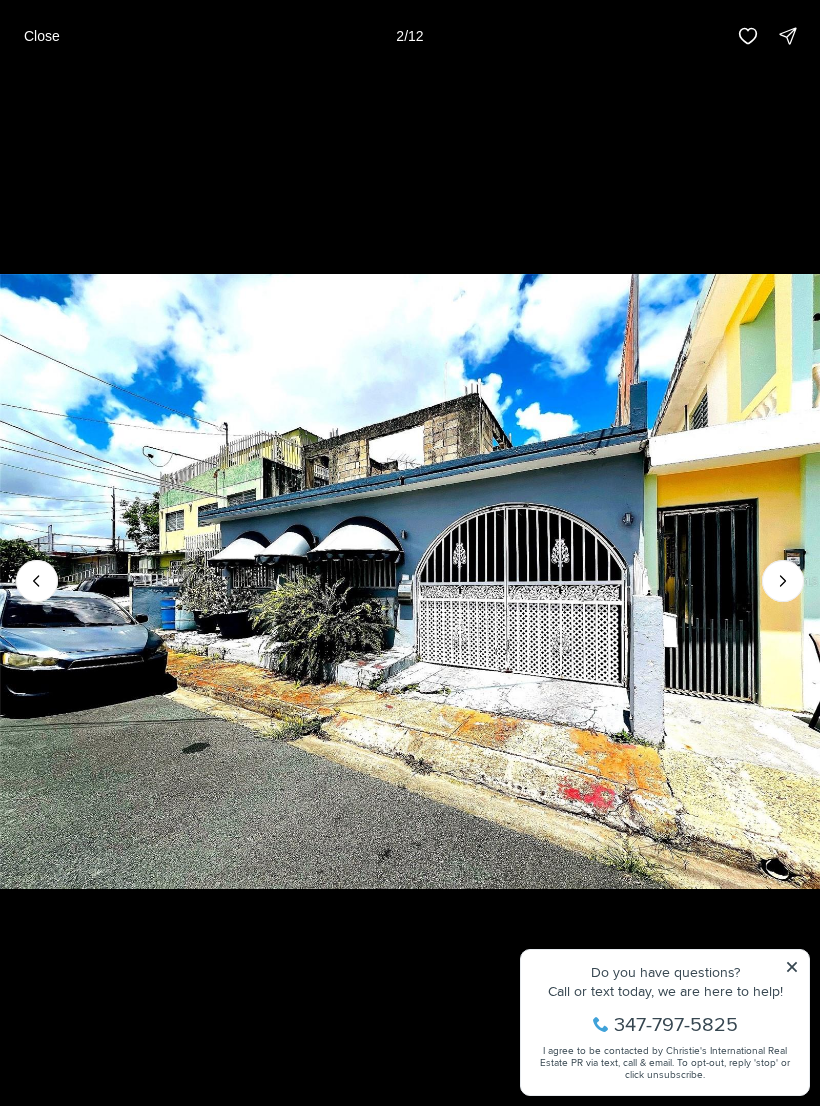 click 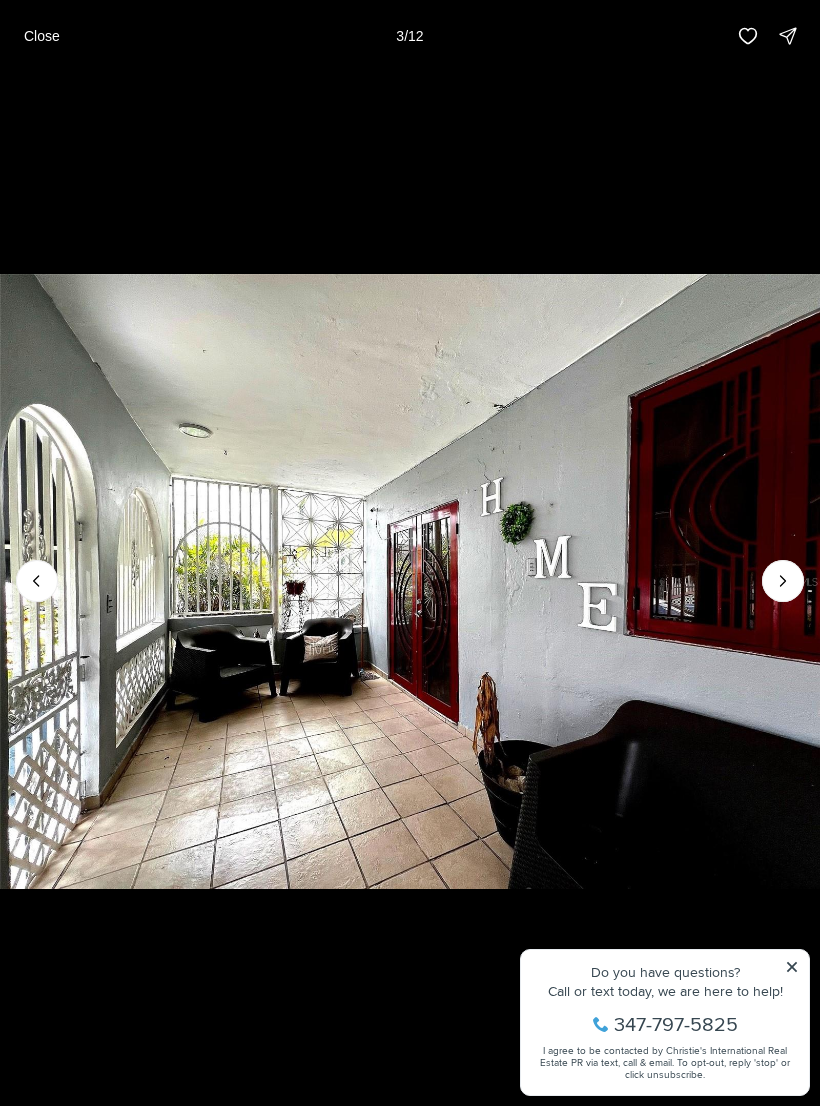 click 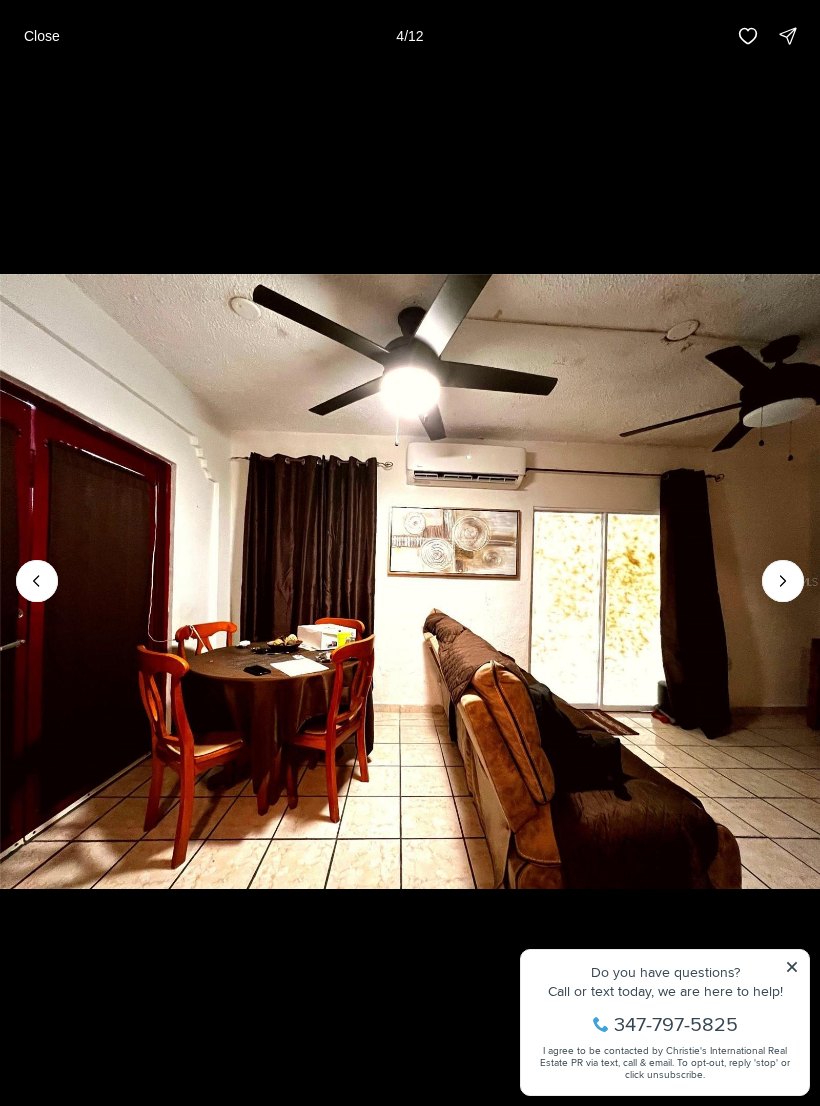 click 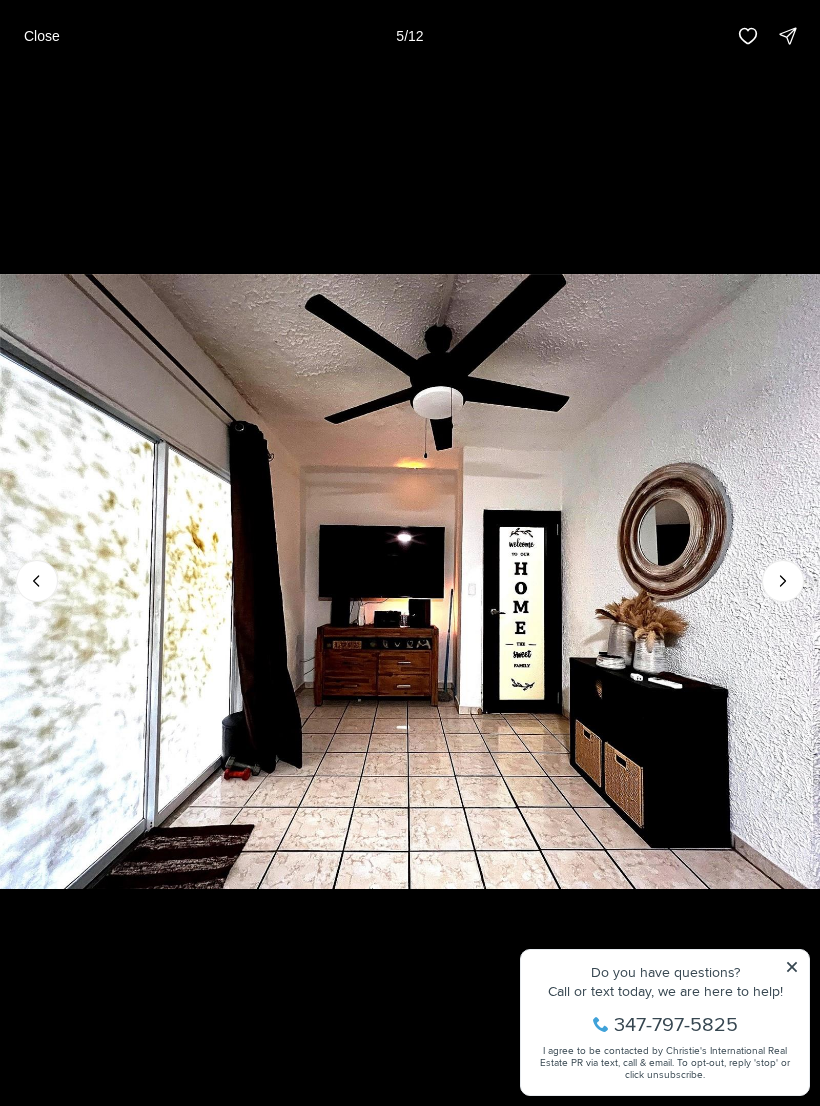 click 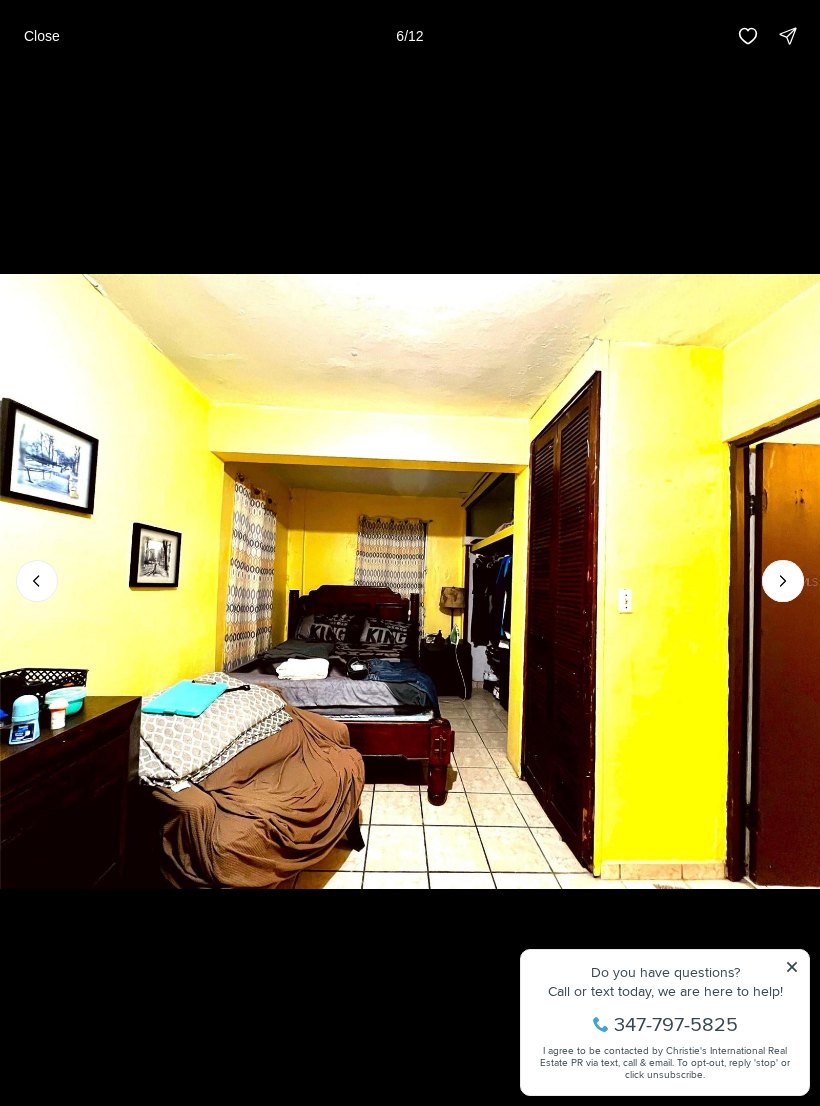 click at bounding box center [783, 581] 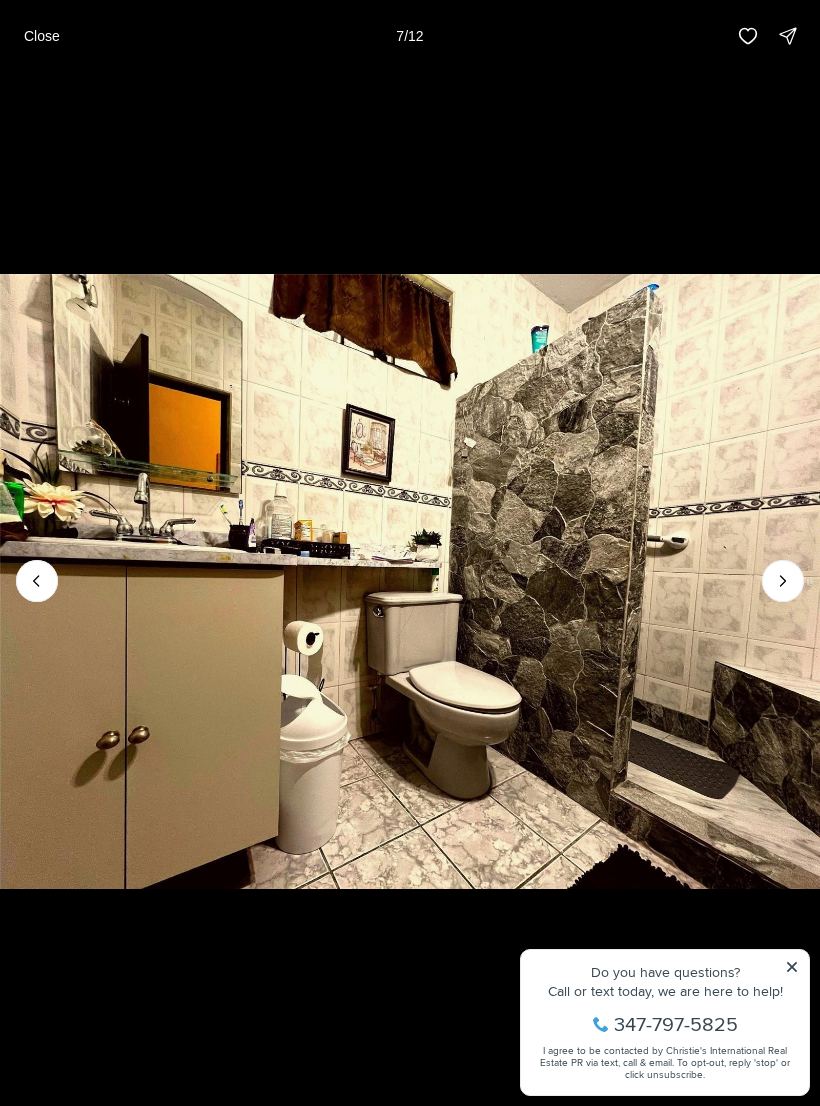 click at bounding box center (410, 581) 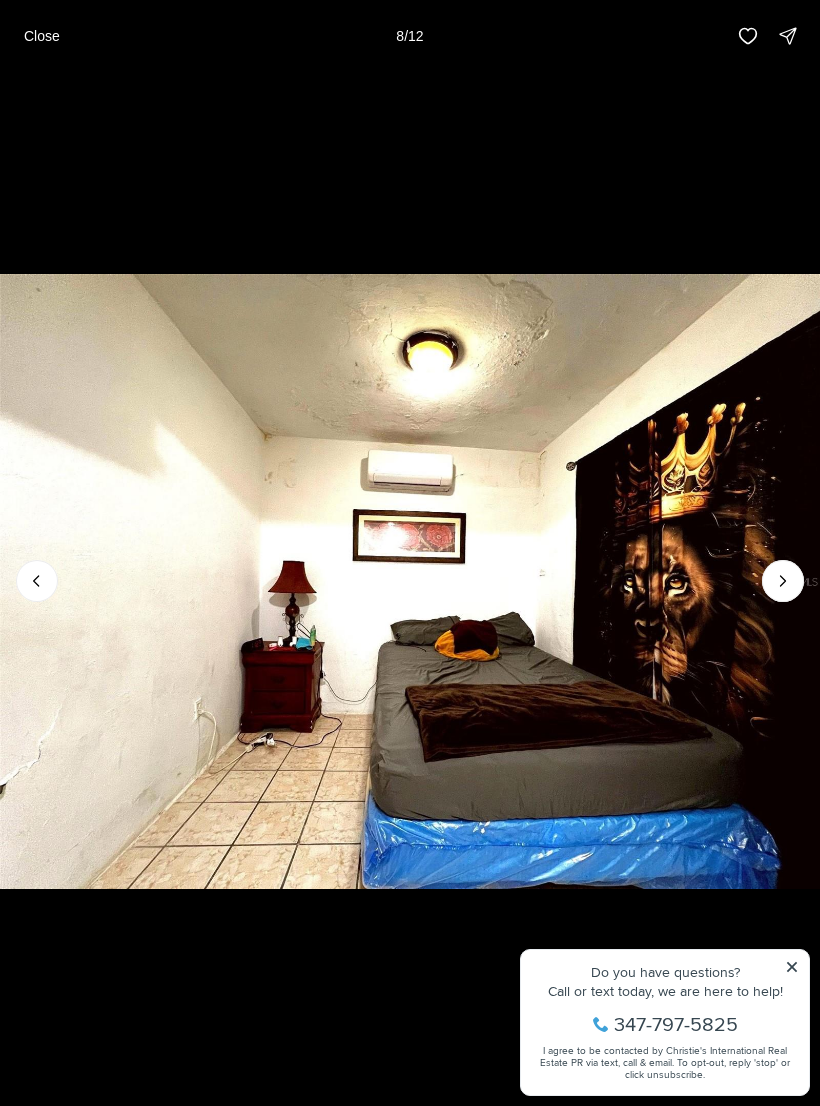click 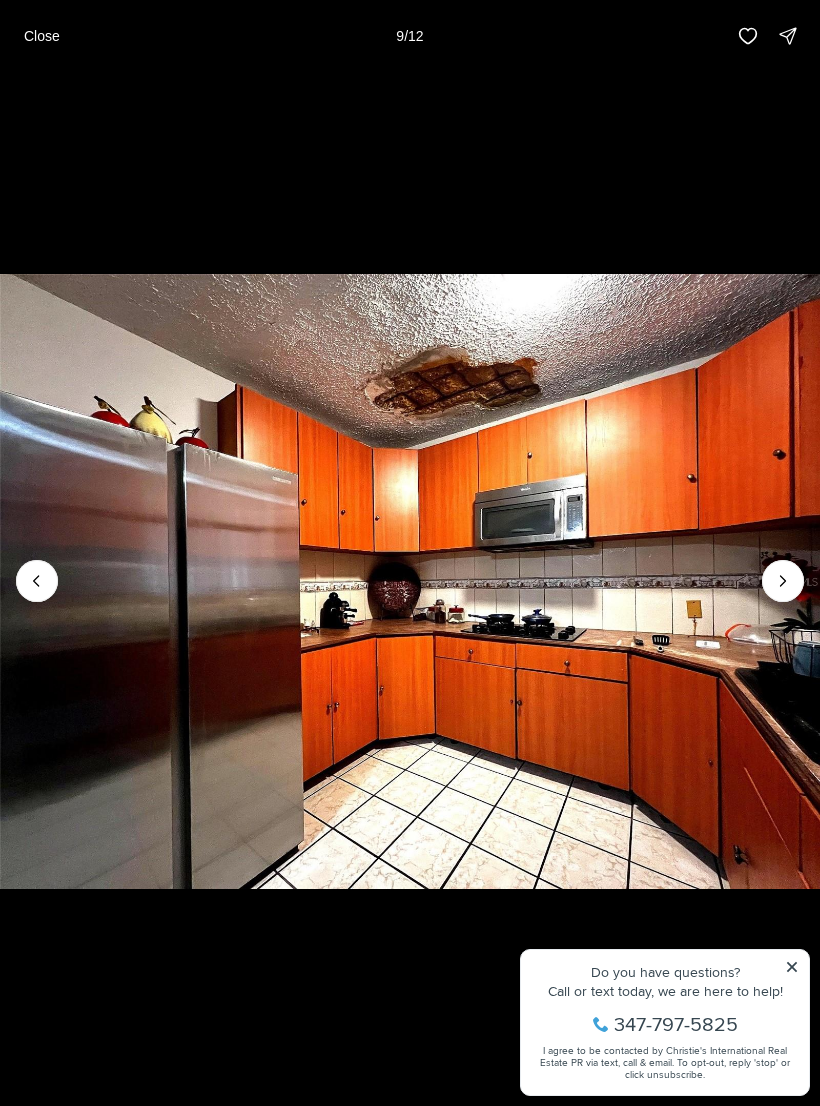click 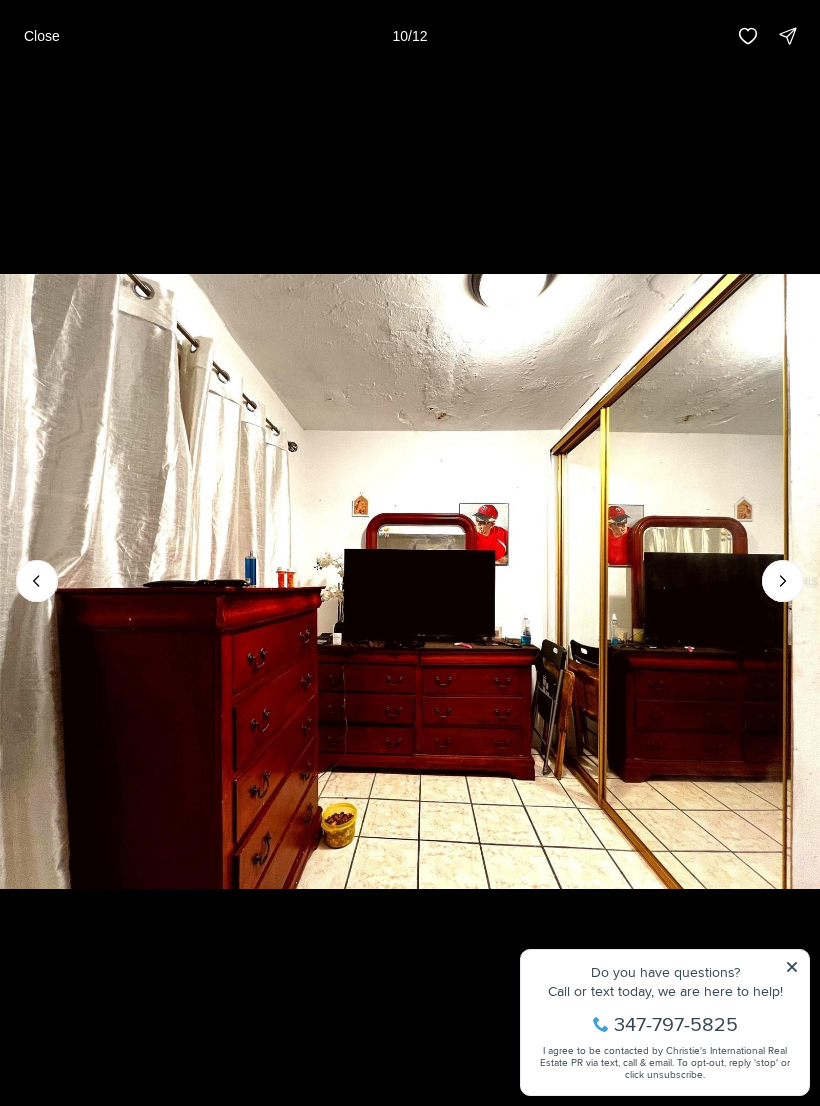 click 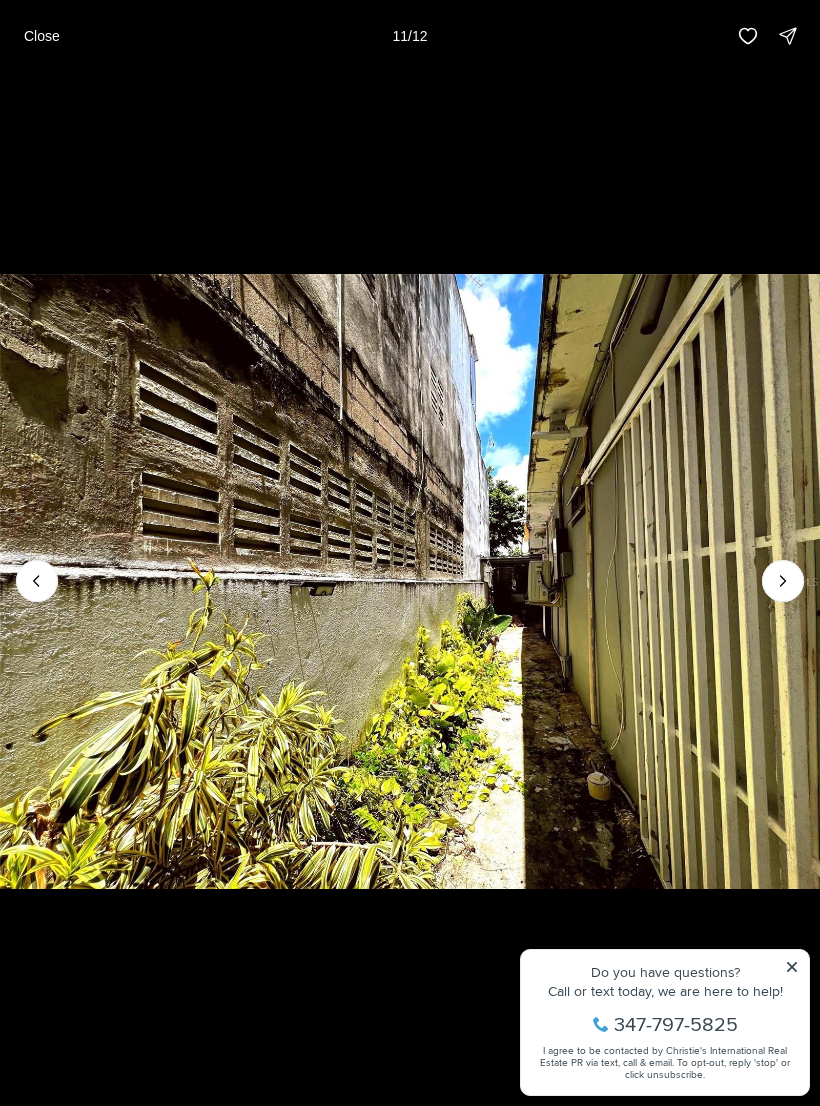 click 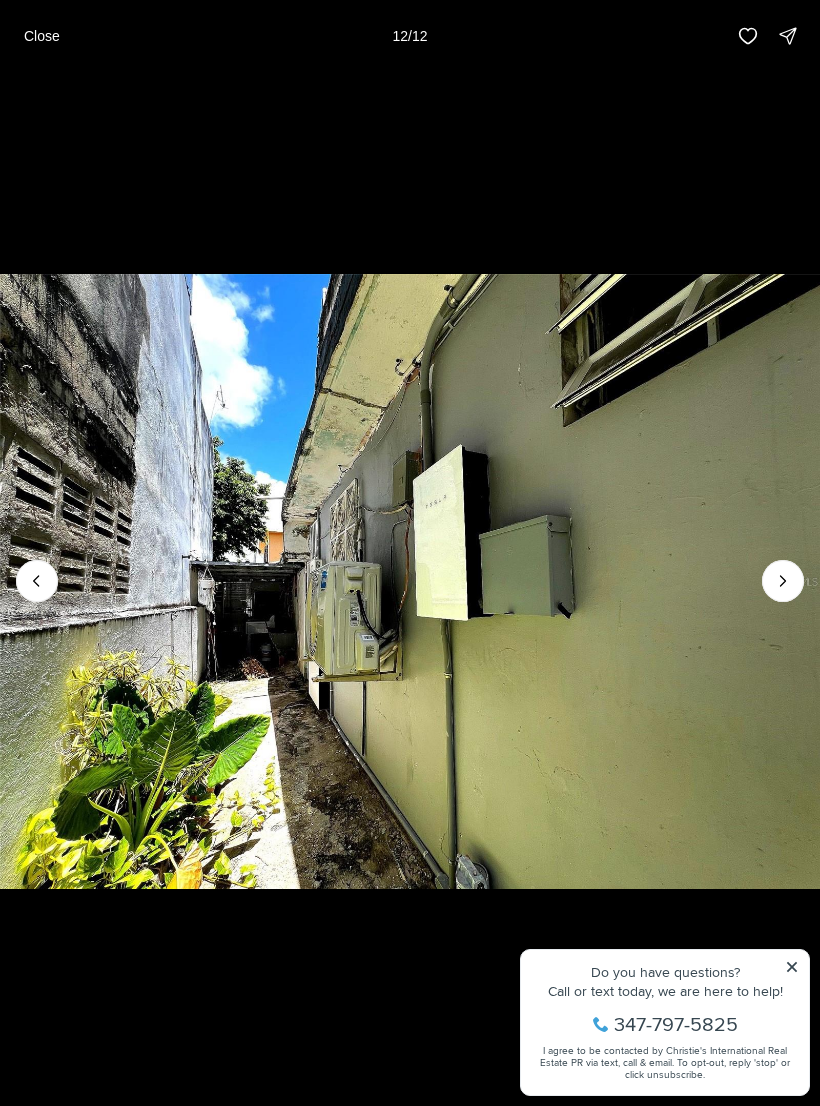 click at bounding box center [783, 581] 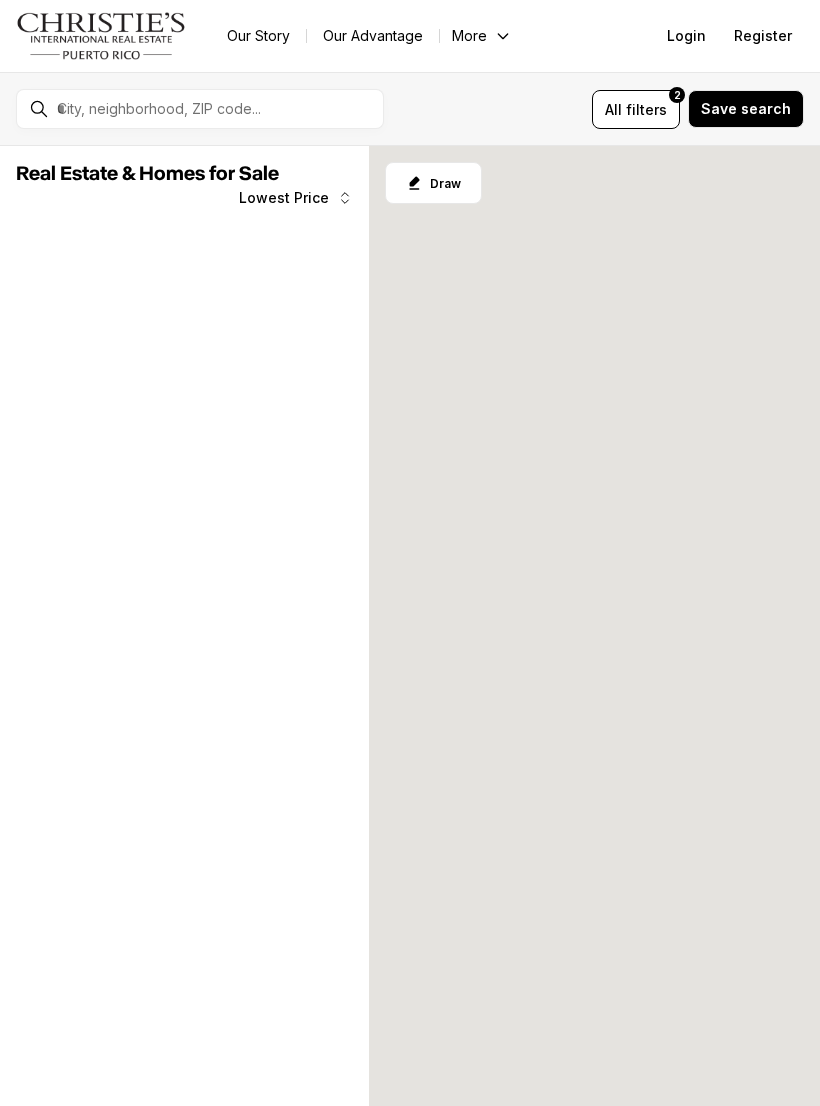 scroll, scrollTop: 0, scrollLeft: 0, axis: both 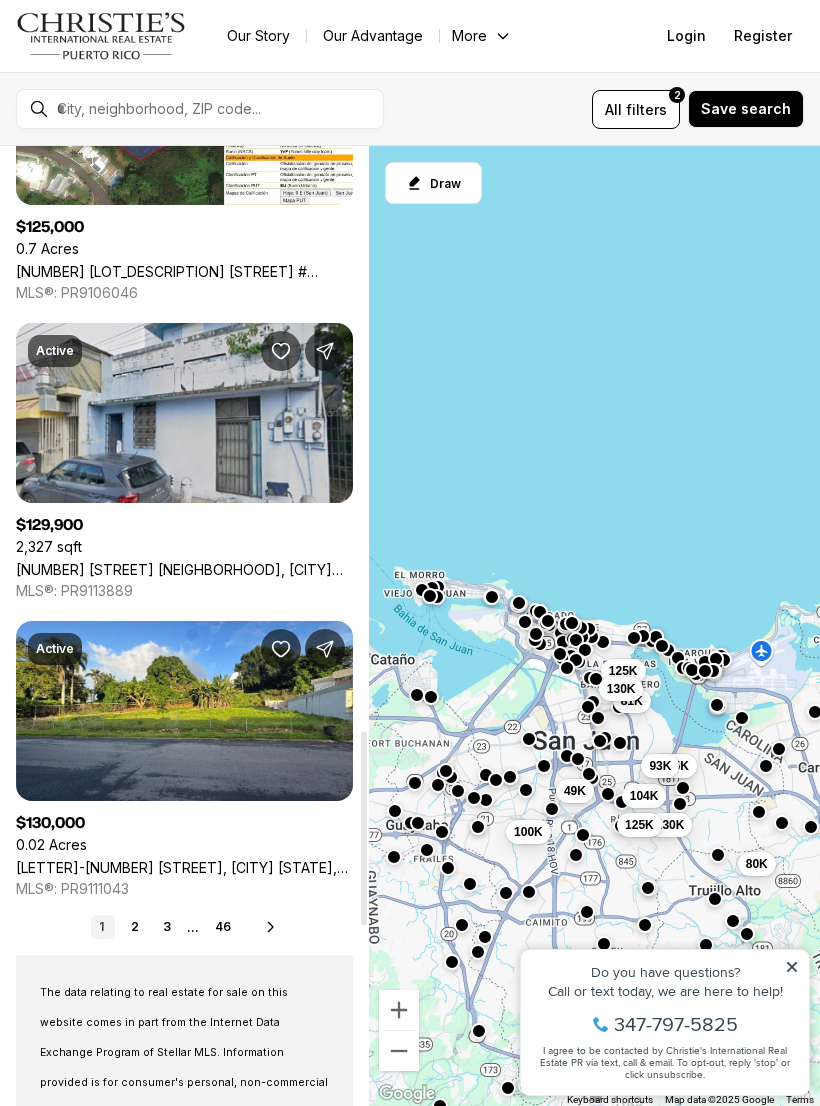 click 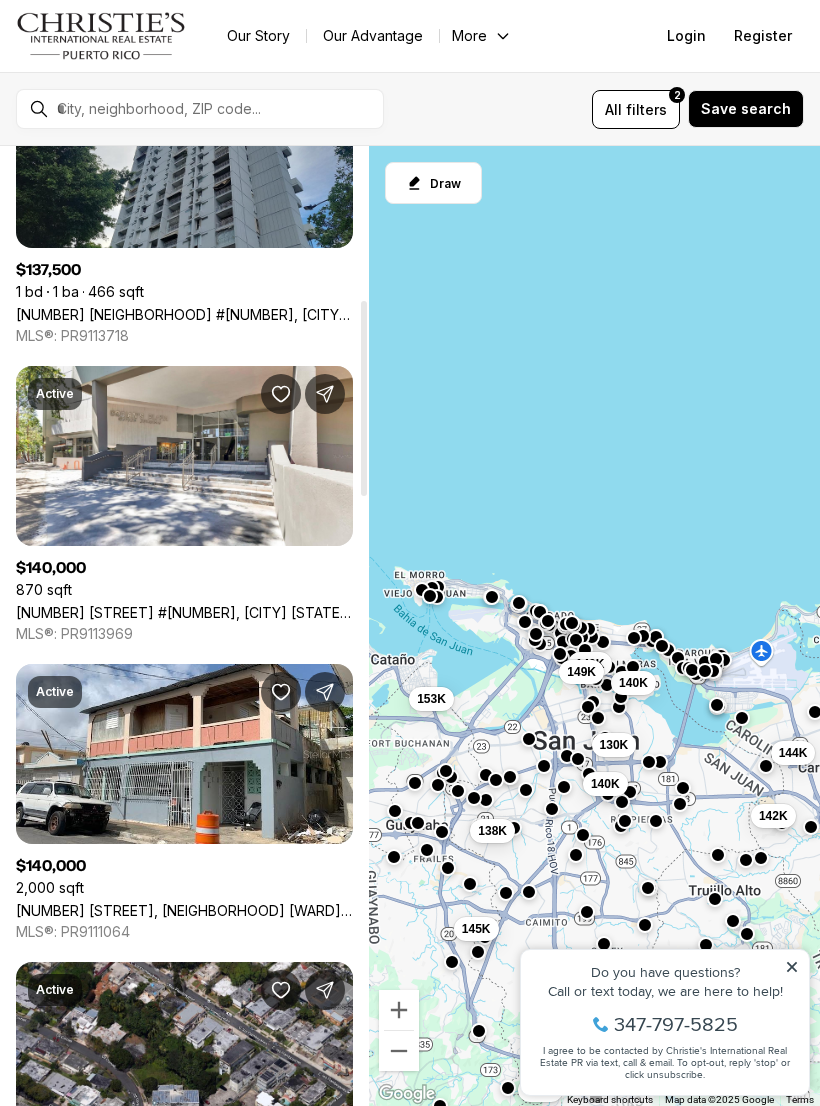 scroll, scrollTop: 753, scrollLeft: 0, axis: vertical 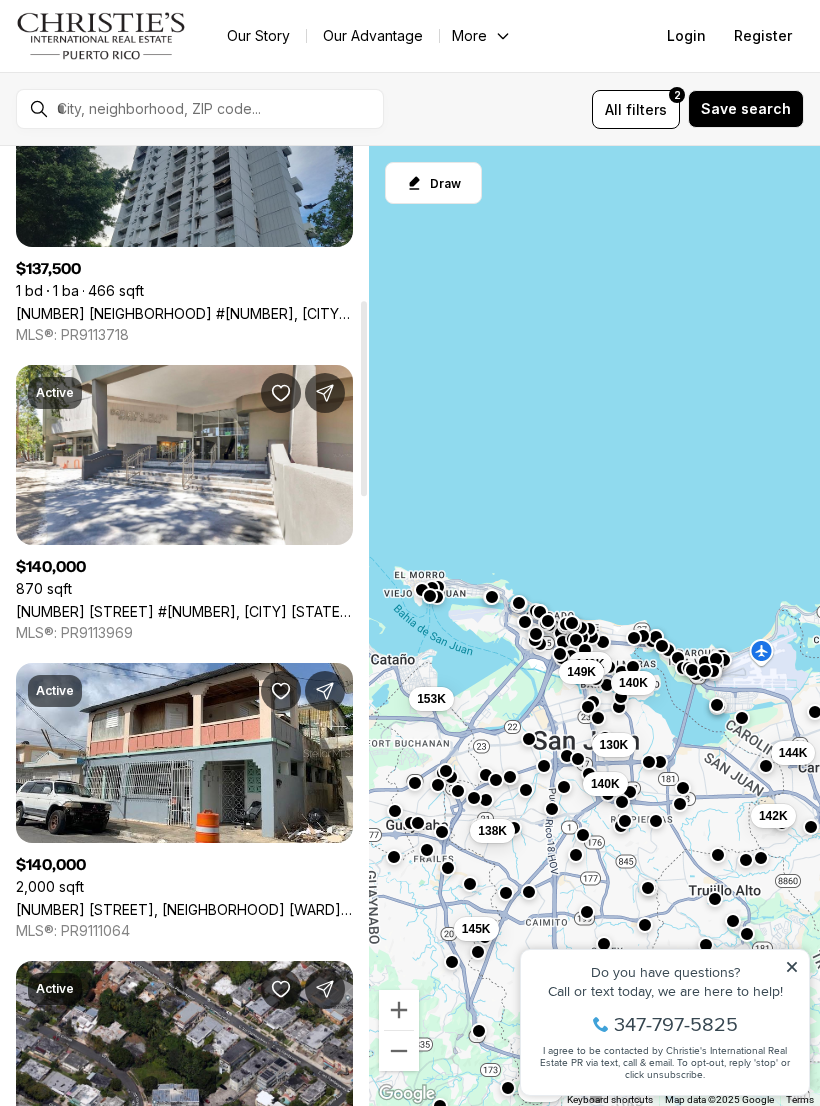 click on "[NUMBER] [STREET], [NEIGHBORHOOD] [WARD], [CITY] [STATE], [POSTAL_CODE]" at bounding box center [184, 909] 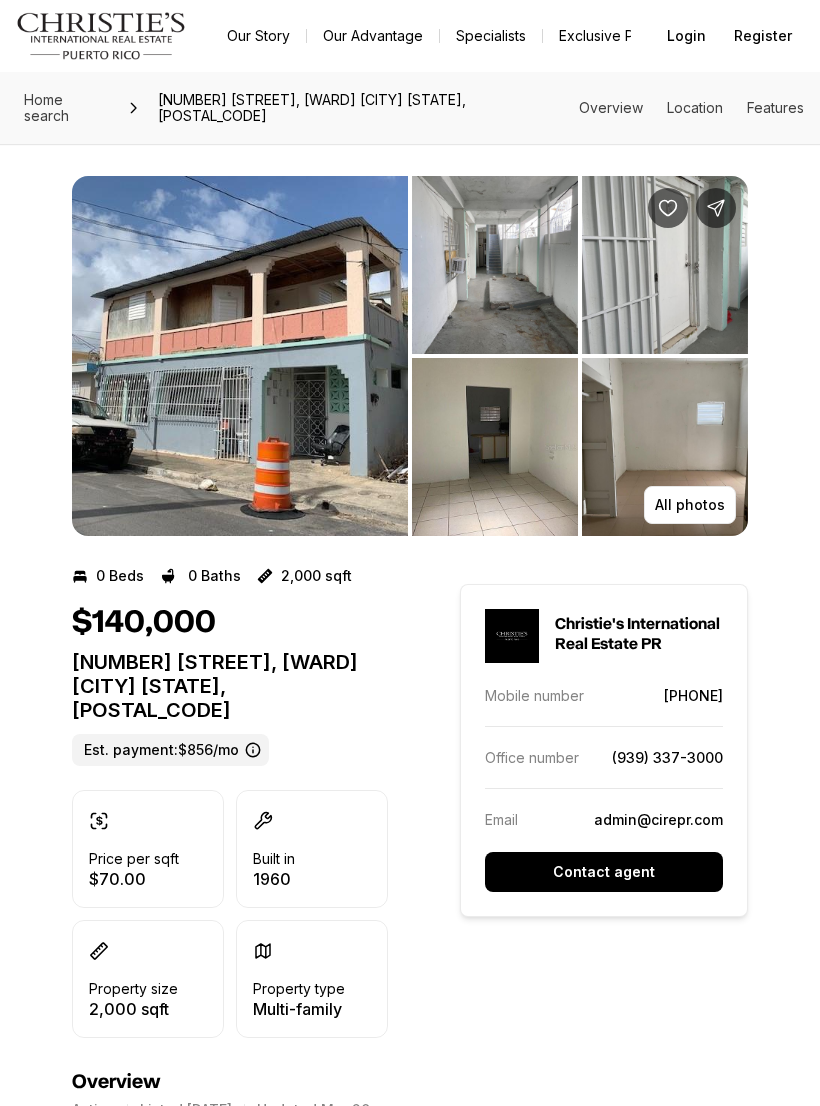 scroll, scrollTop: 0, scrollLeft: 0, axis: both 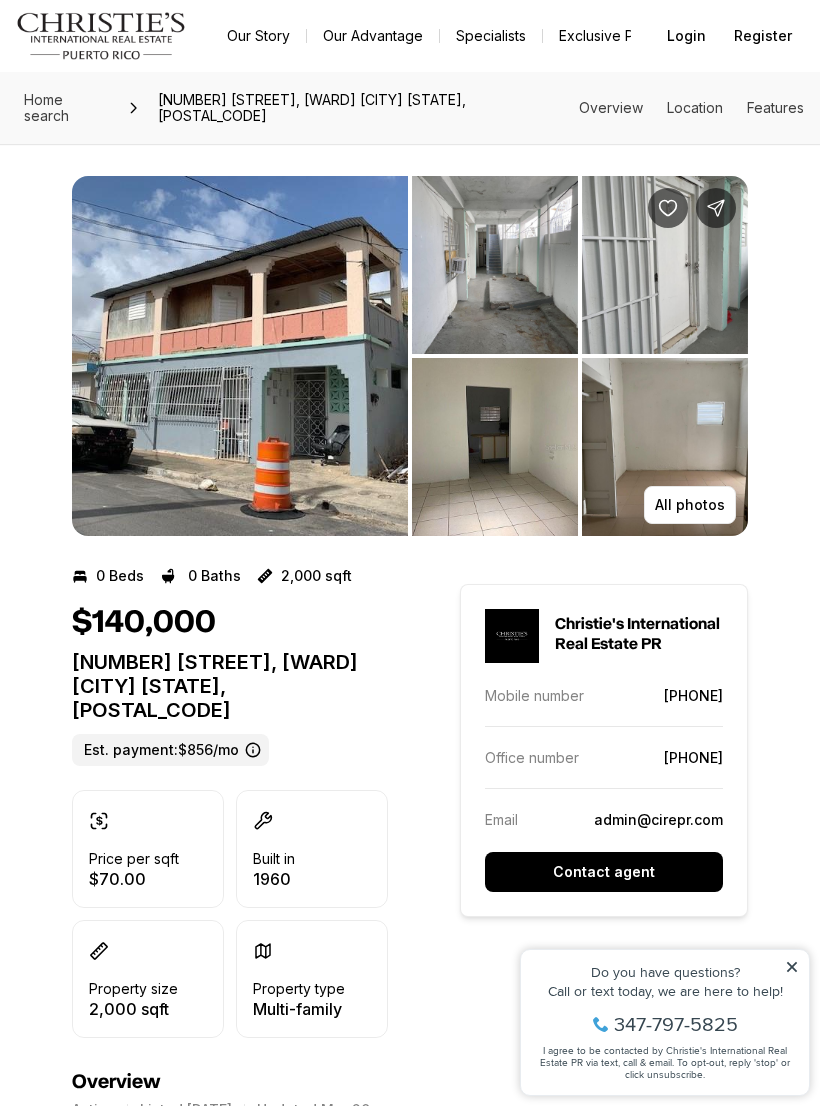 click at bounding box center (240, 356) 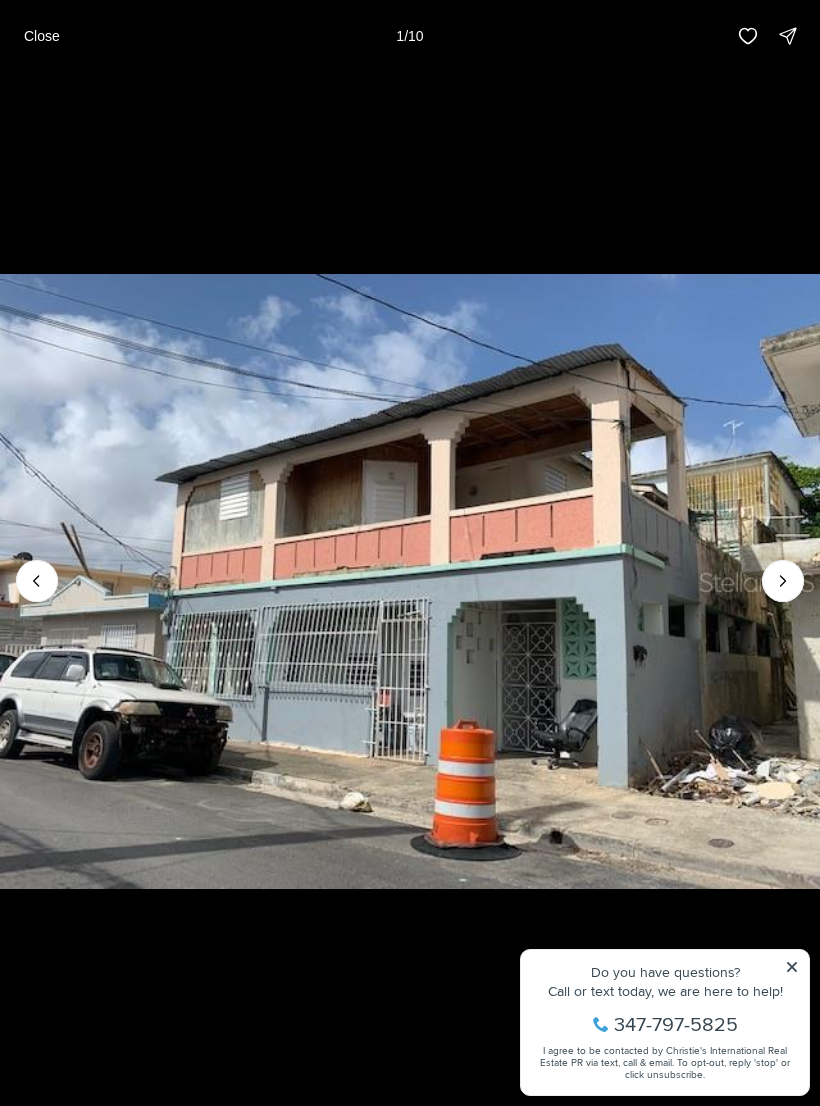 click 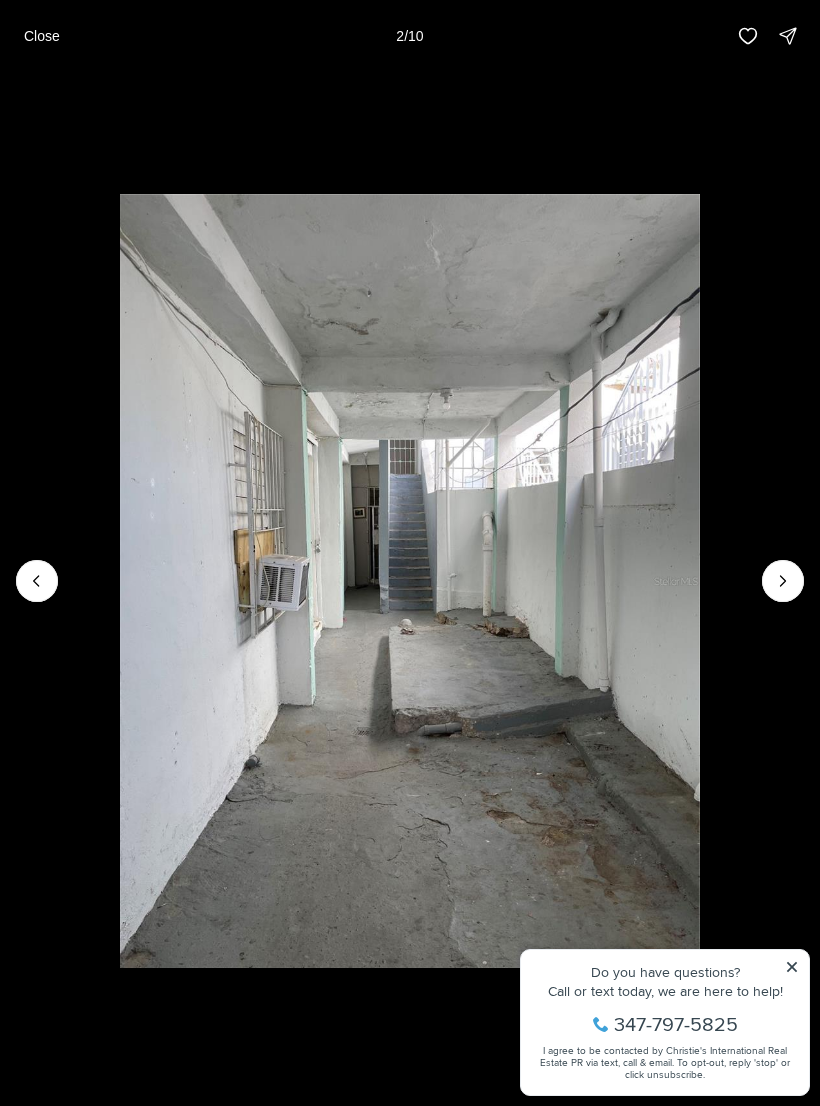 click 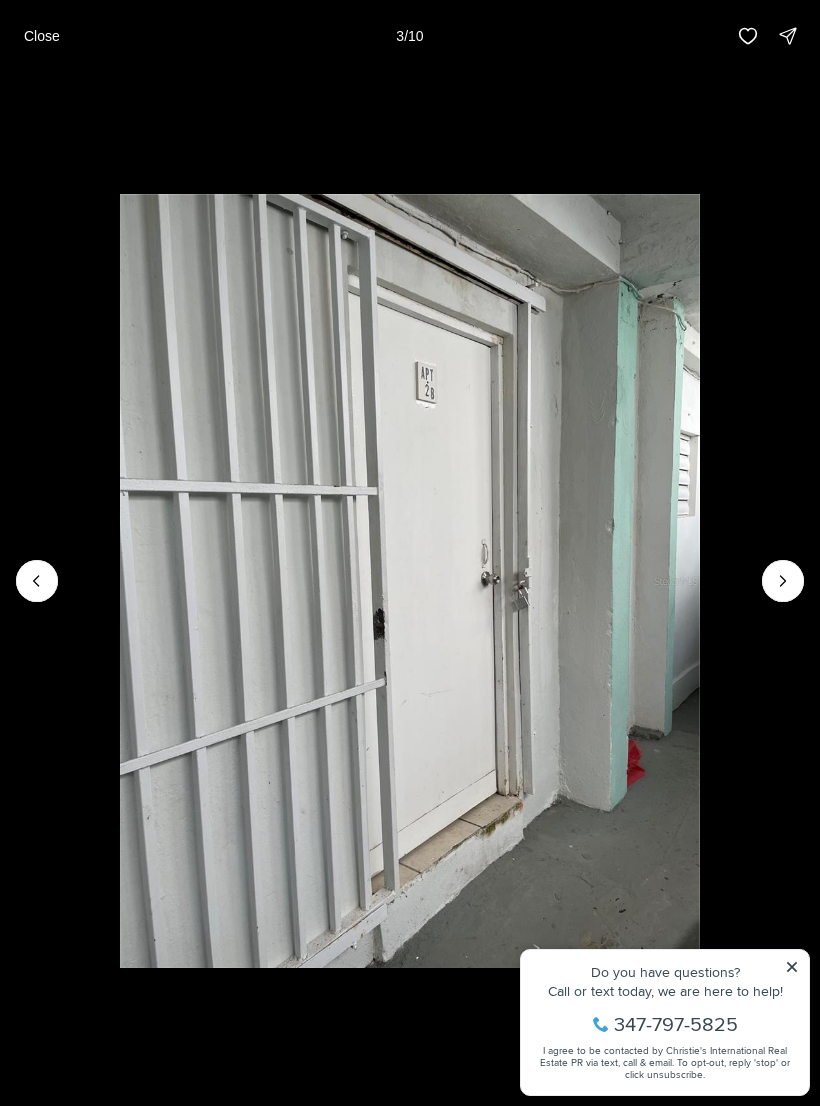 click 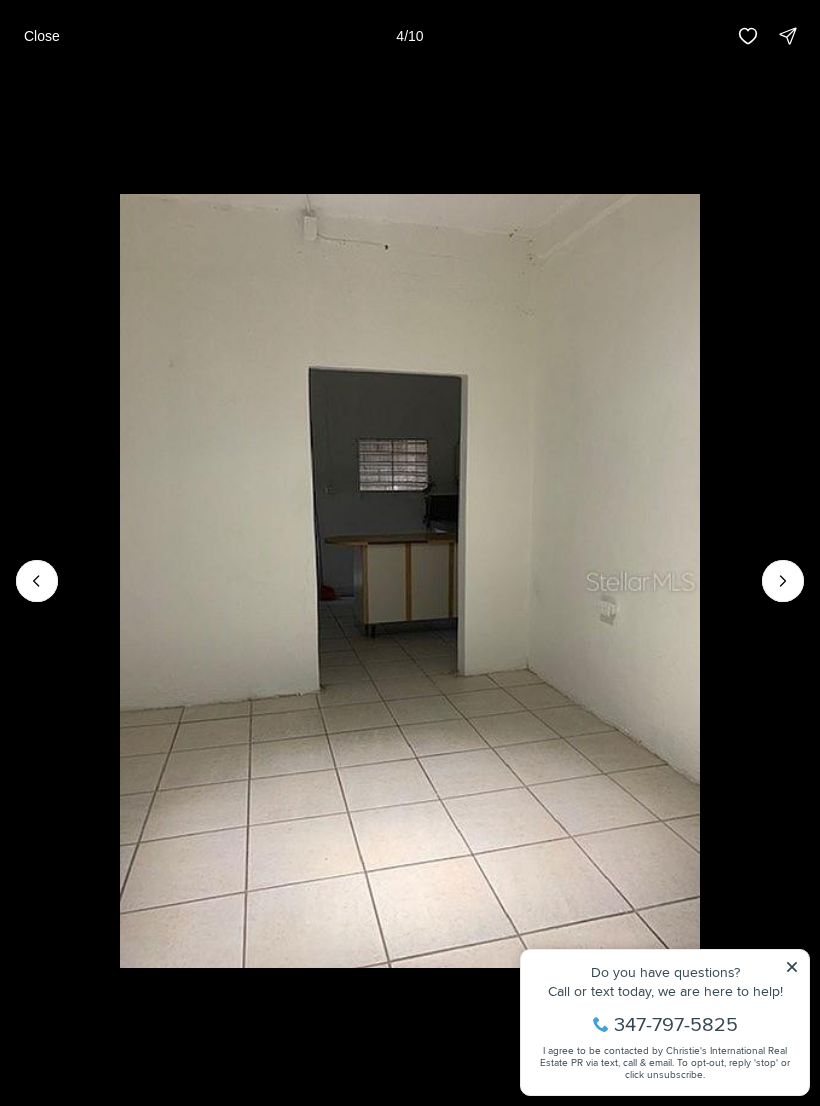 click 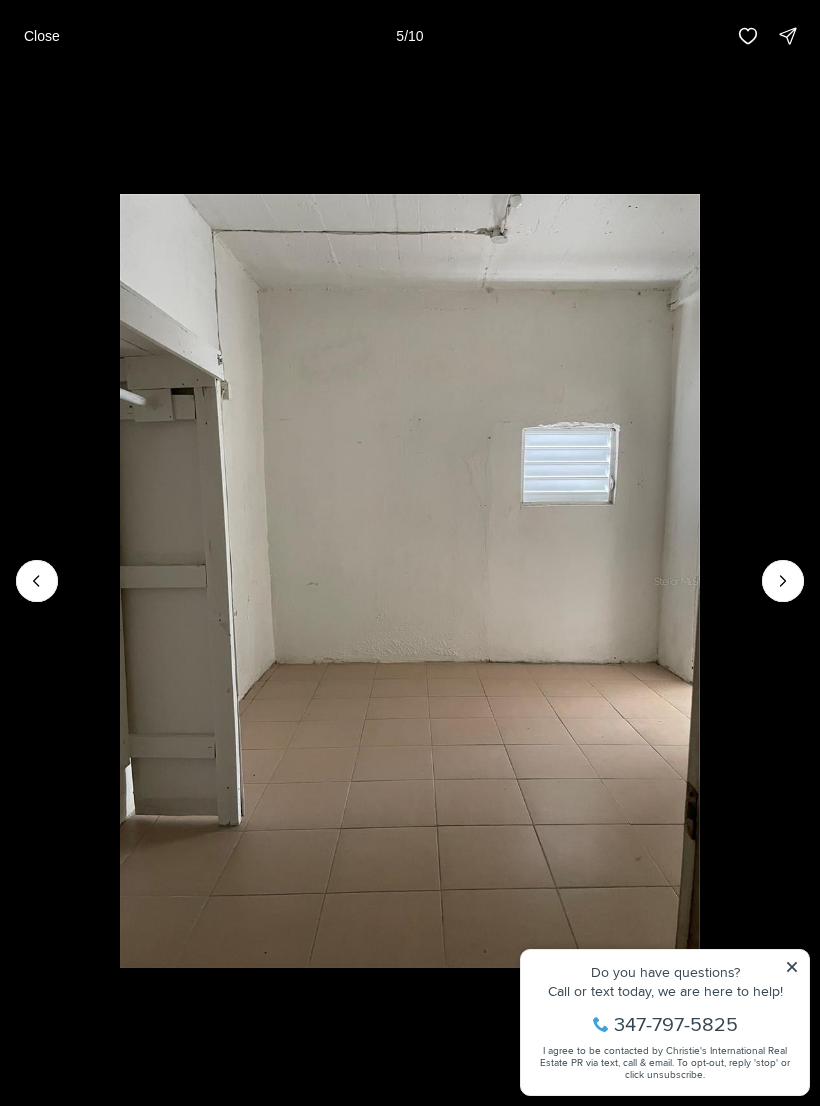click 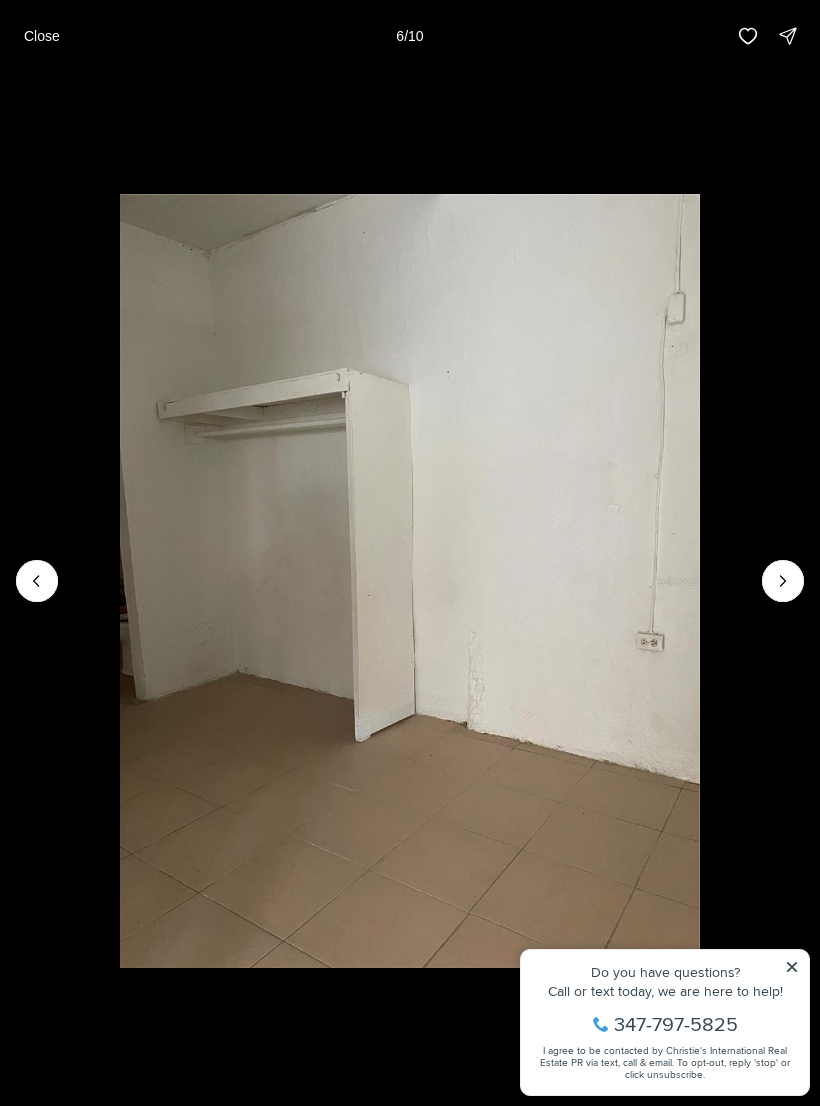 click 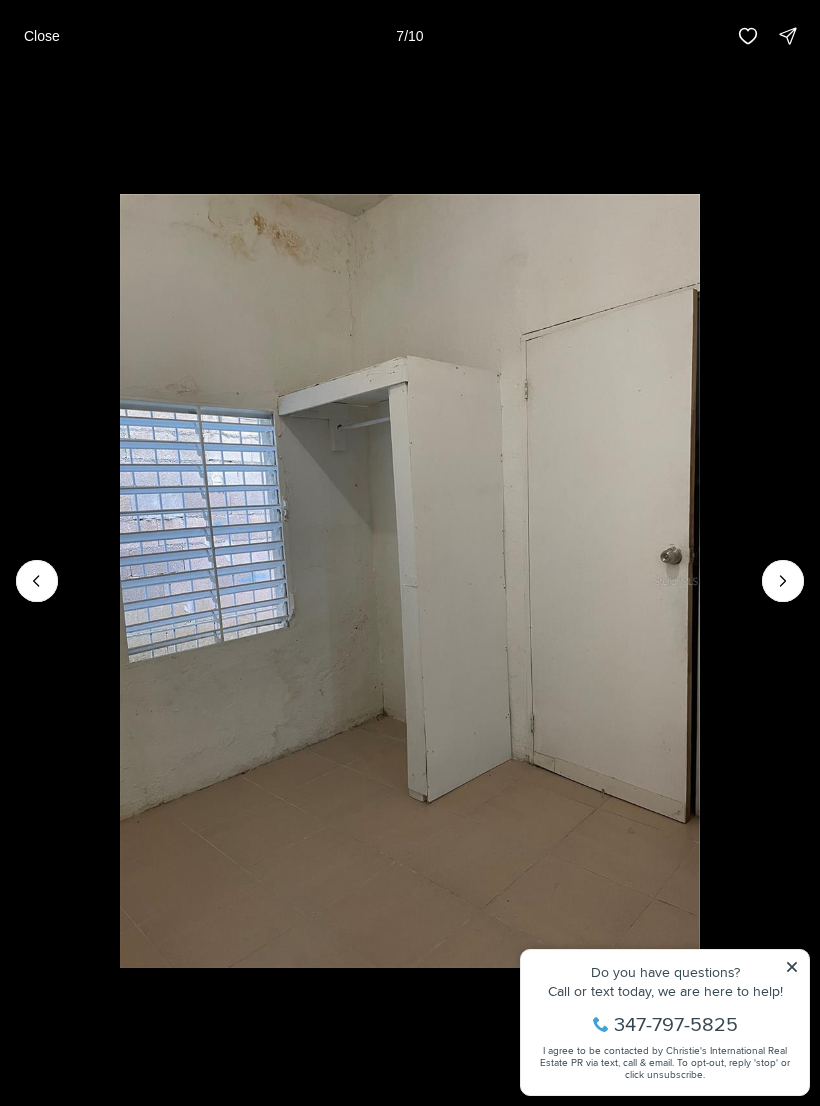 click 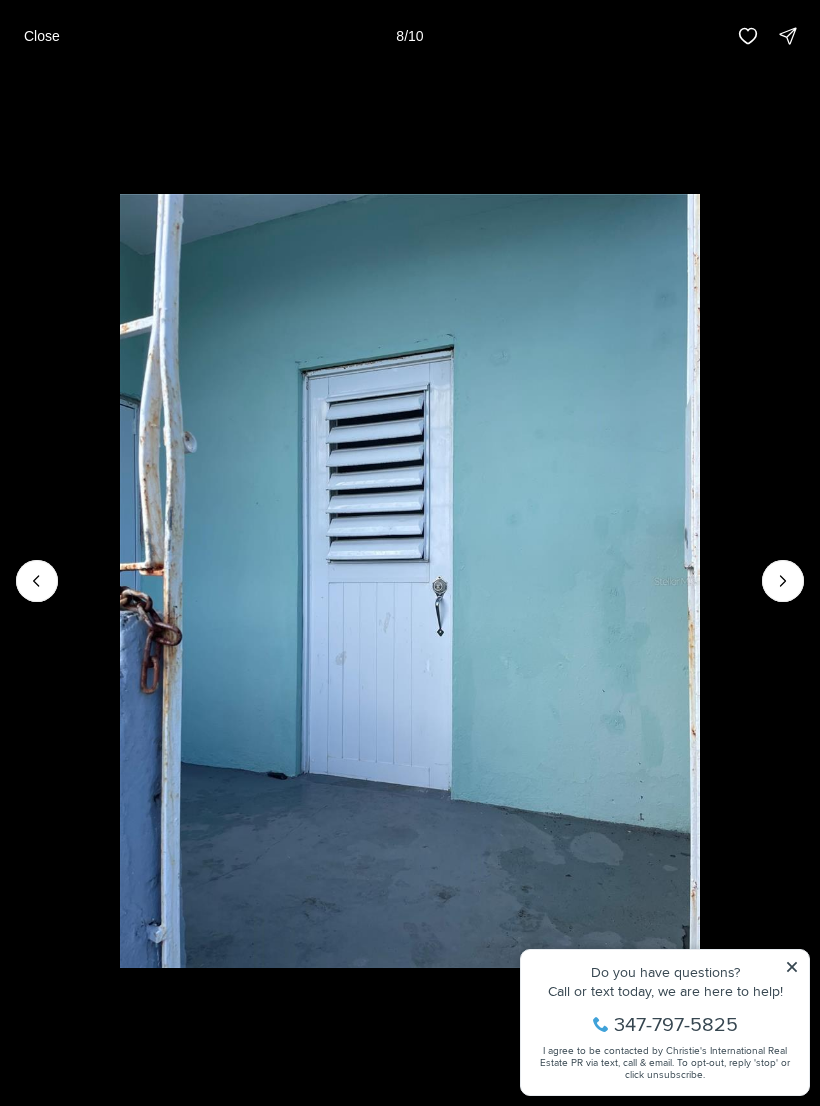 click 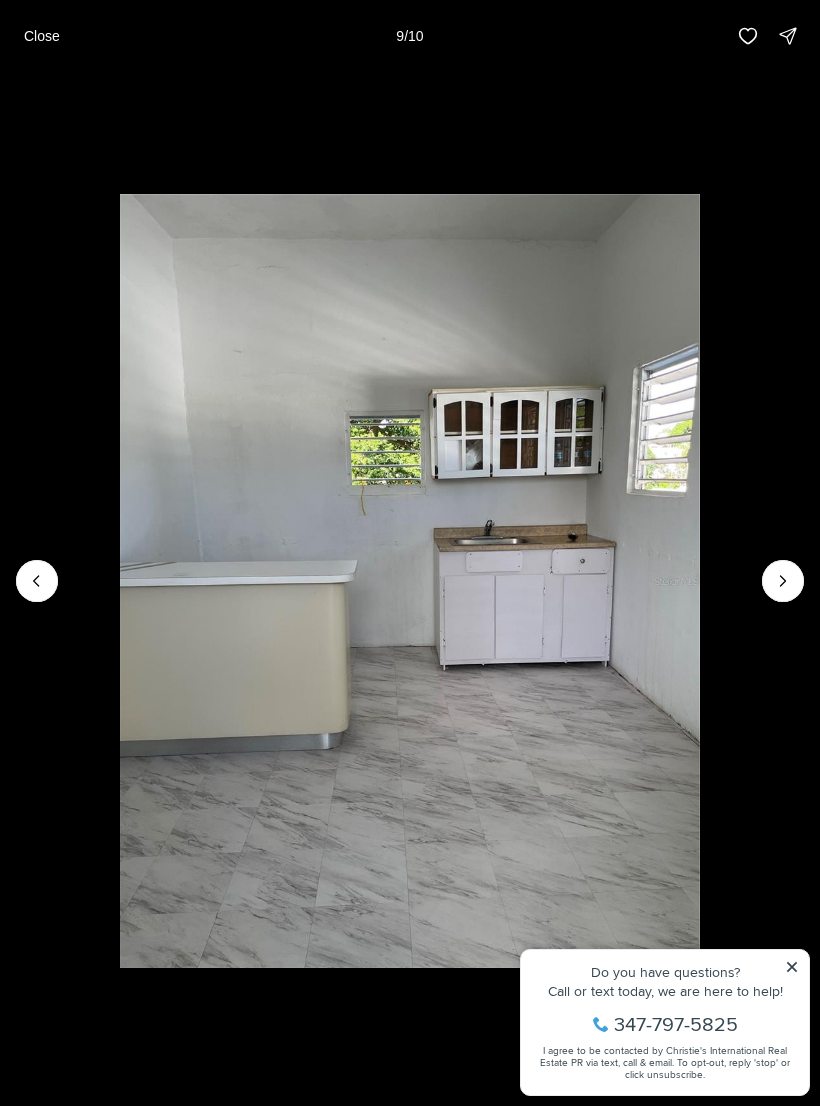 click 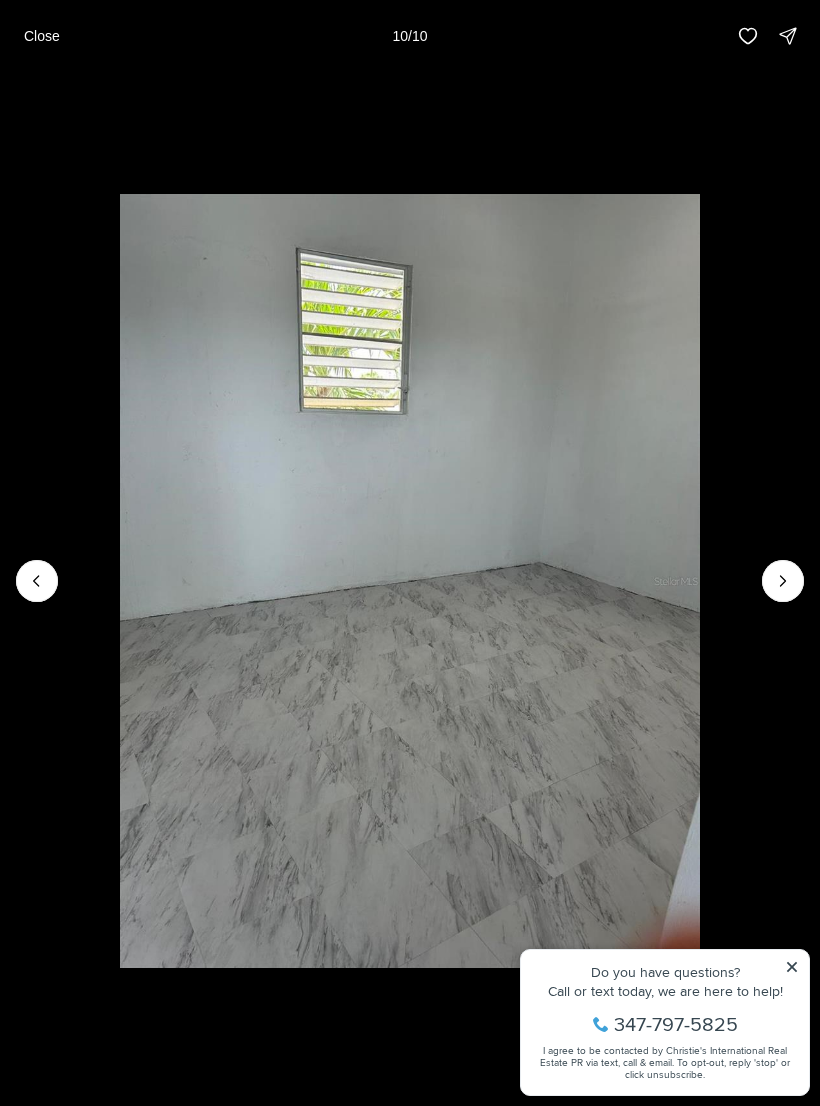 click at bounding box center [783, 581] 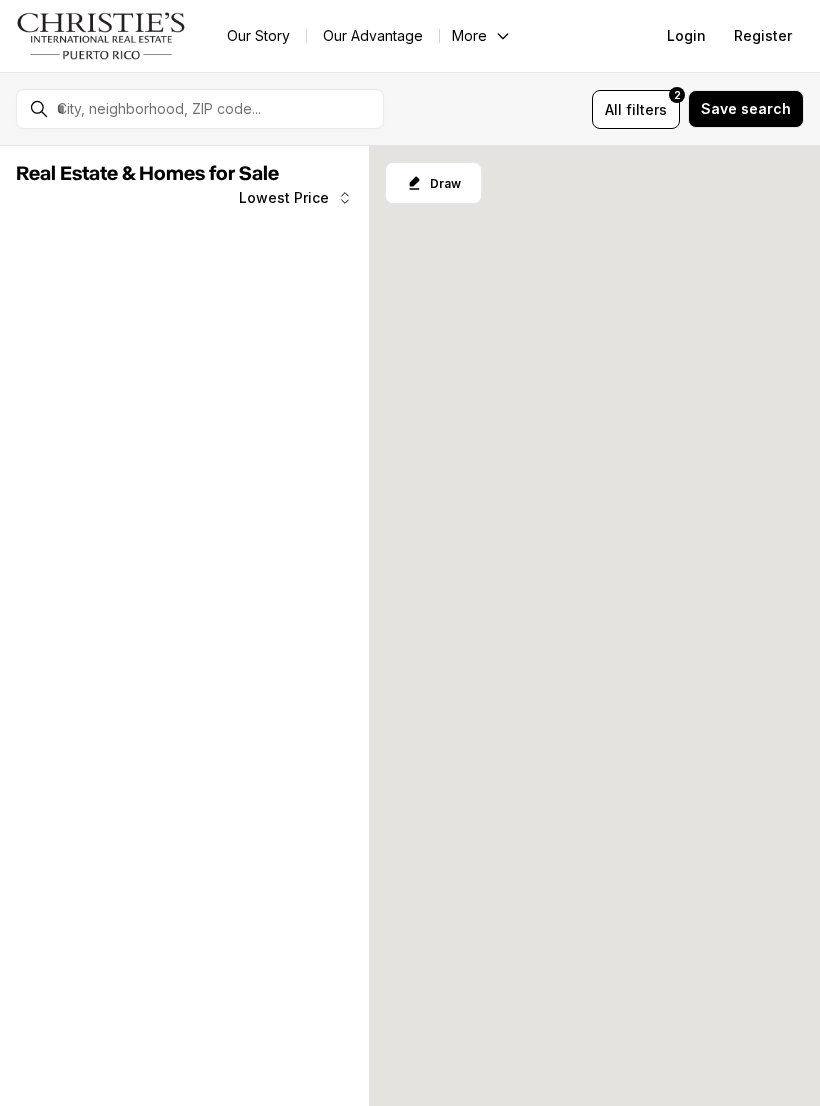 scroll, scrollTop: 0, scrollLeft: 0, axis: both 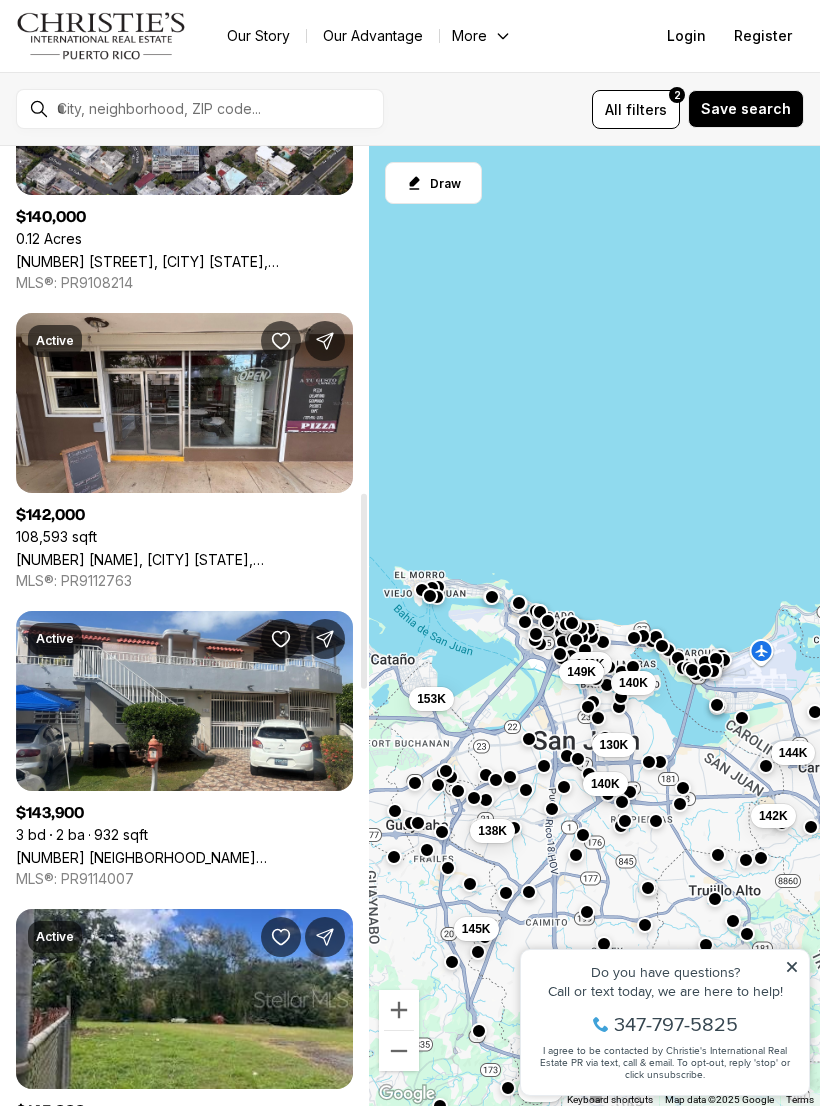 click on "[NUMBER] [STREET] [CITY] [STATE], [POSTAL_CODE]" at bounding box center (184, 857) 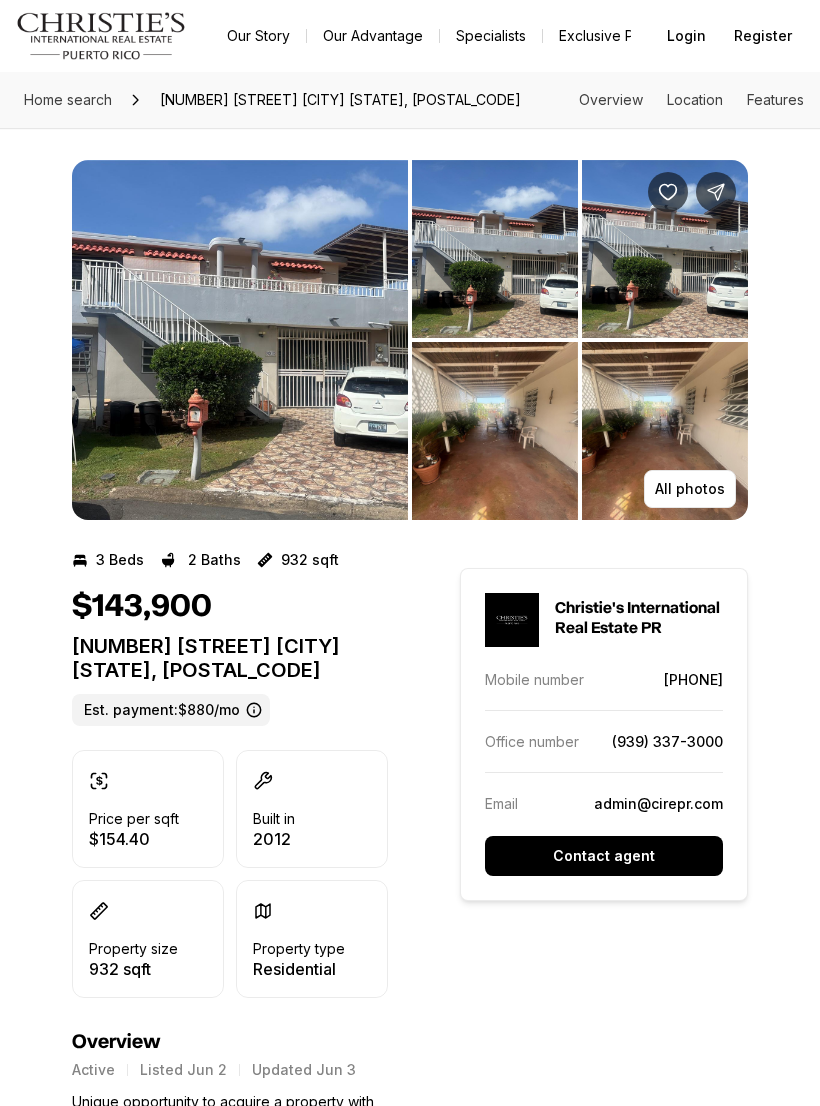 scroll, scrollTop: 0, scrollLeft: 0, axis: both 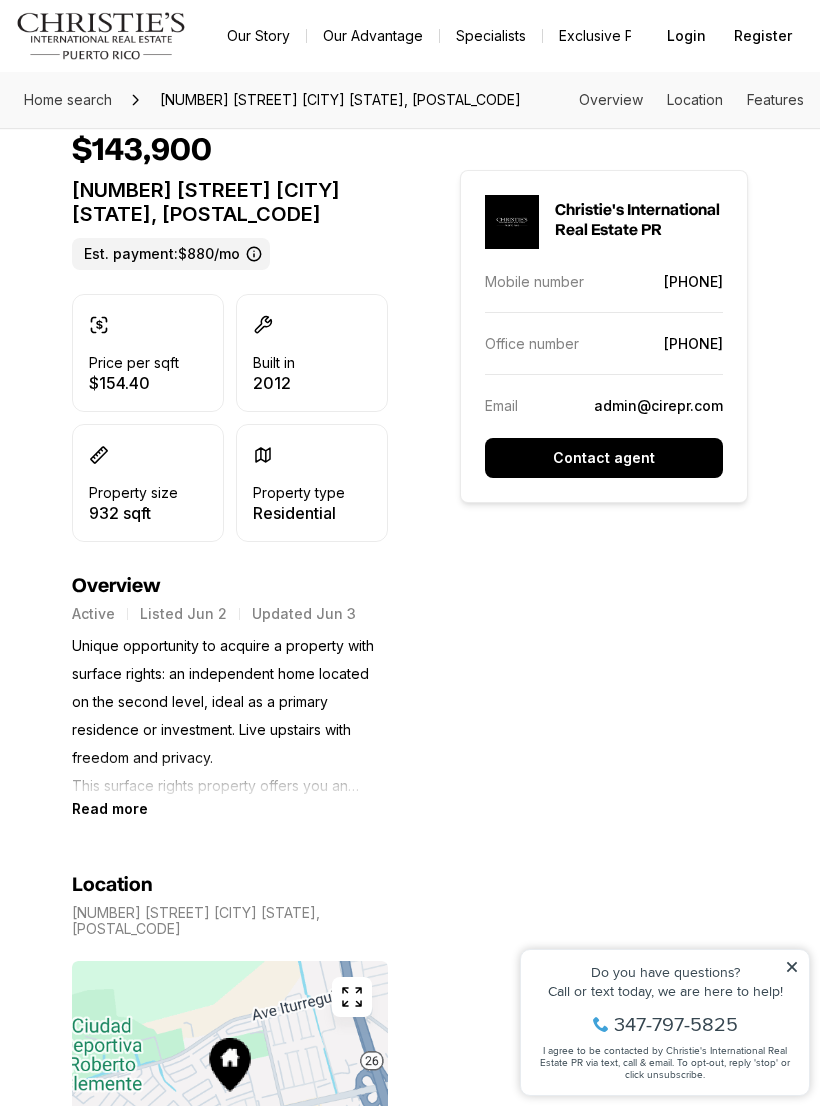click on "Read more" at bounding box center [110, 808] 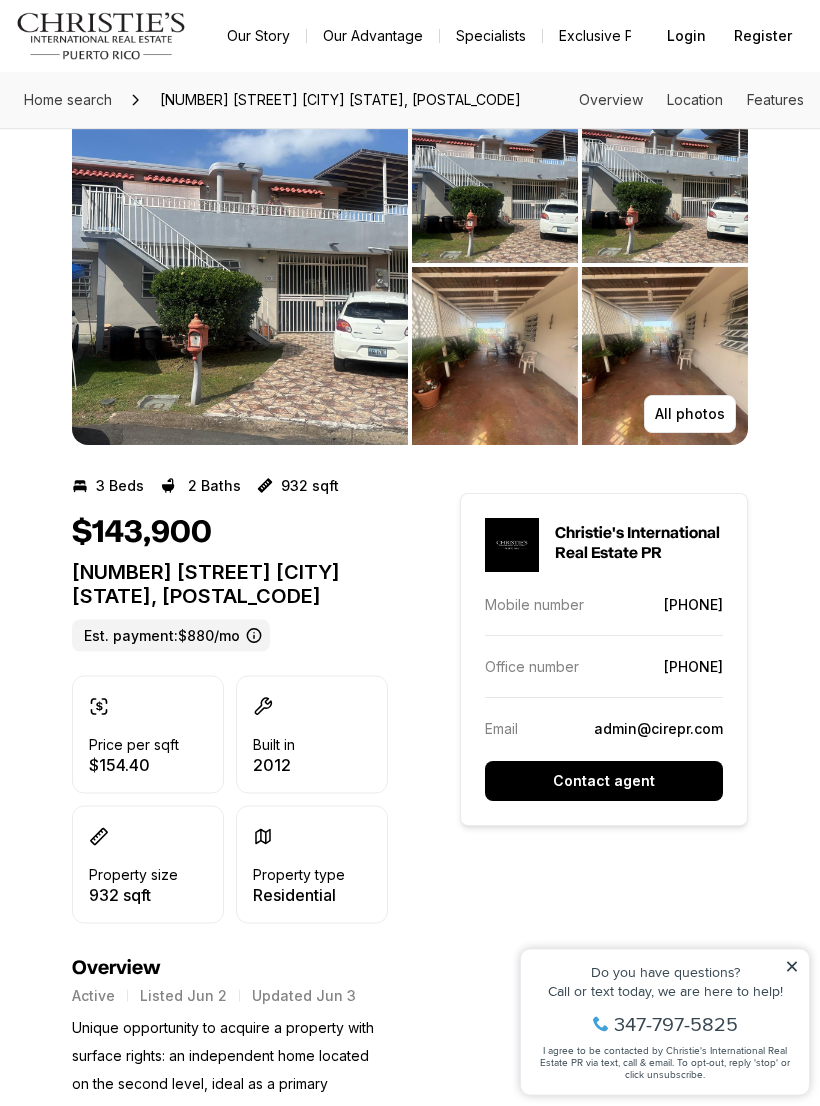 scroll, scrollTop: 0, scrollLeft: 0, axis: both 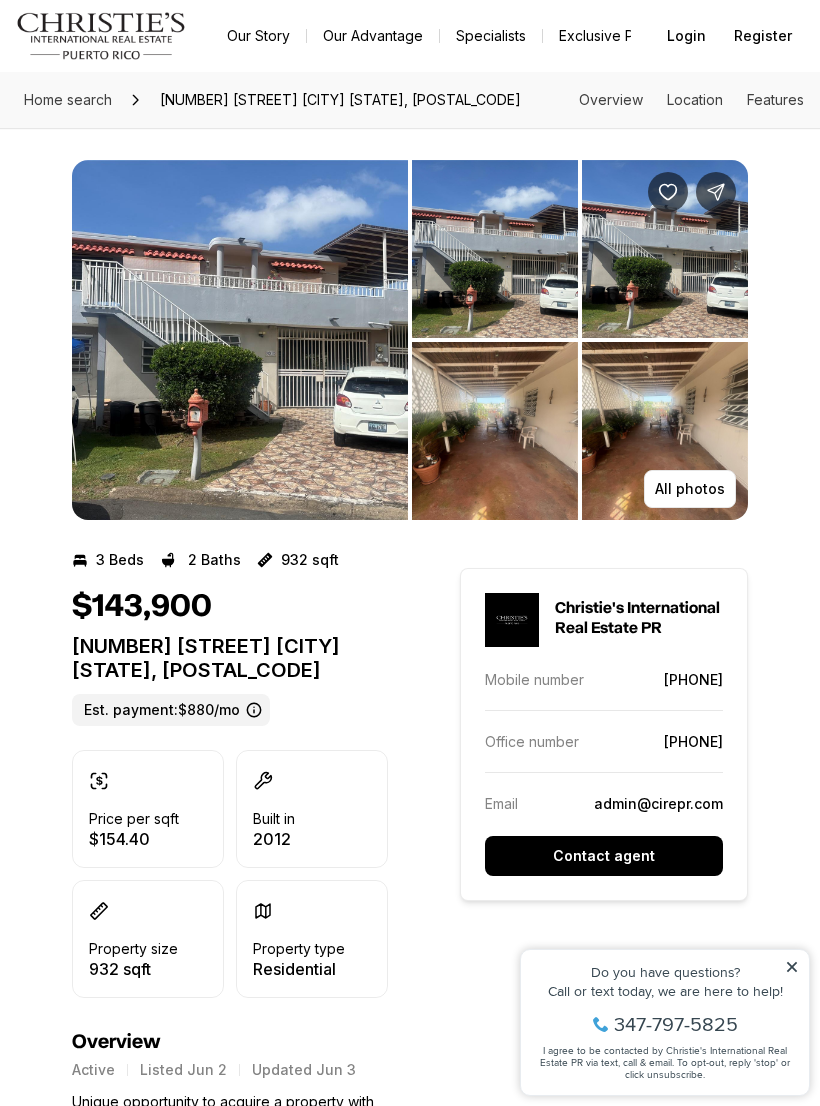 click at bounding box center (240, 340) 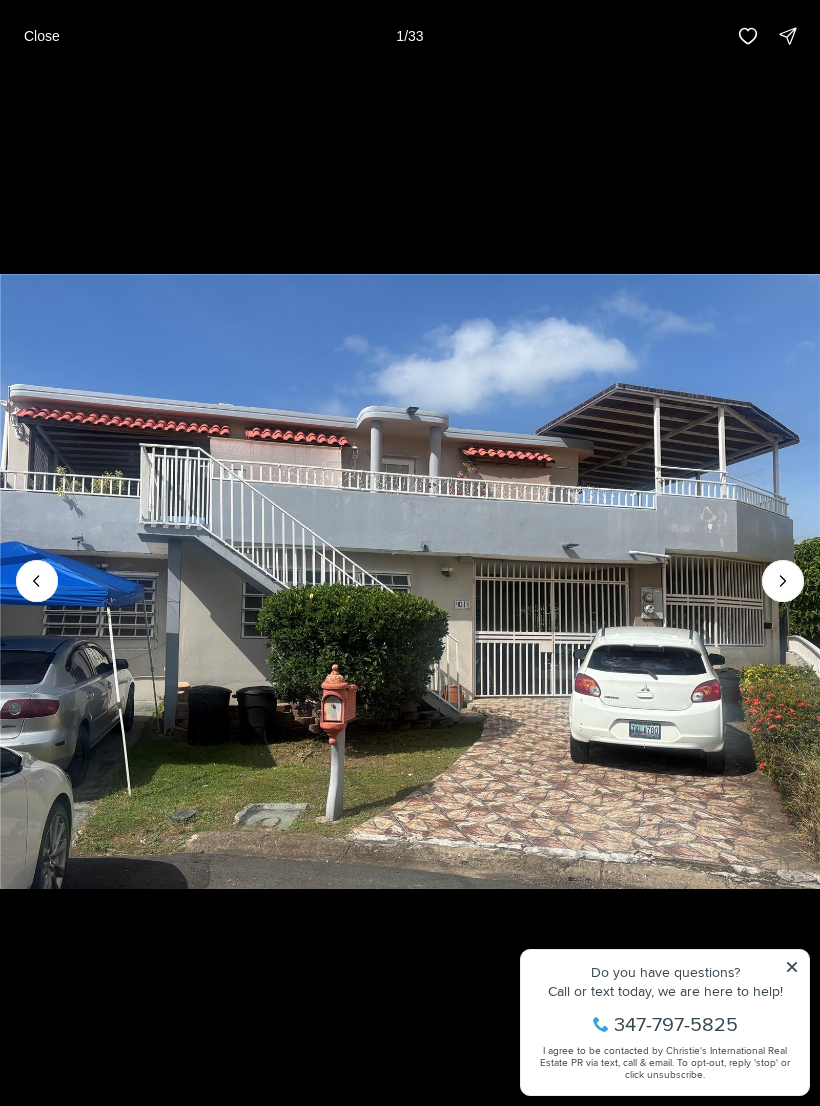 click at bounding box center (783, 581) 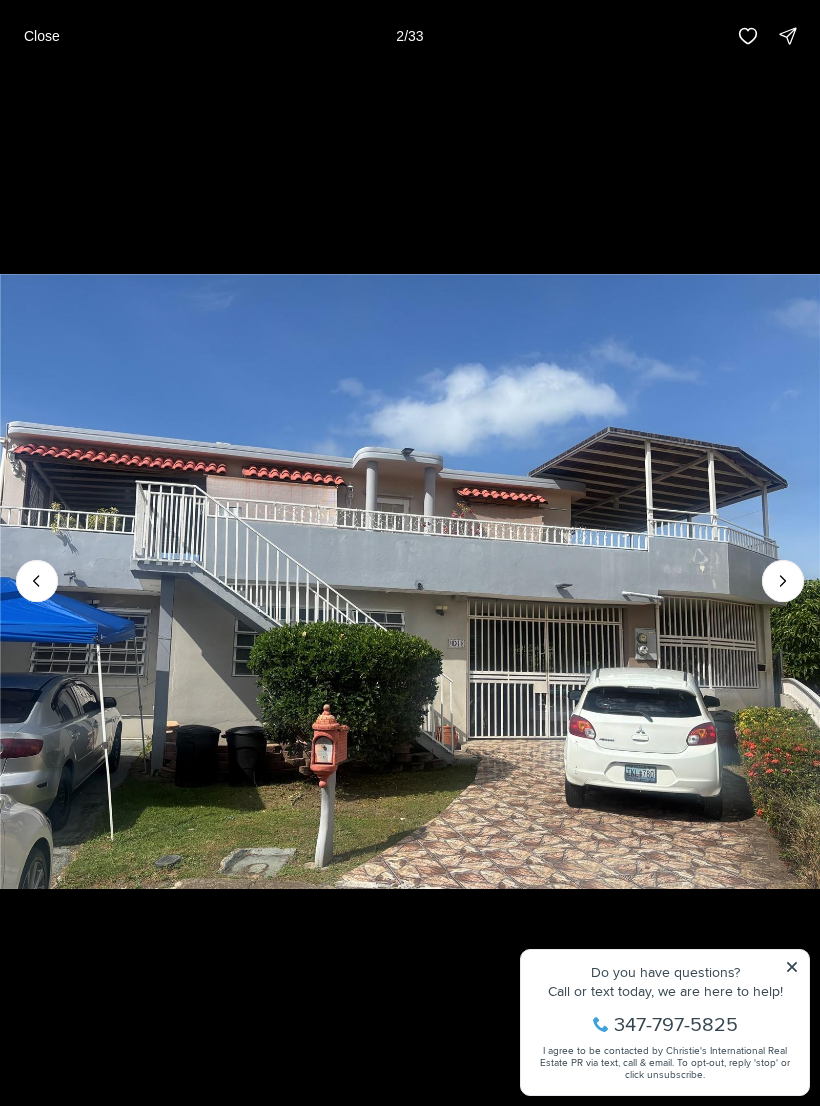 click 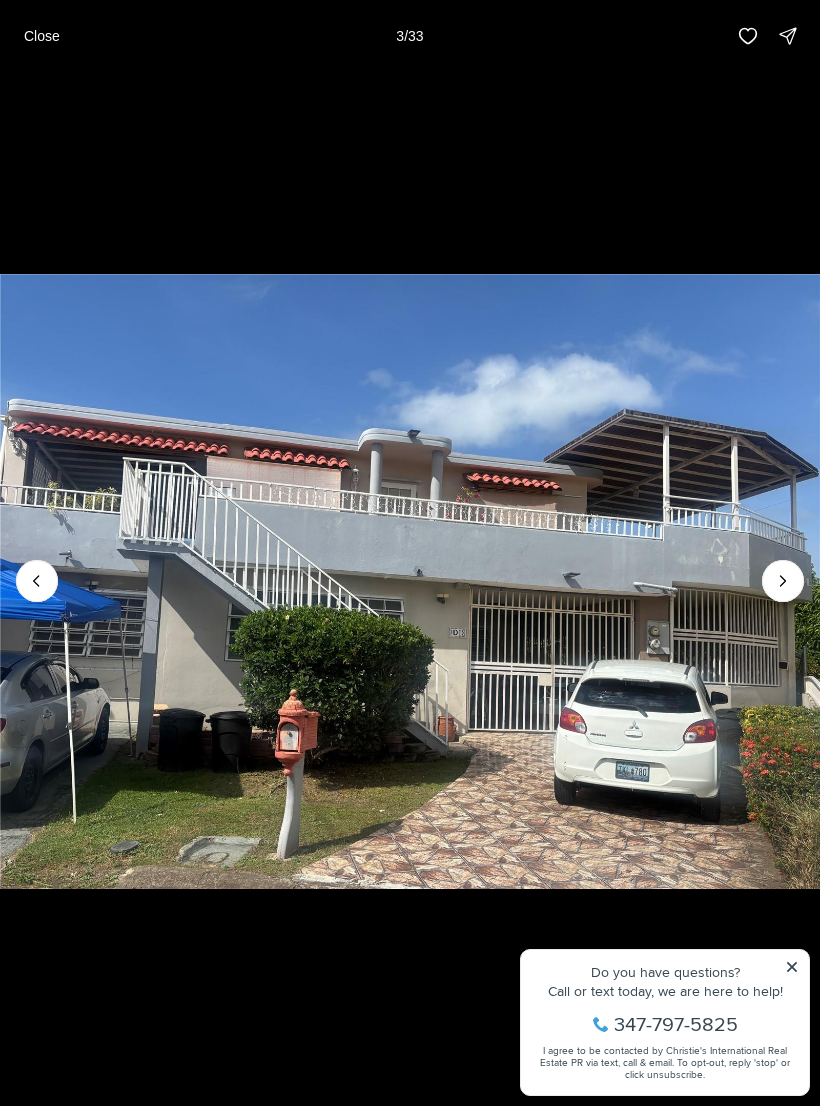 click 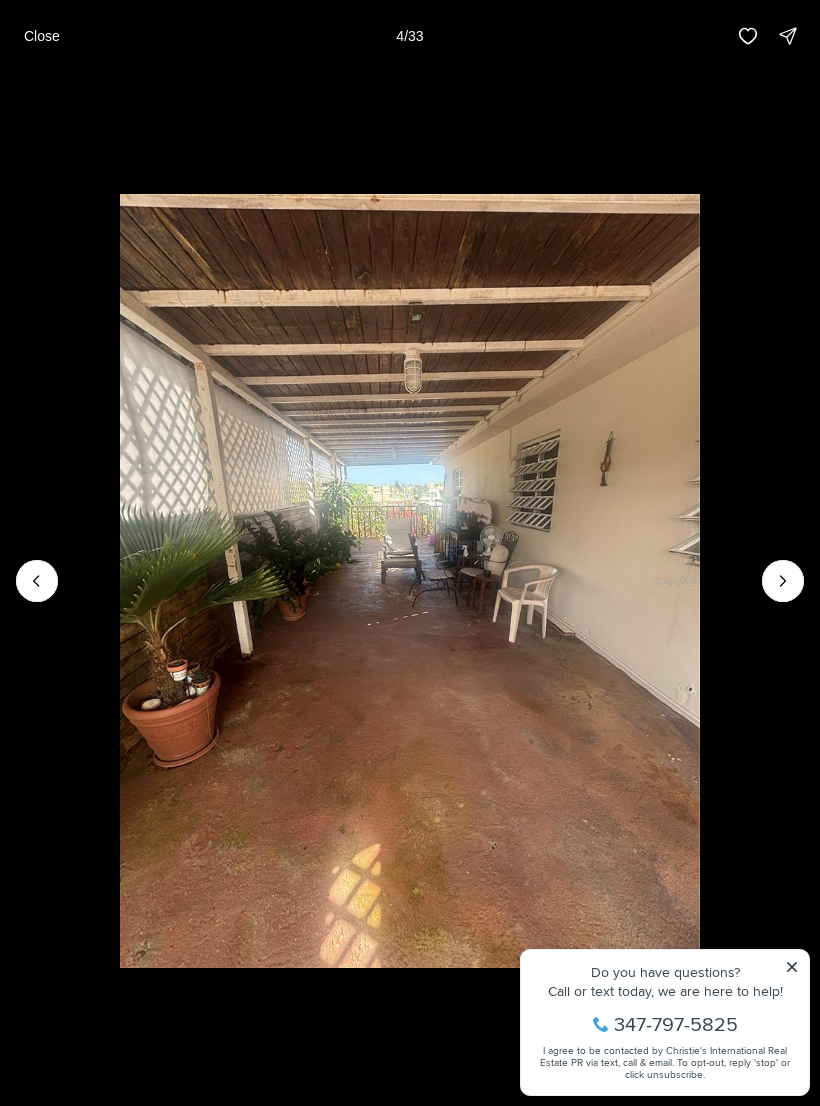 click 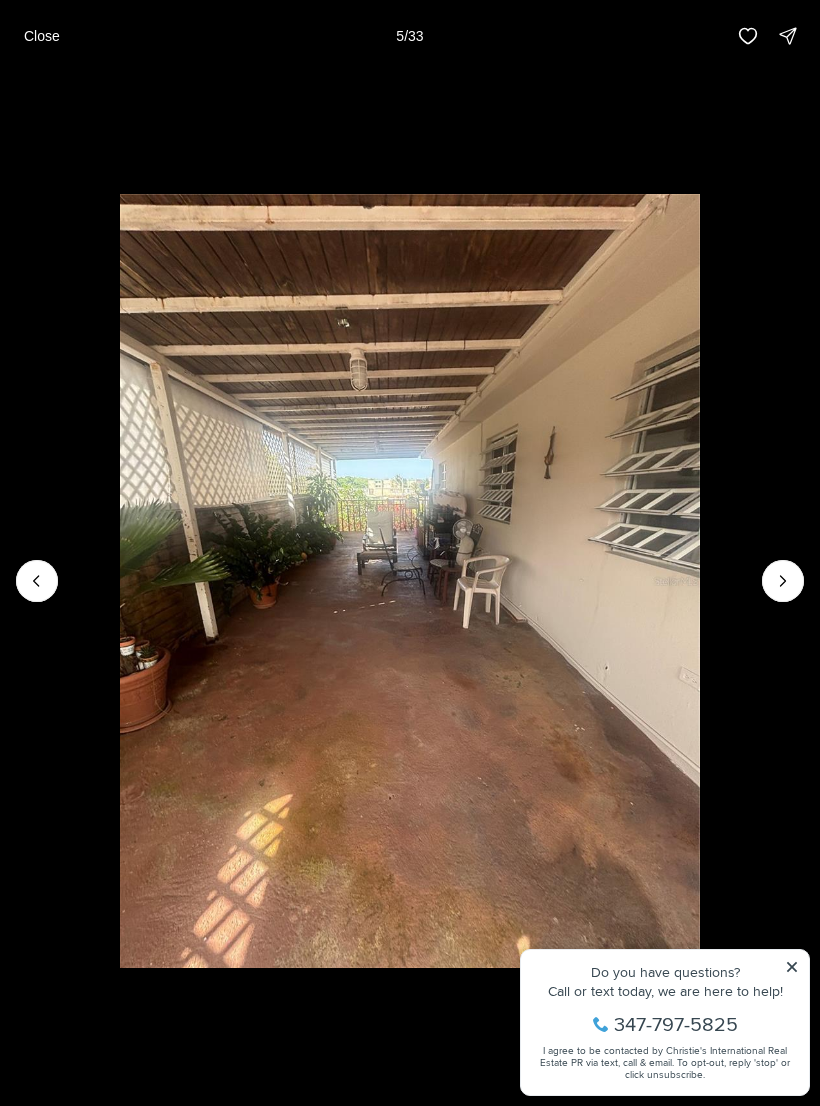 click 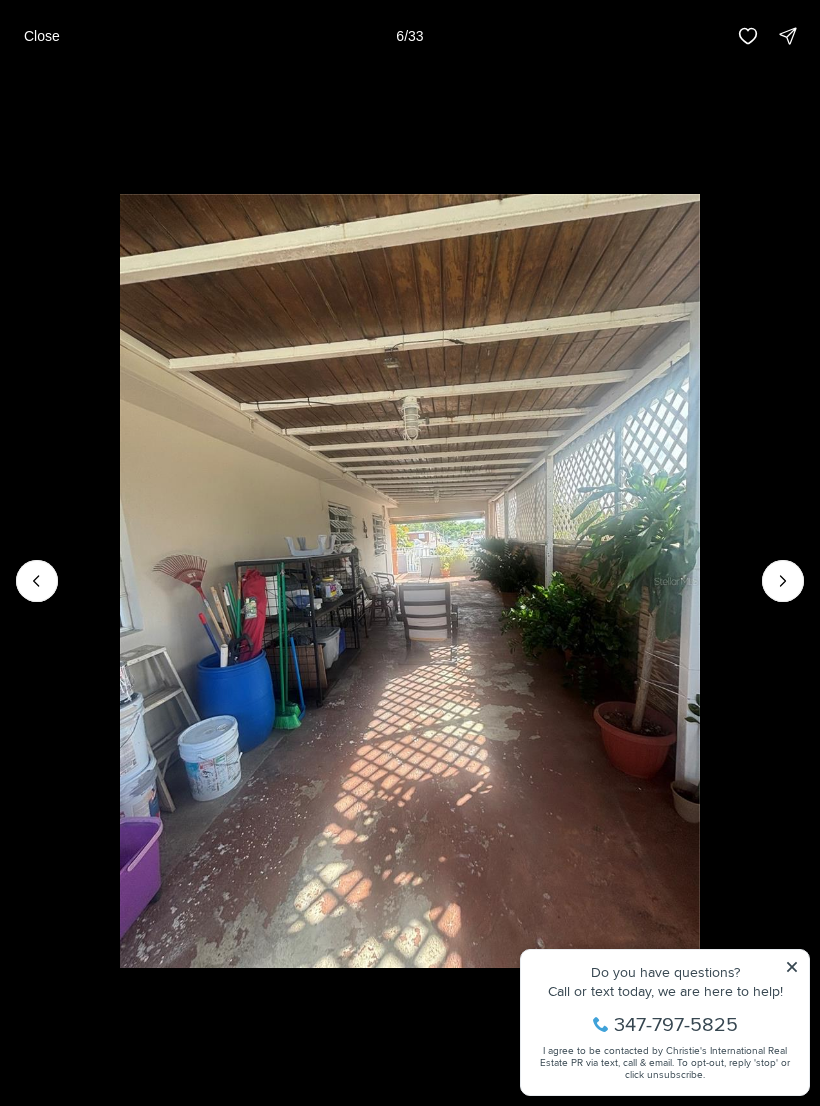 click at bounding box center [783, 581] 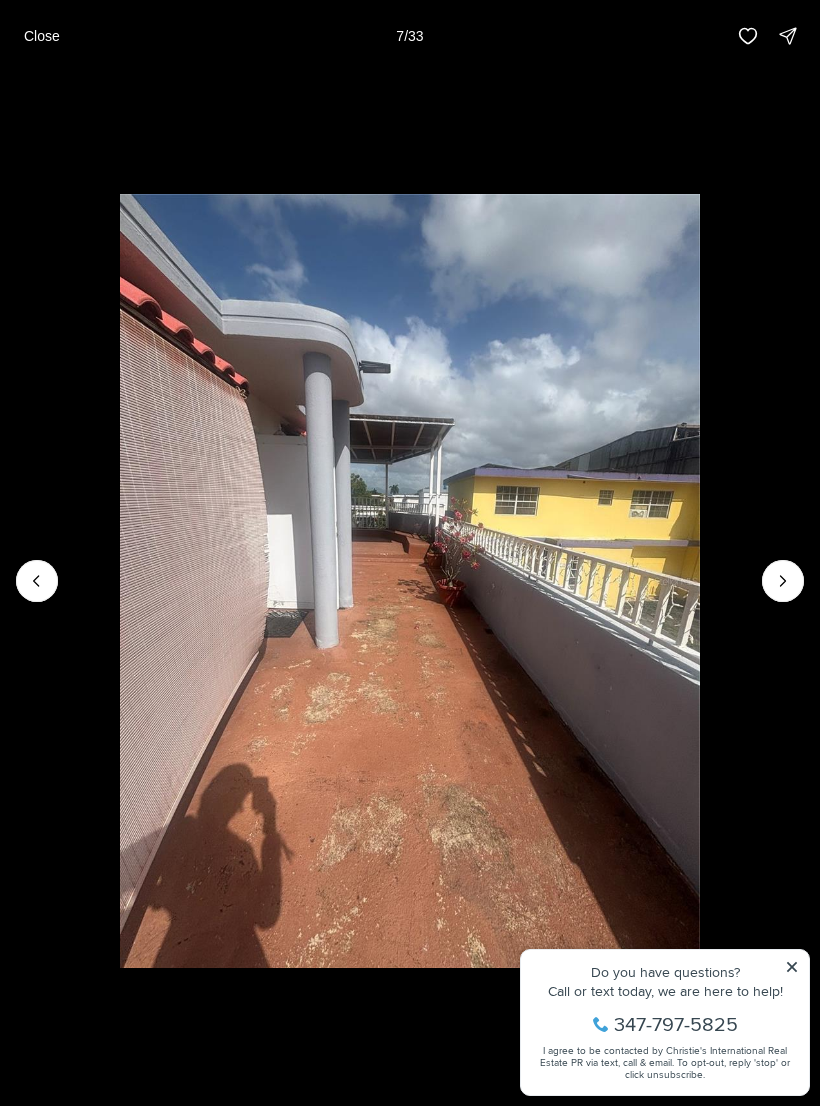 click 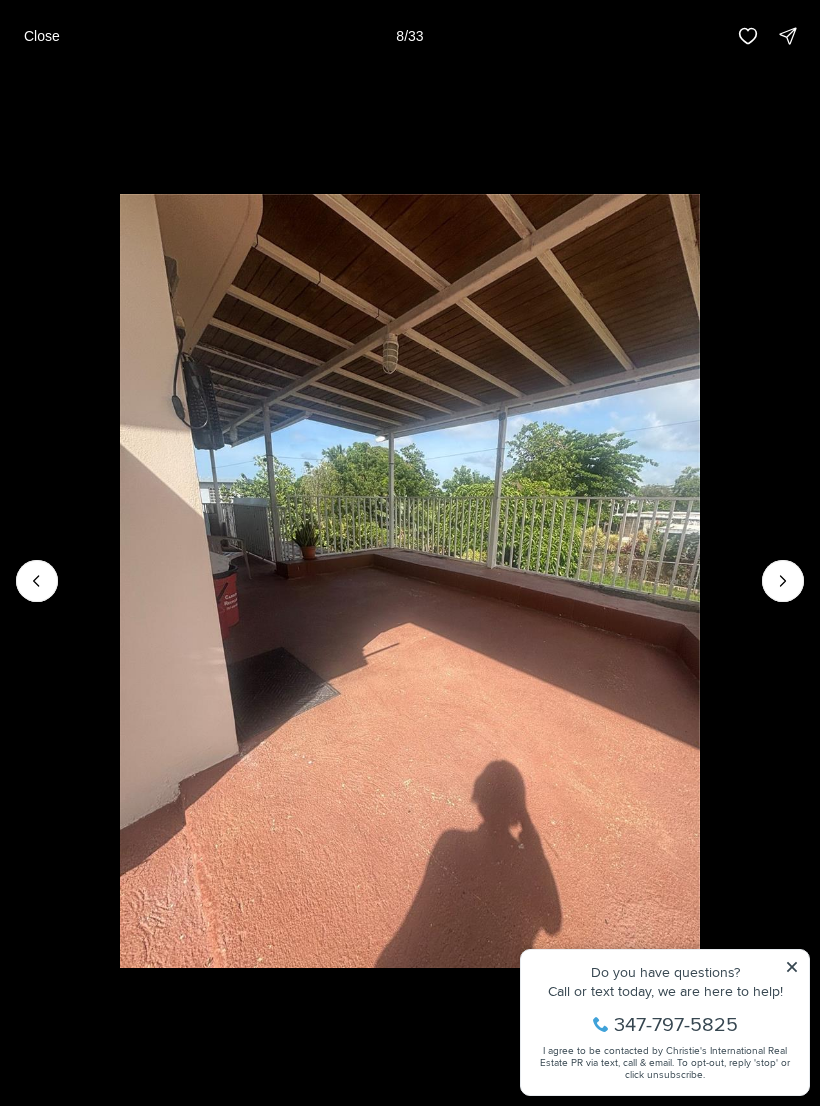 click 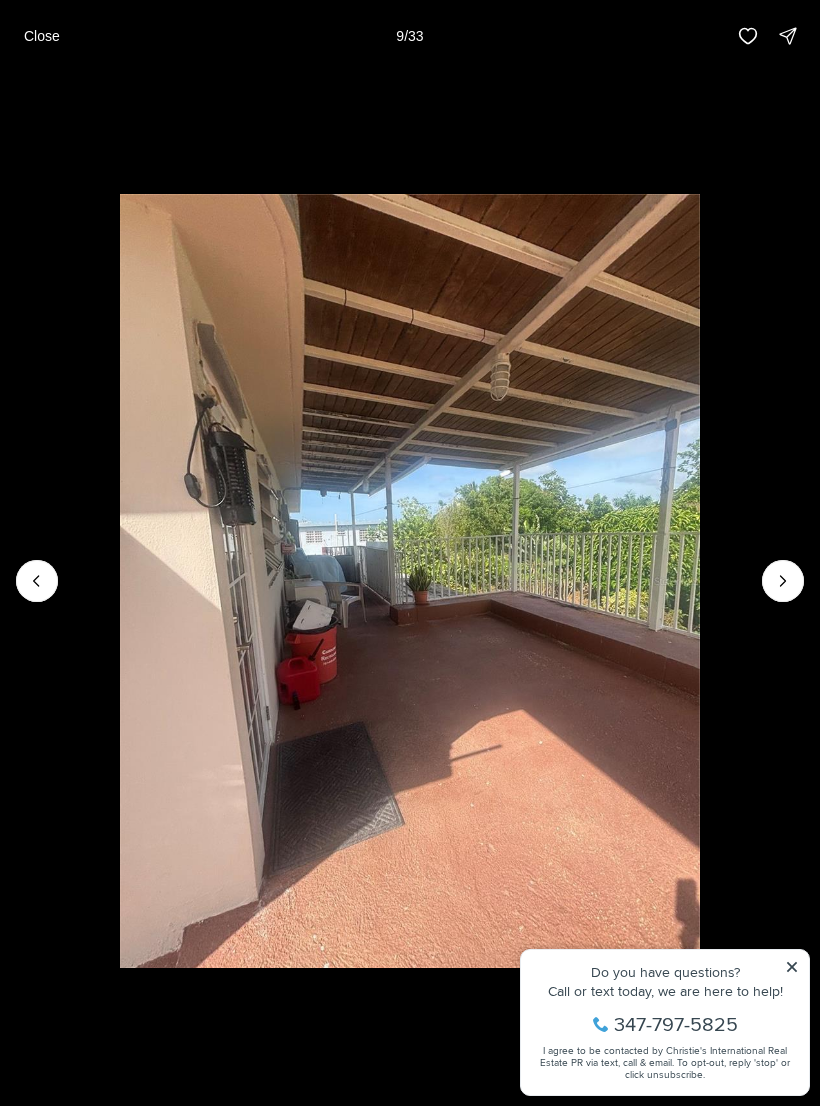 click 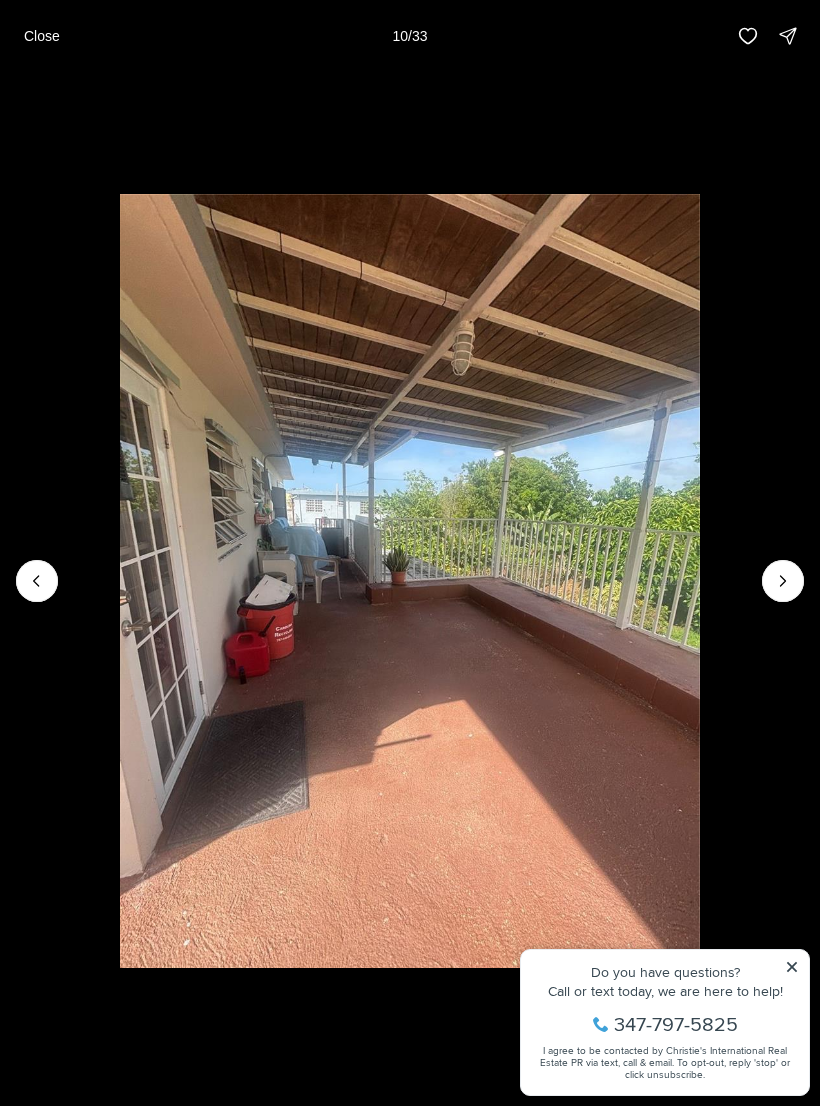 click on "Close 10  /  33" at bounding box center (410, 36) 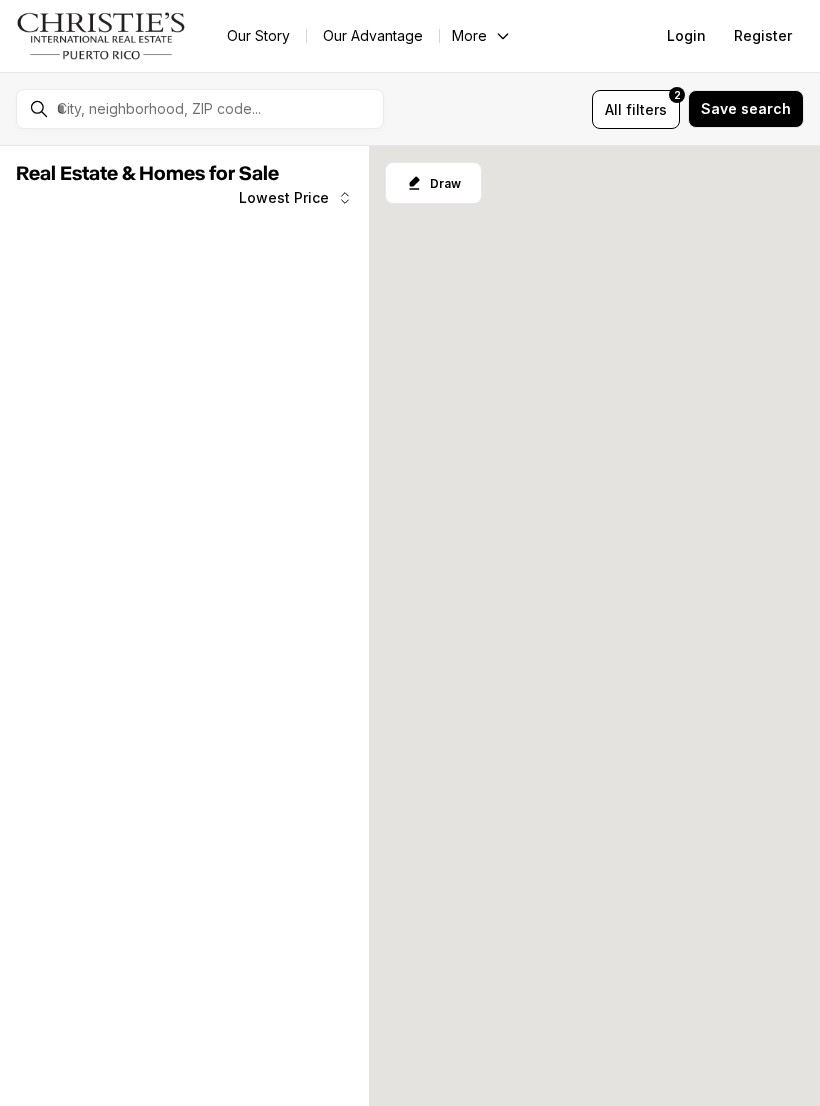scroll, scrollTop: 0, scrollLeft: 0, axis: both 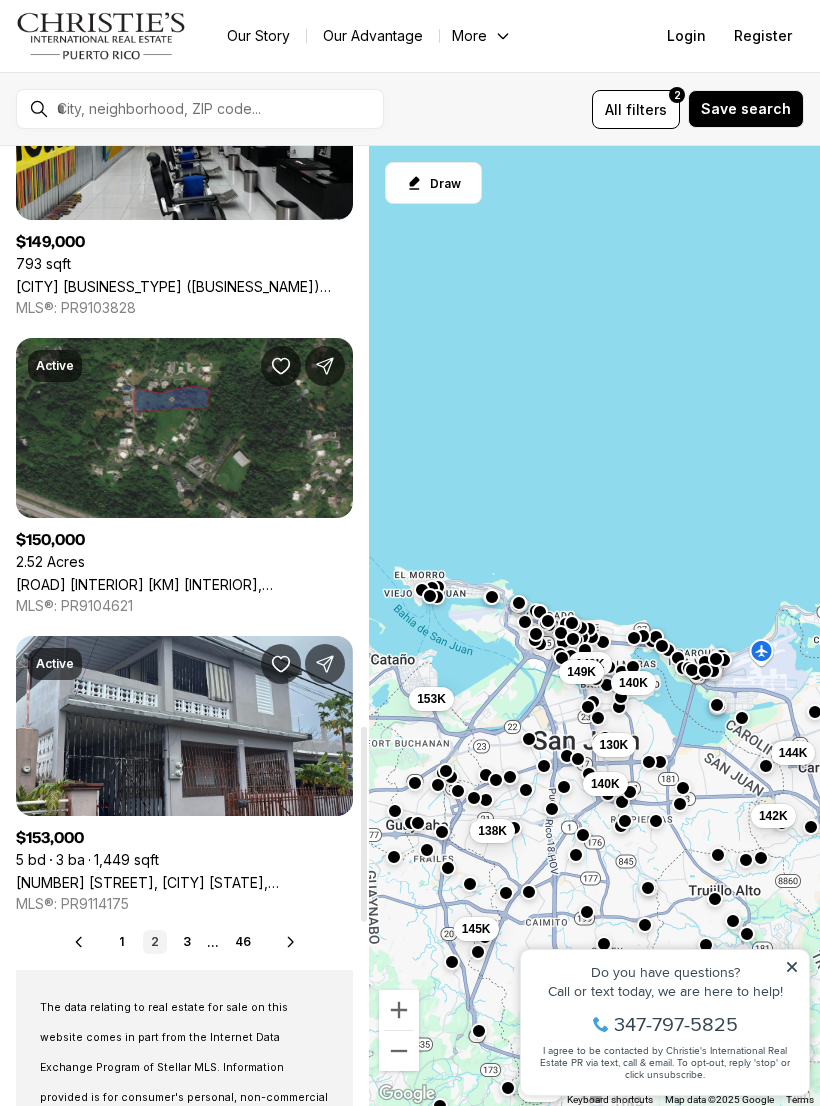click on "[NUMBER] [STREET], [CITY] [STATE], [POSTAL_CODE]" at bounding box center (184, 882) 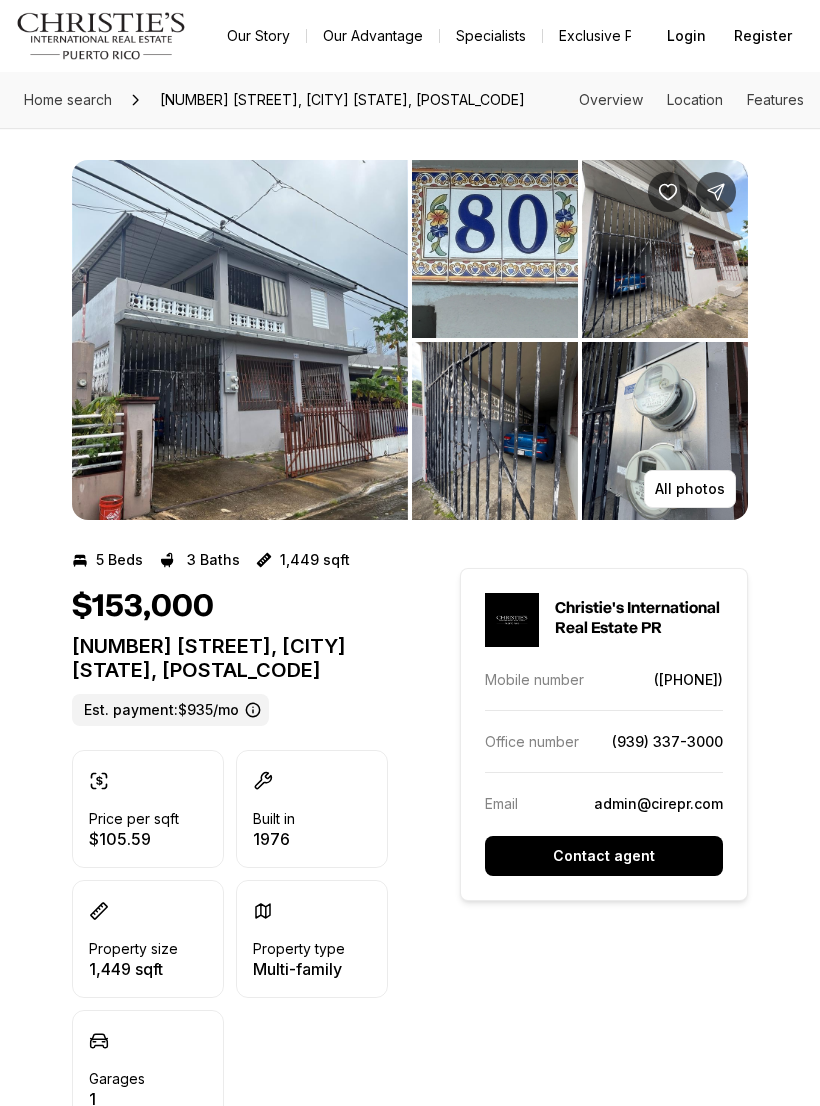 scroll, scrollTop: 0, scrollLeft: 0, axis: both 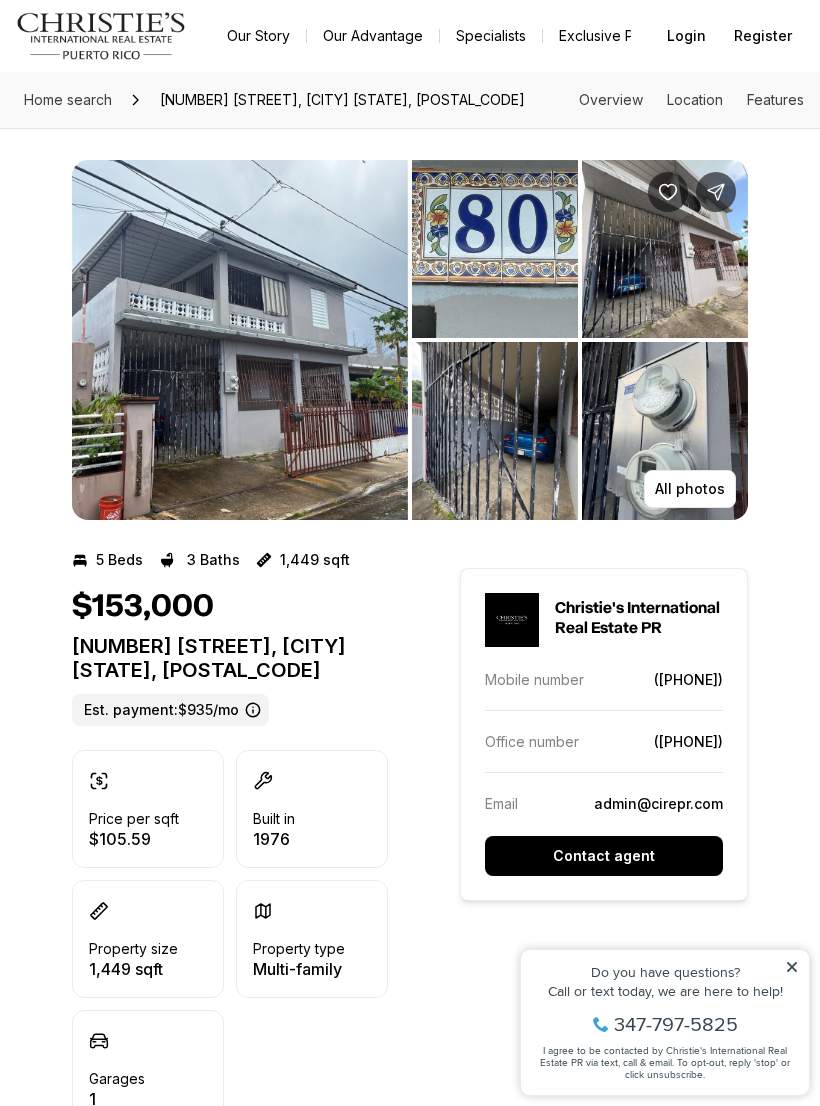 click at bounding box center (240, 340) 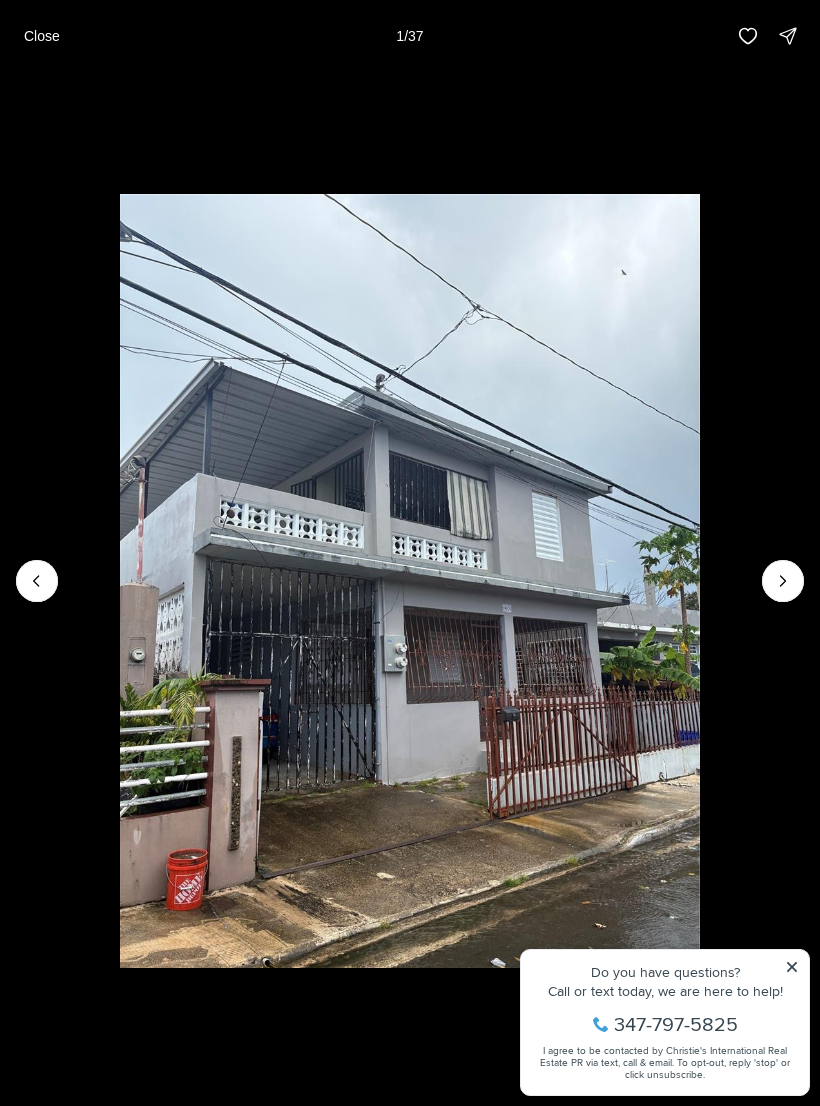 click 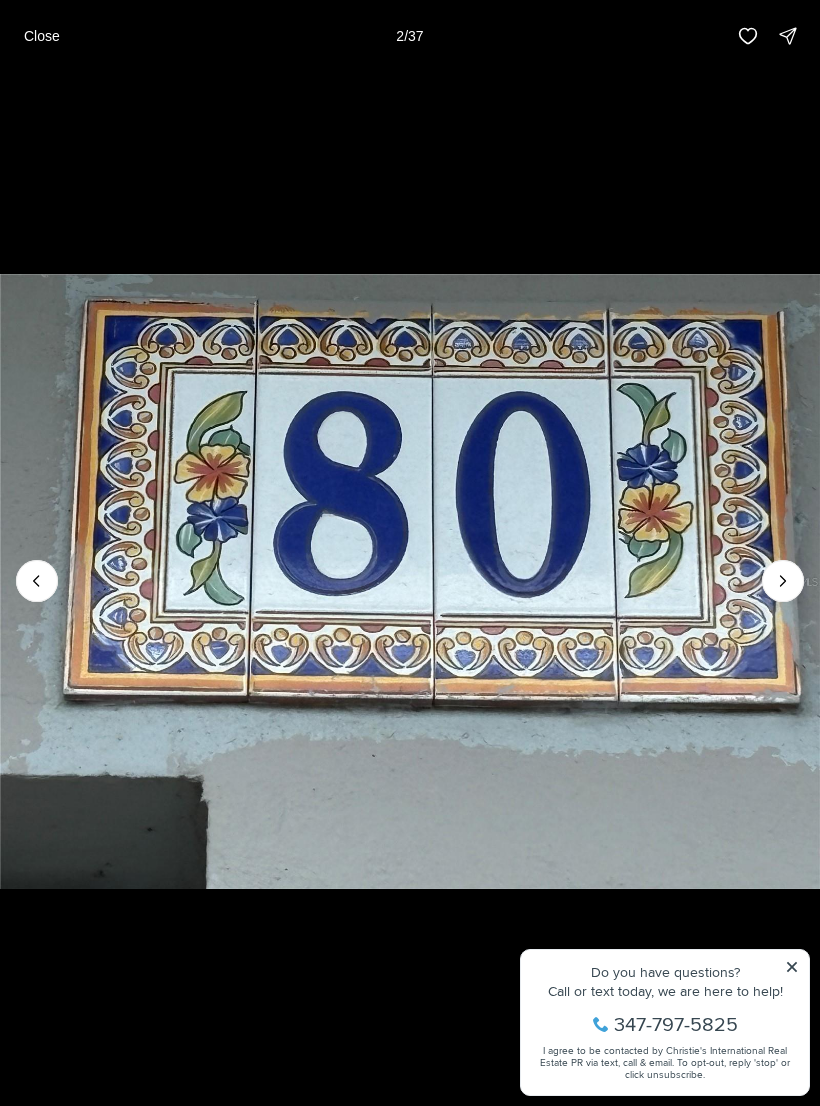 click 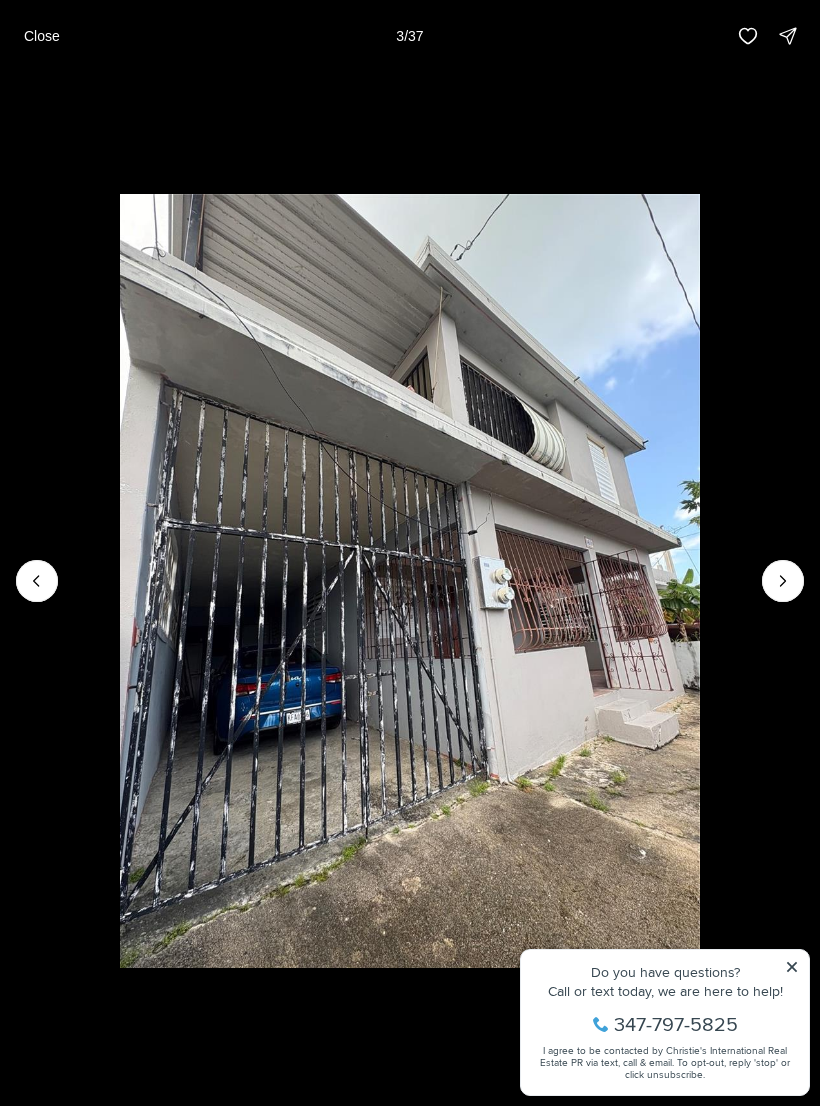 click 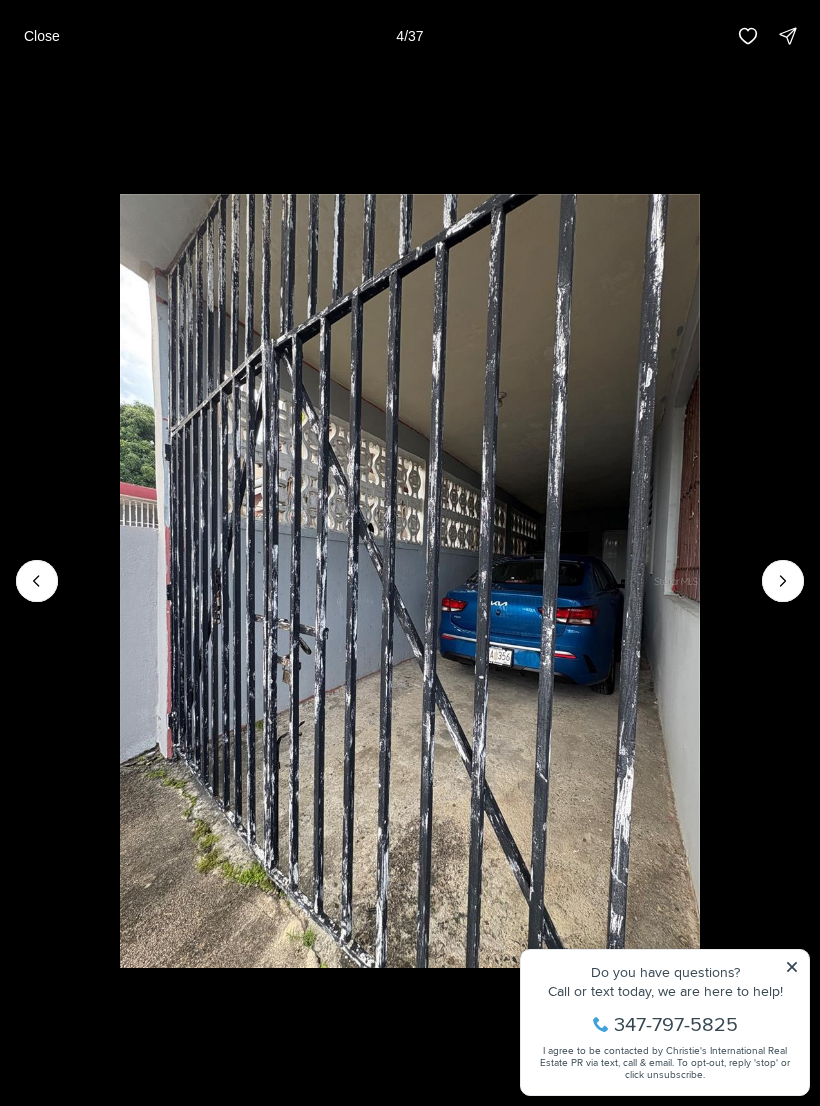 click 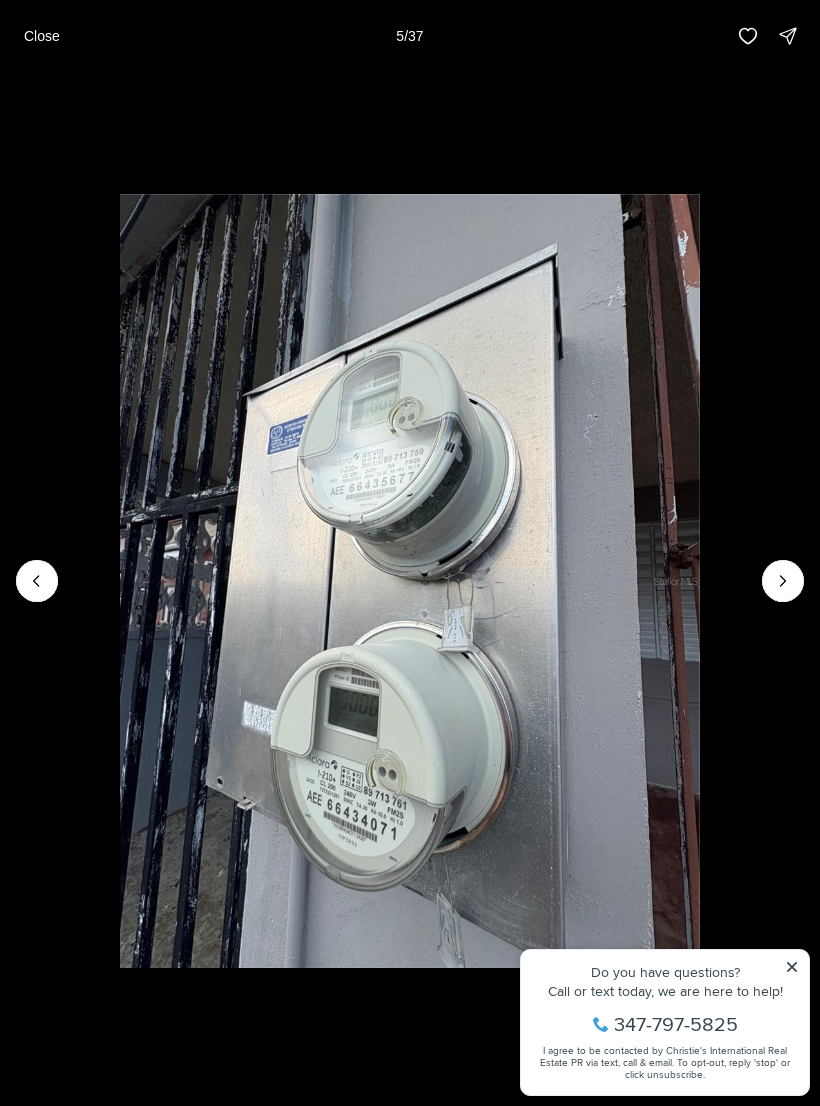 click 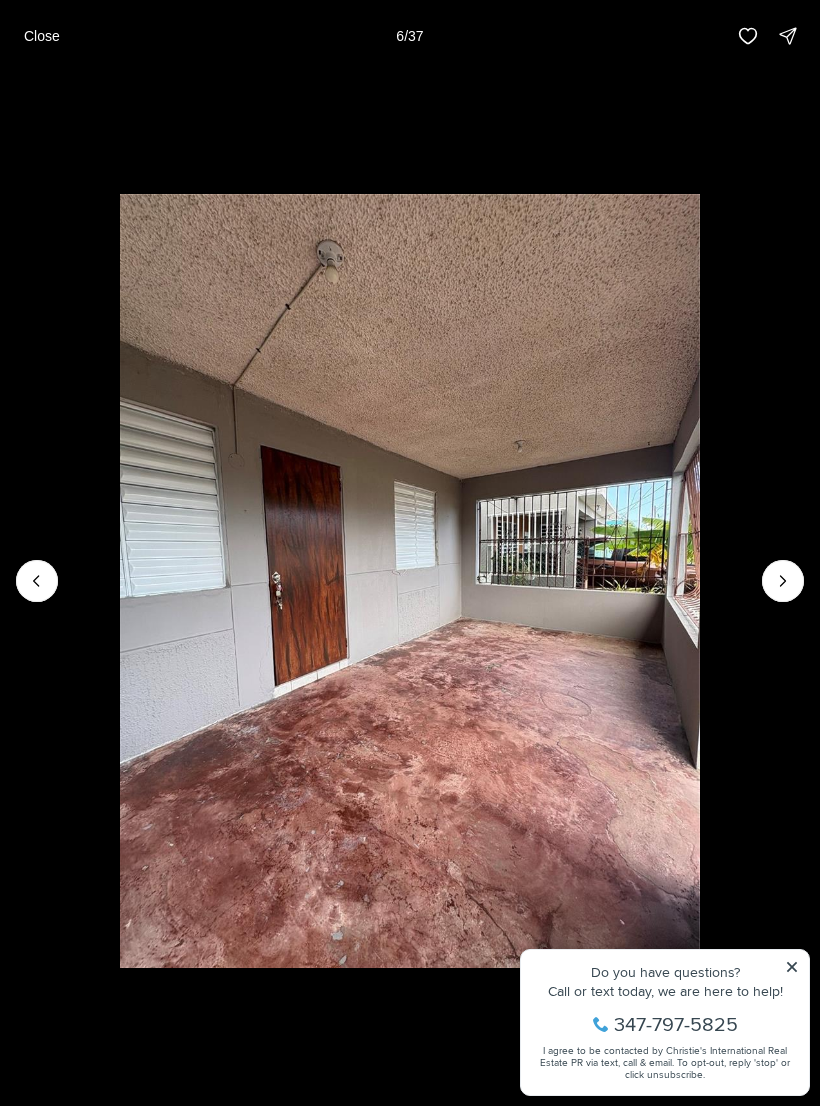 click 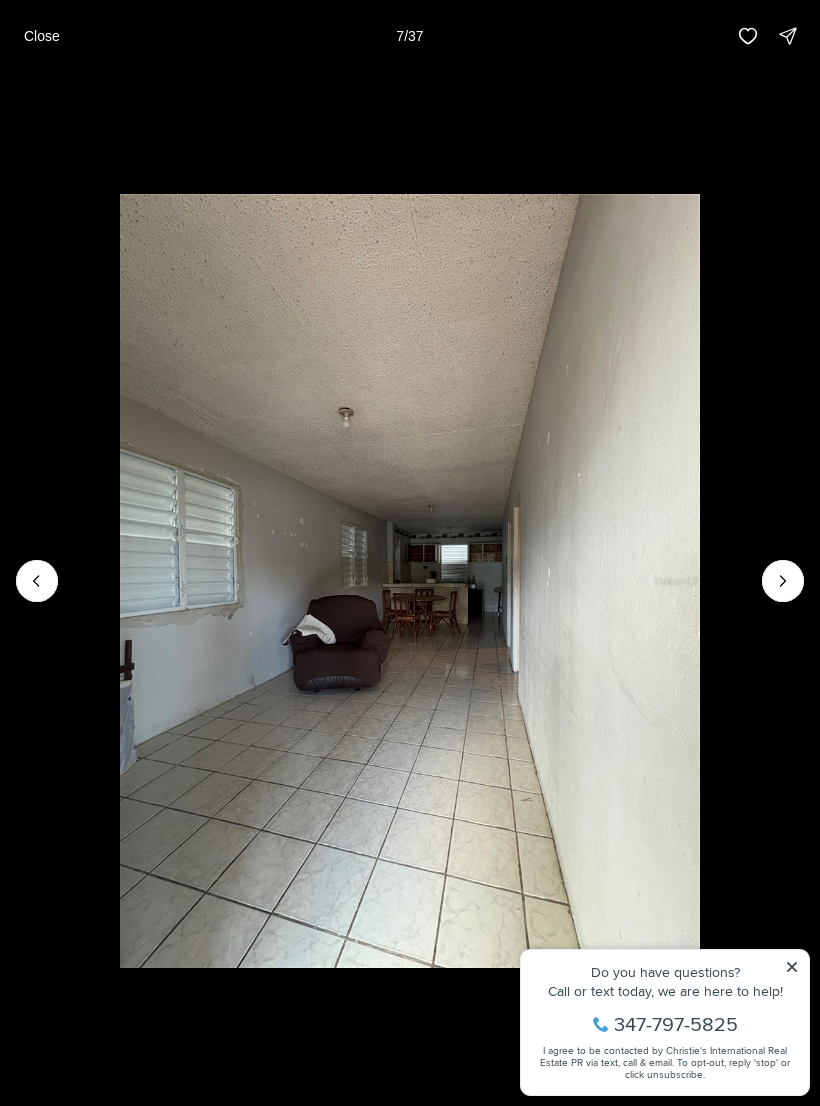 click 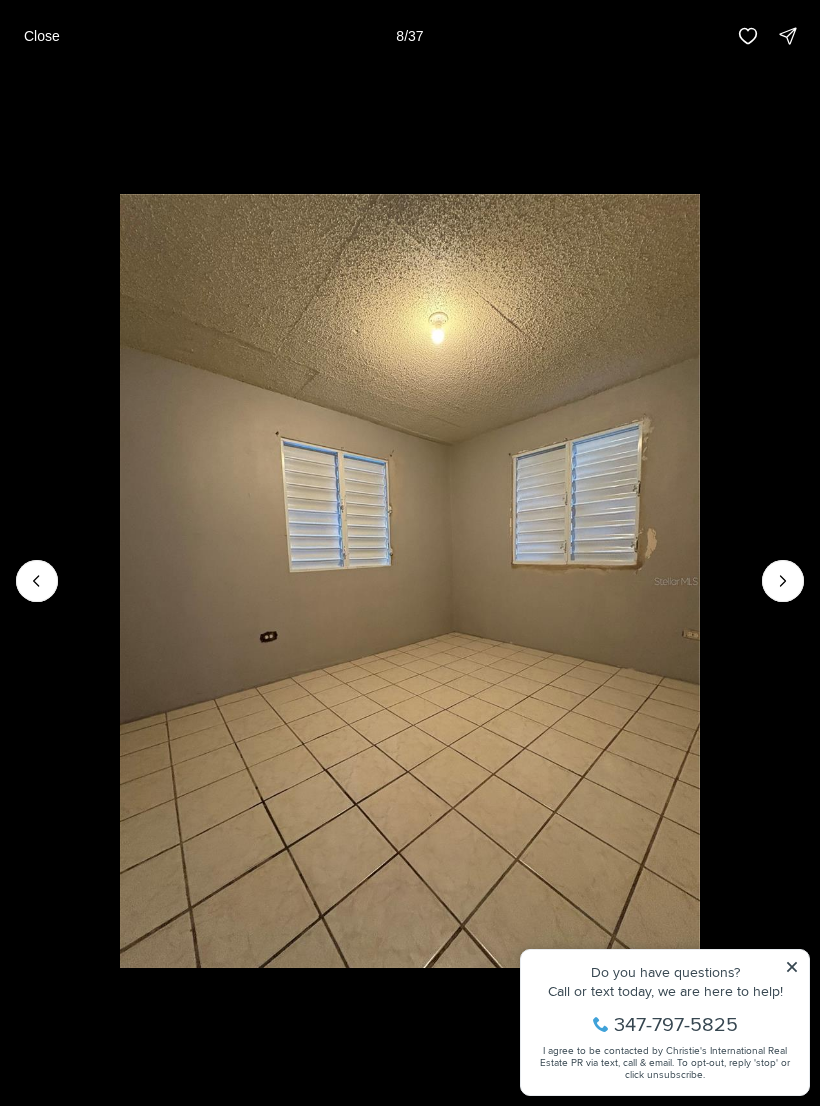 click 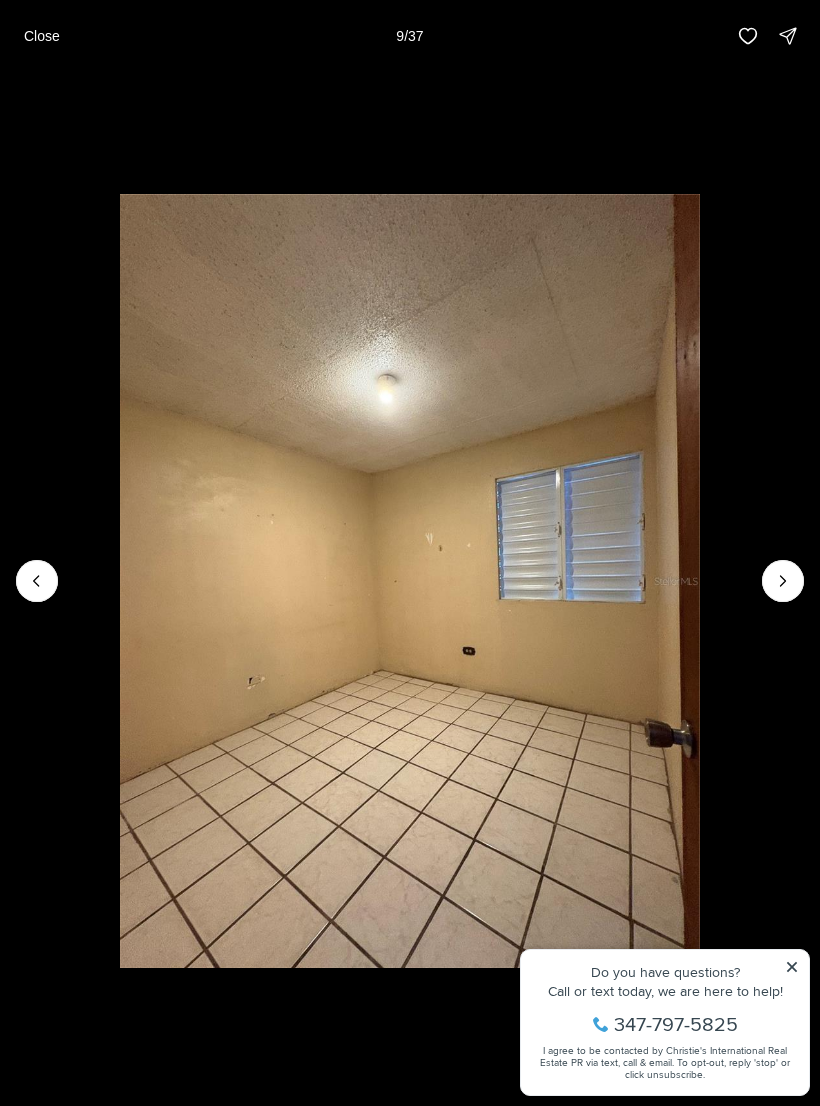 click 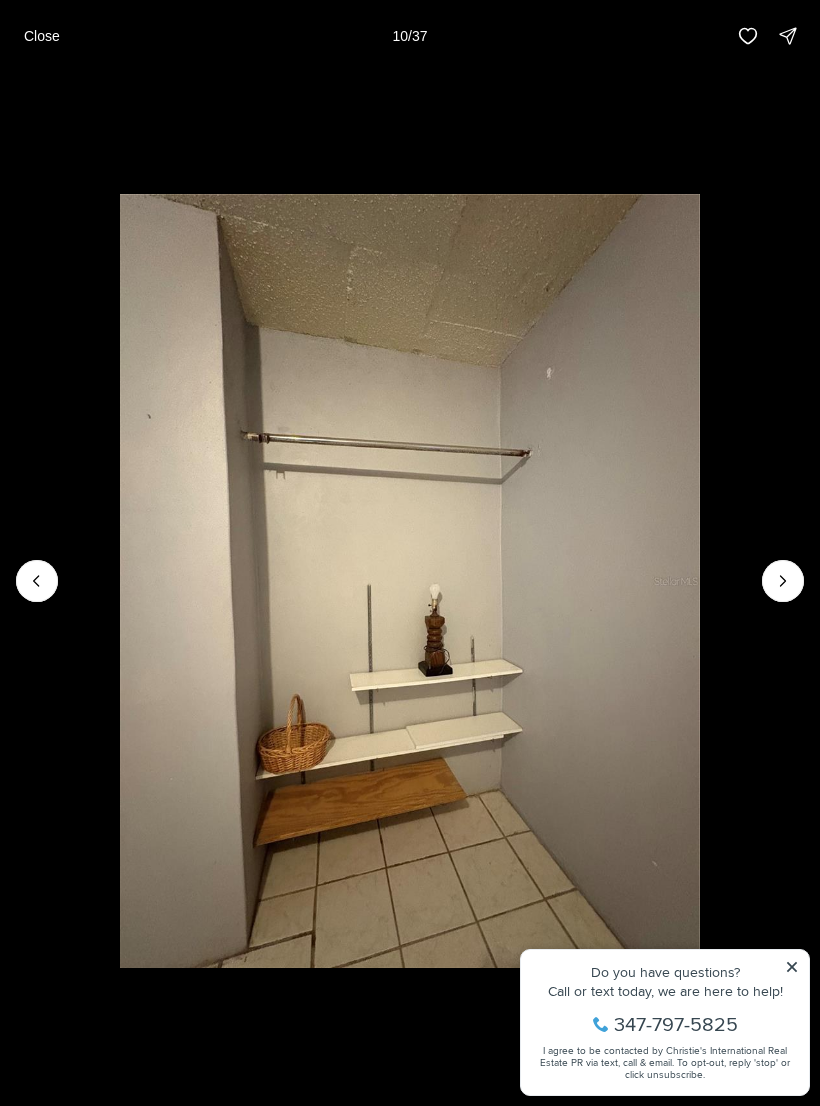 click 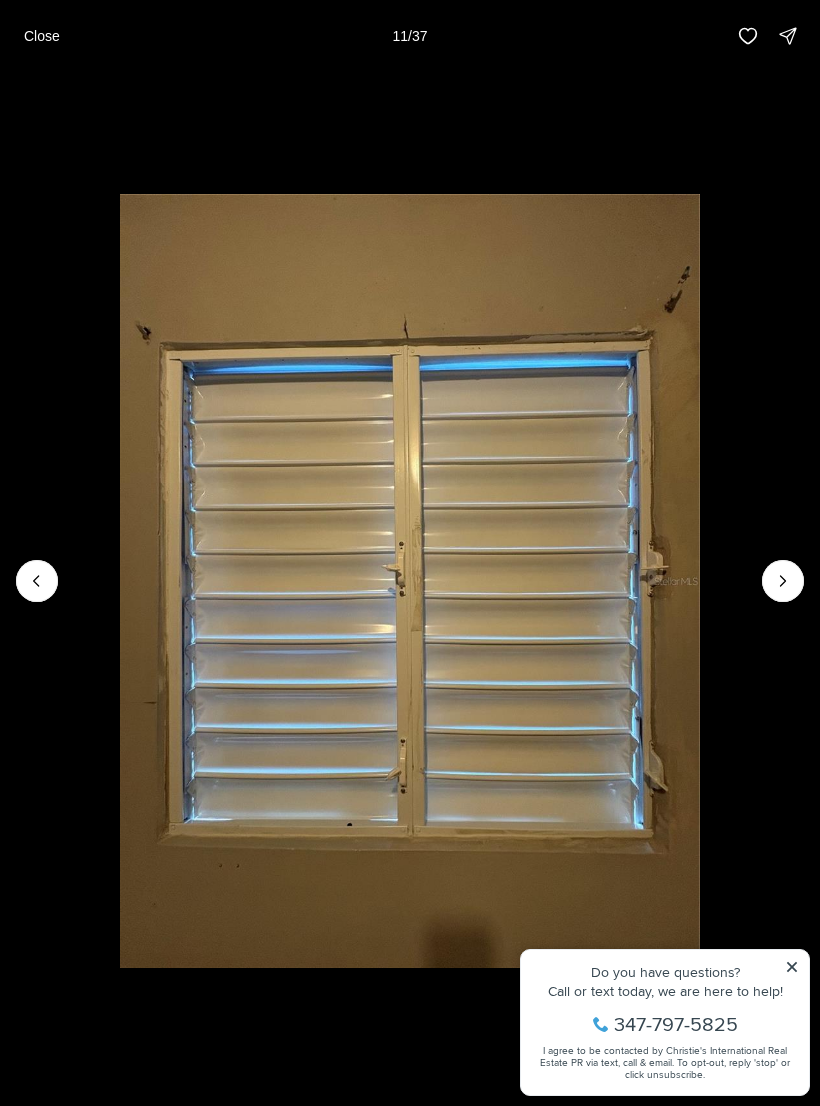 click 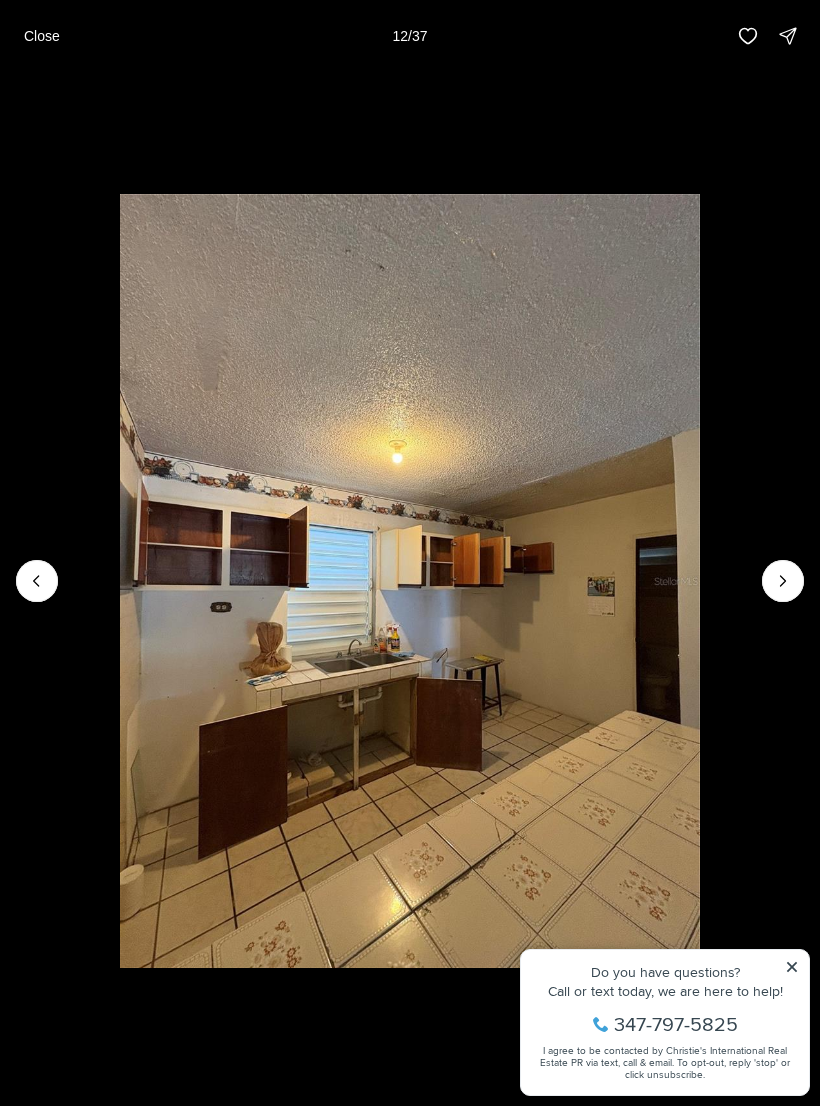 click at bounding box center (783, 581) 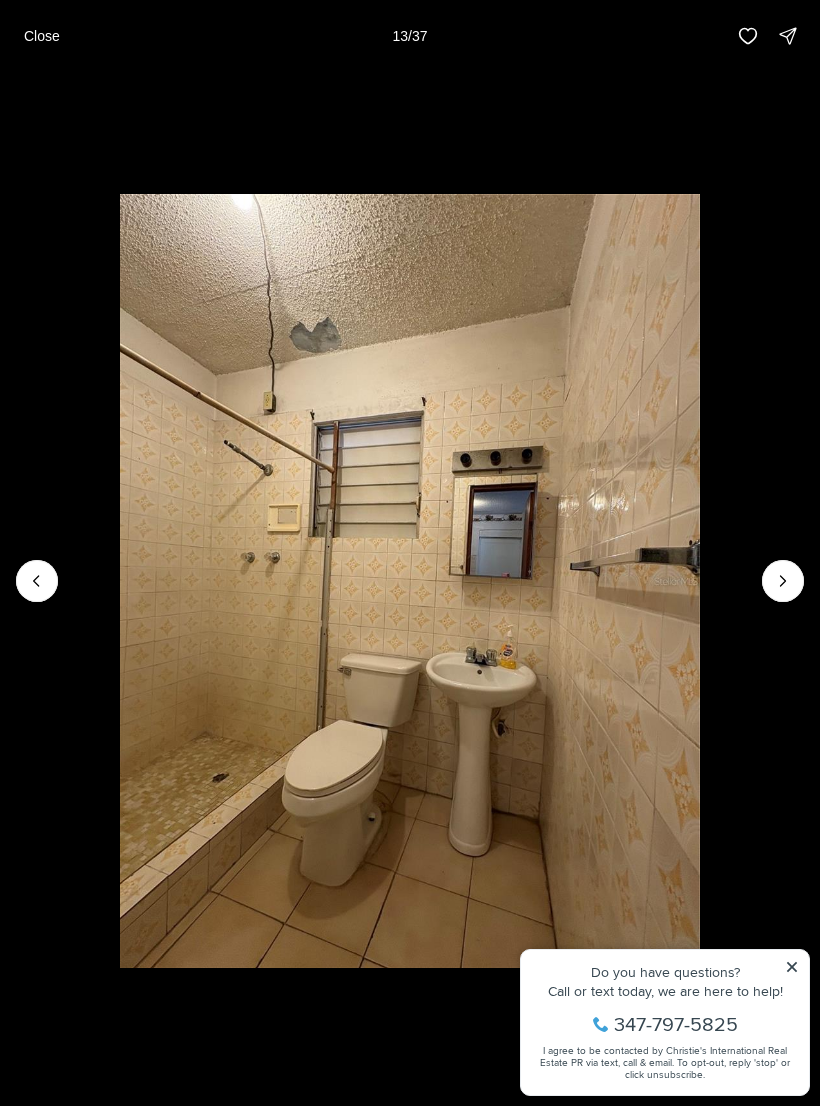 click 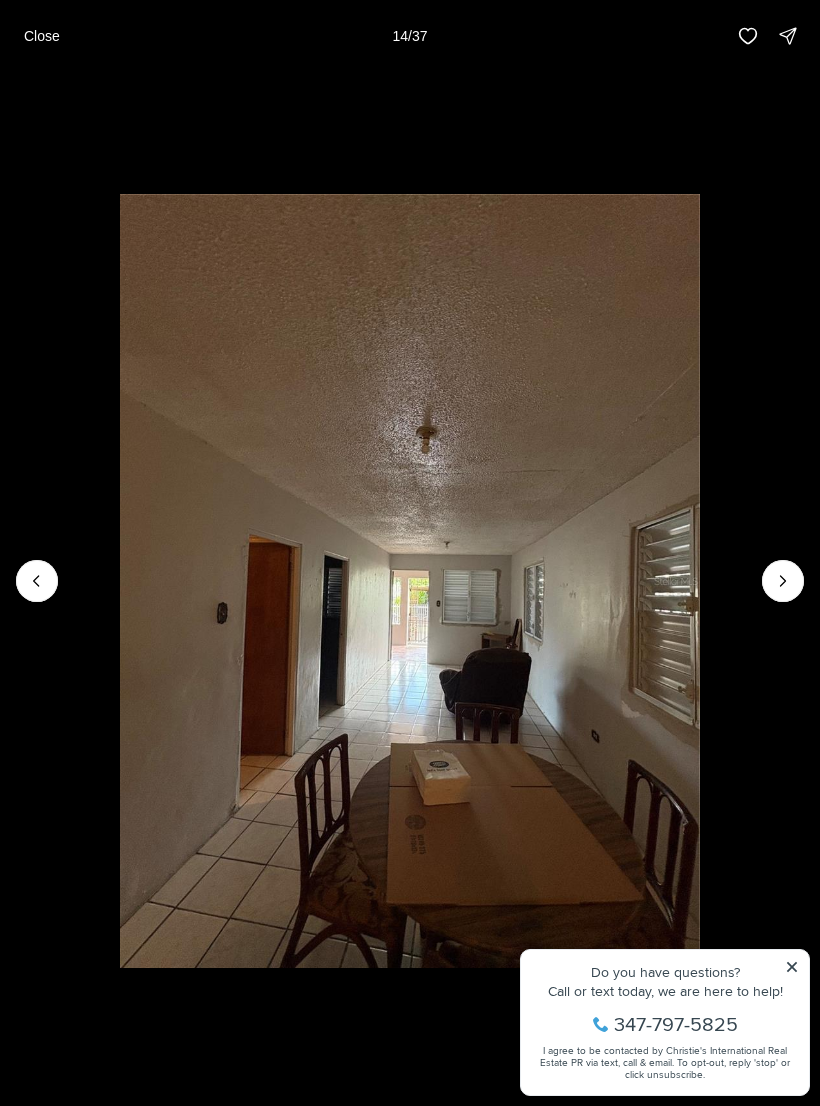 click 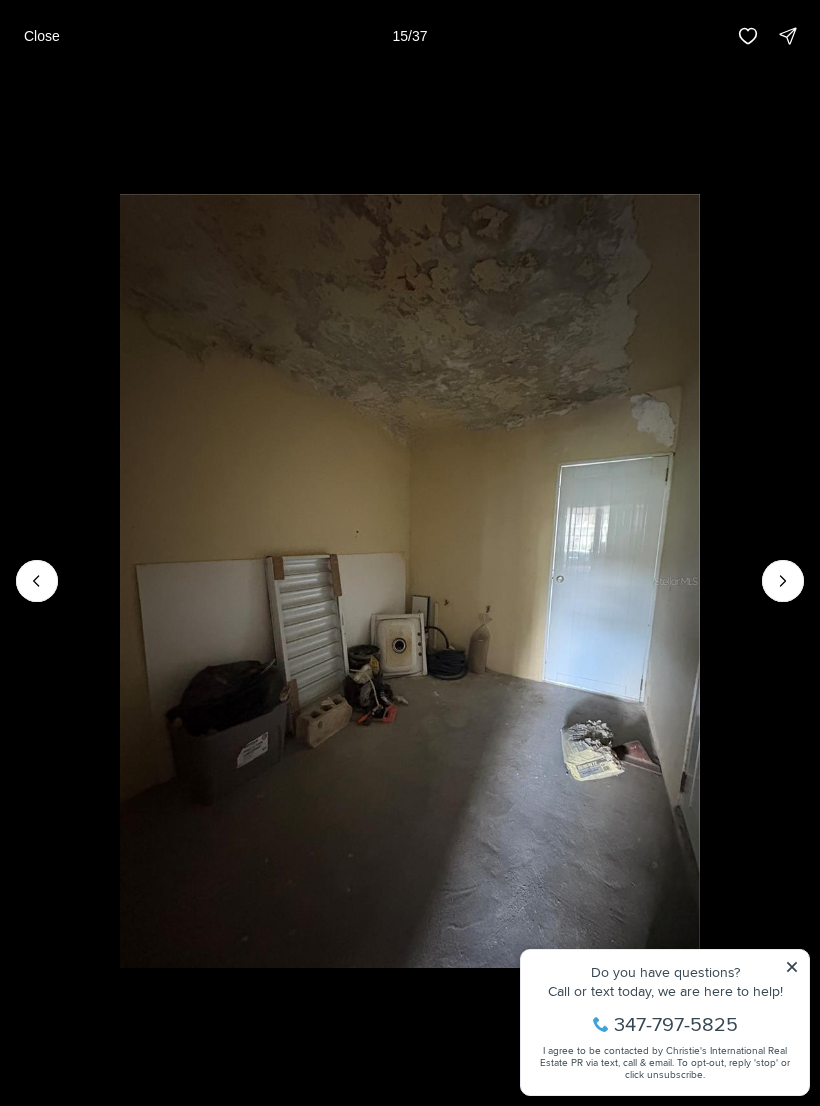 click 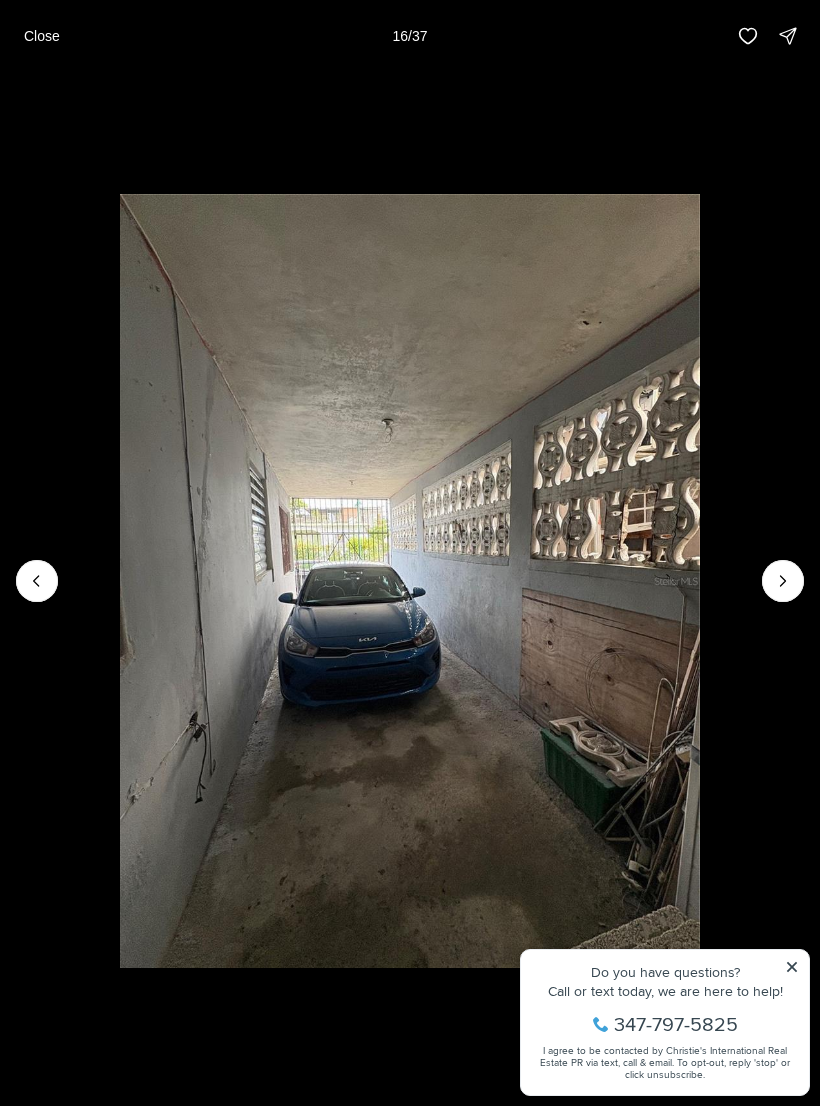 click 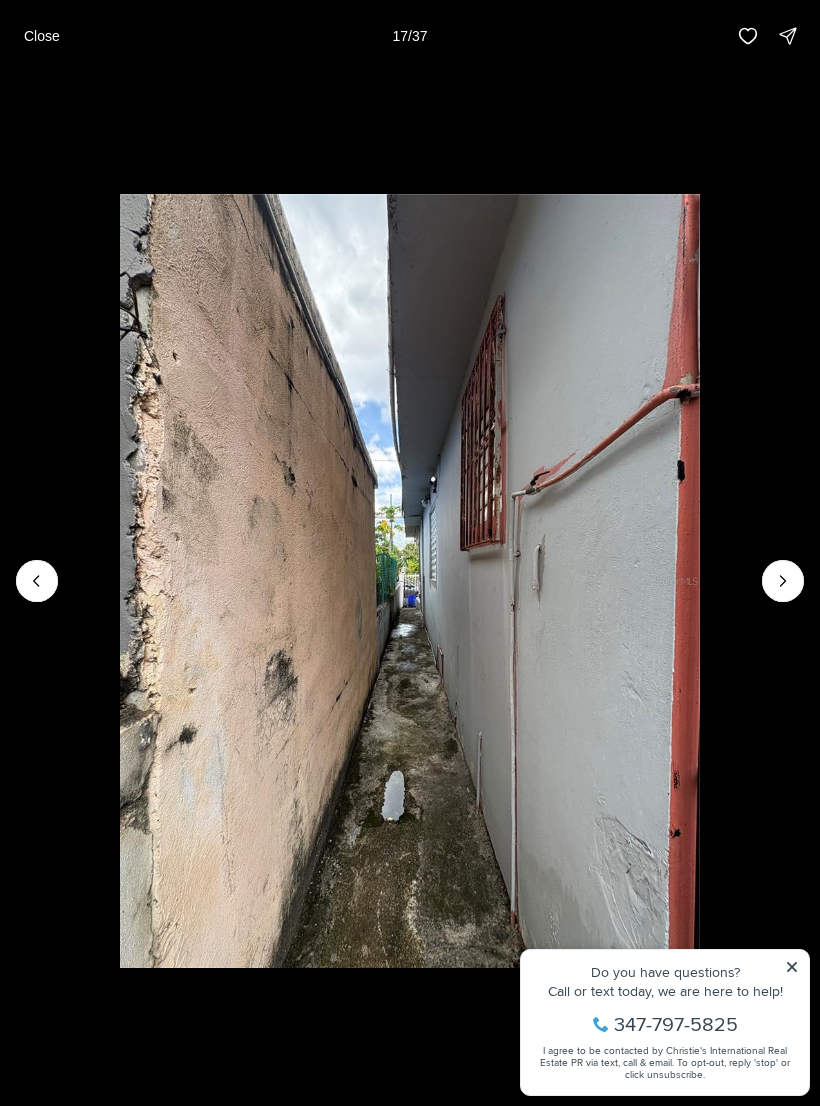 click 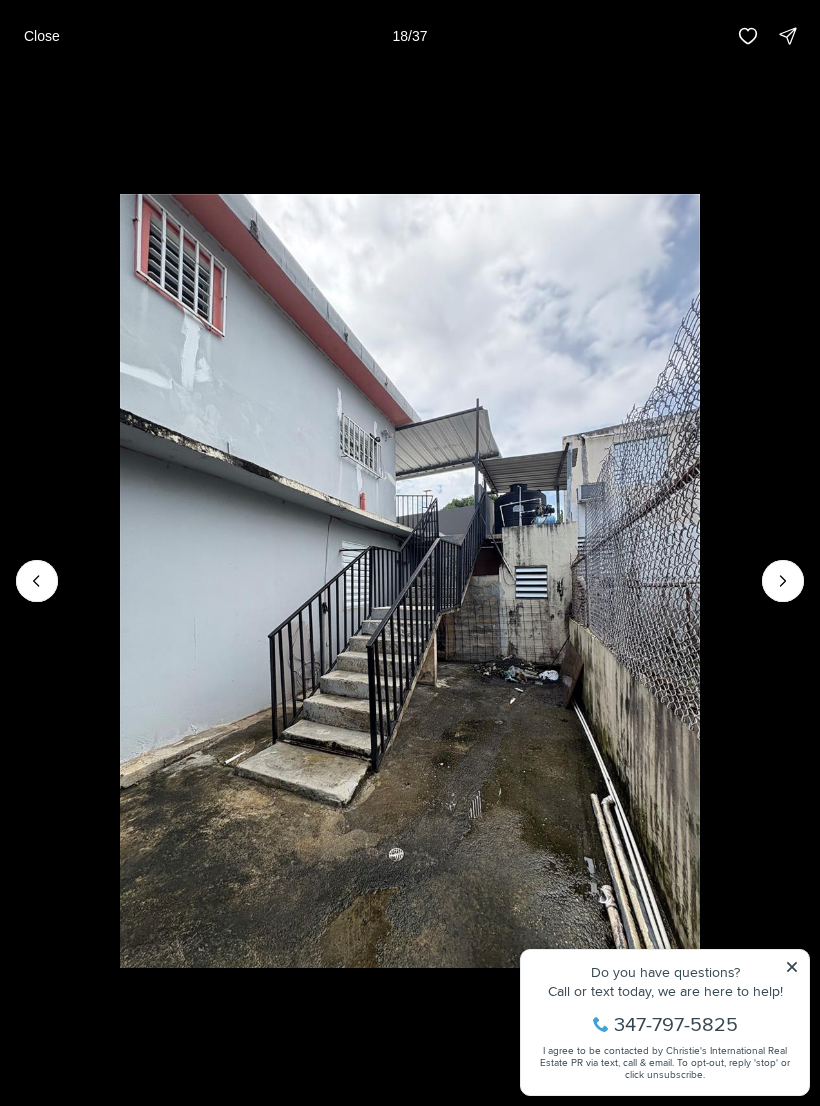 click 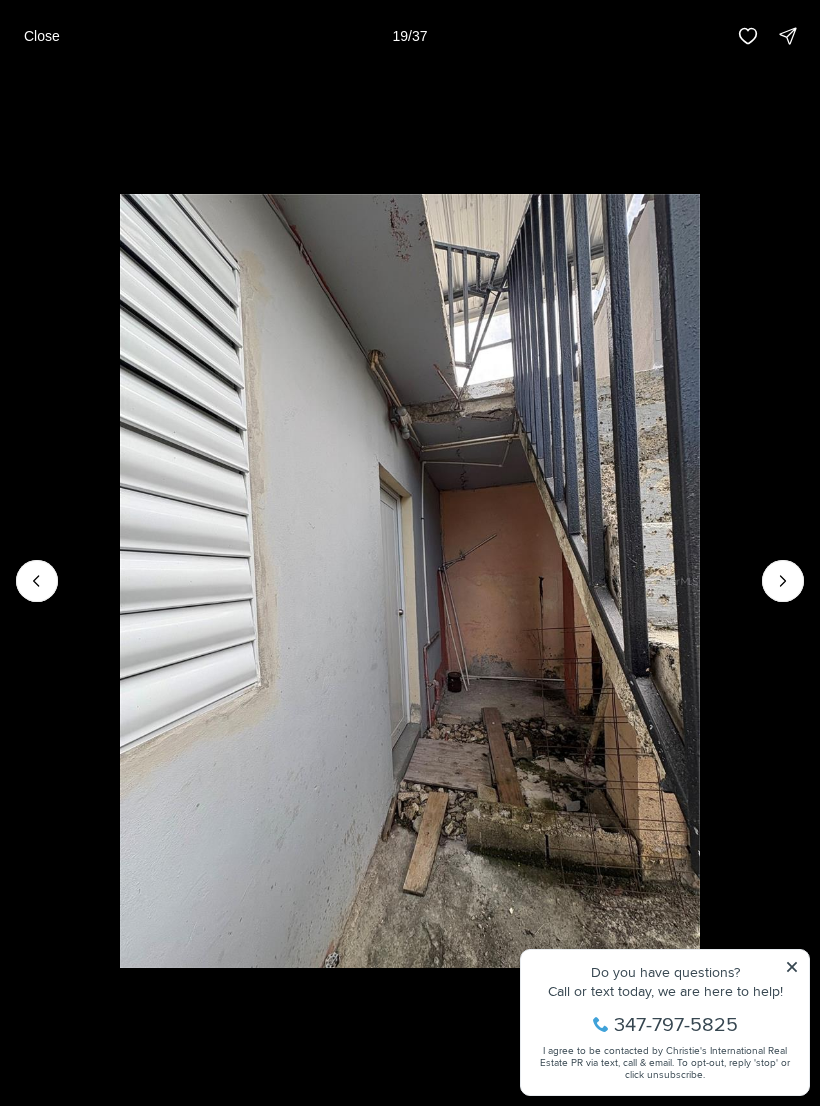 click 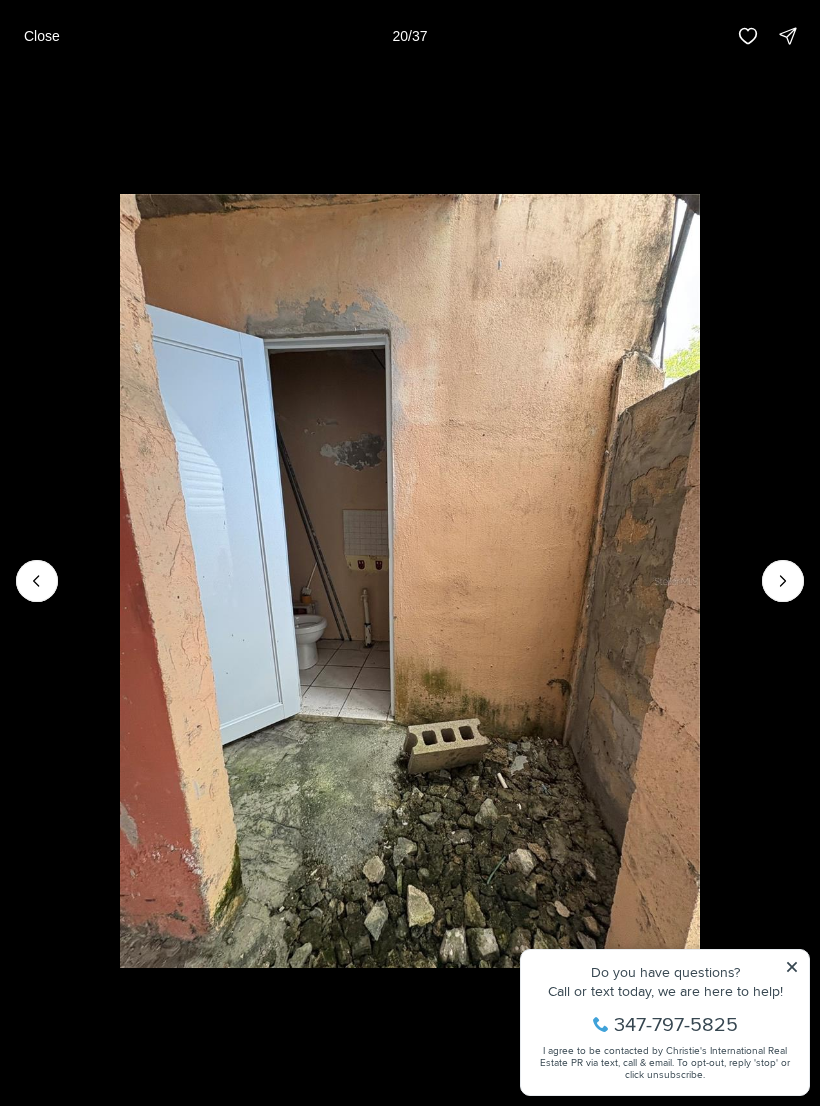 click 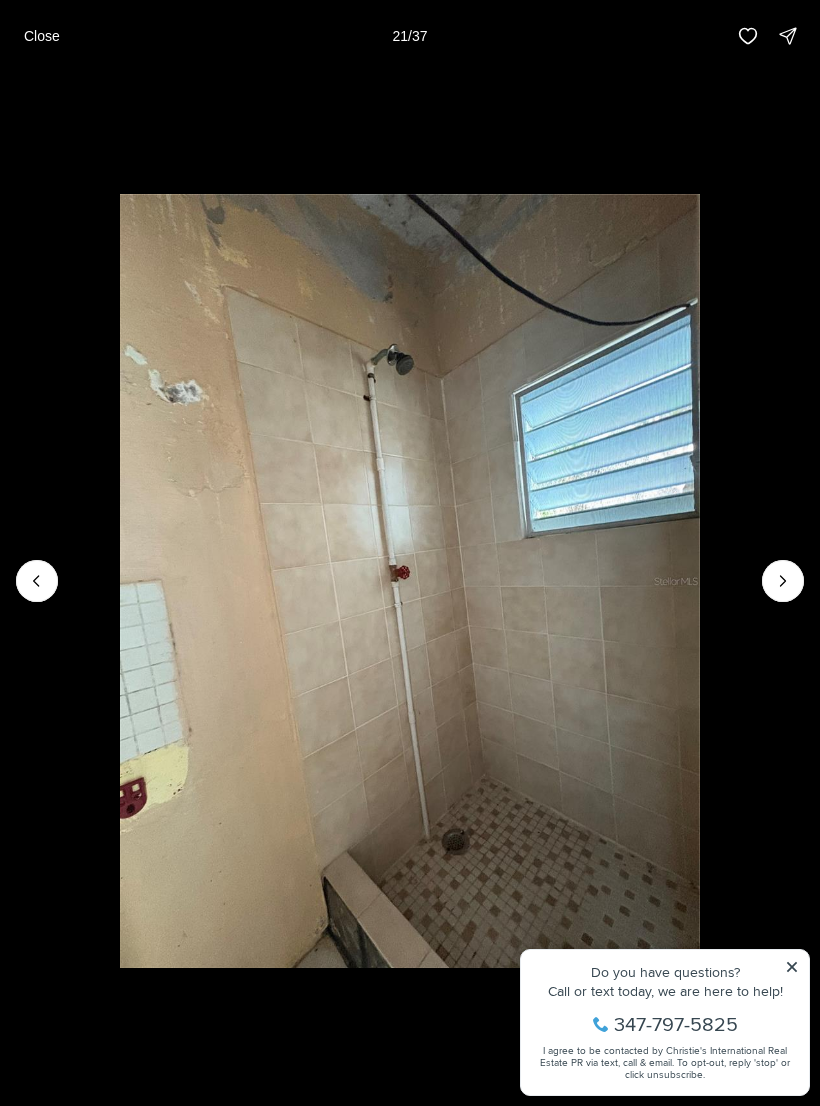click 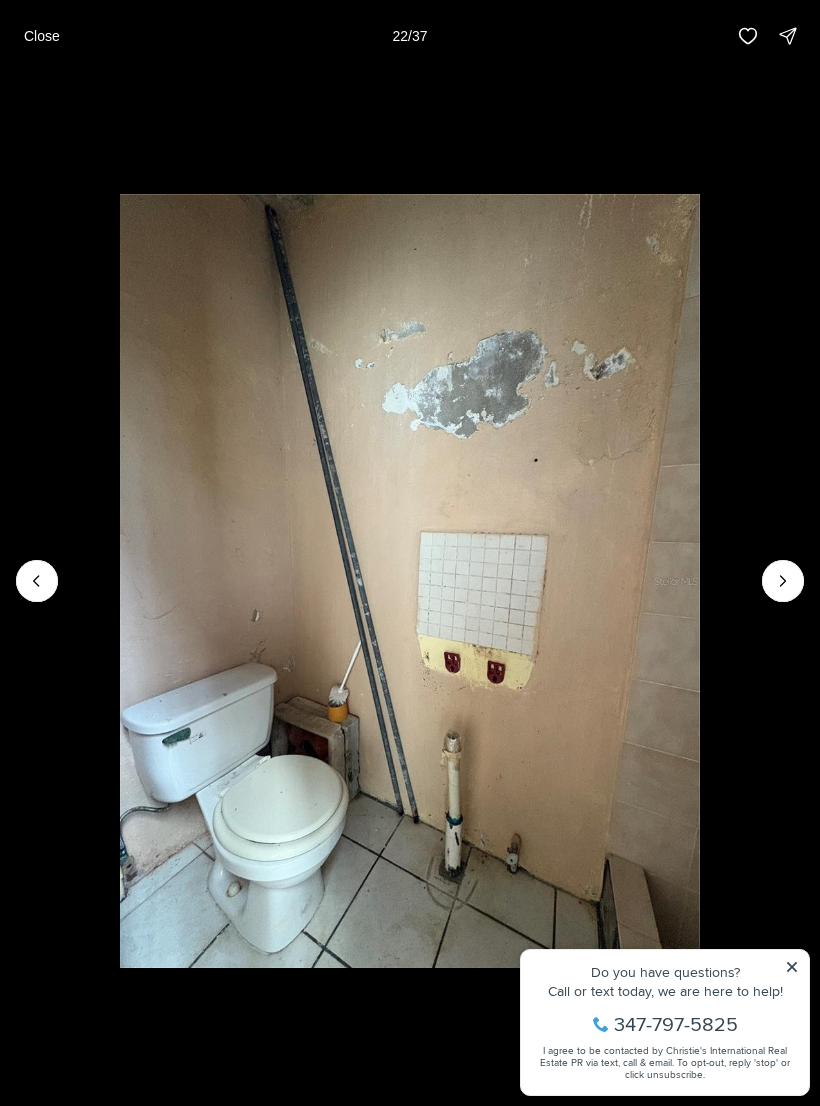 click 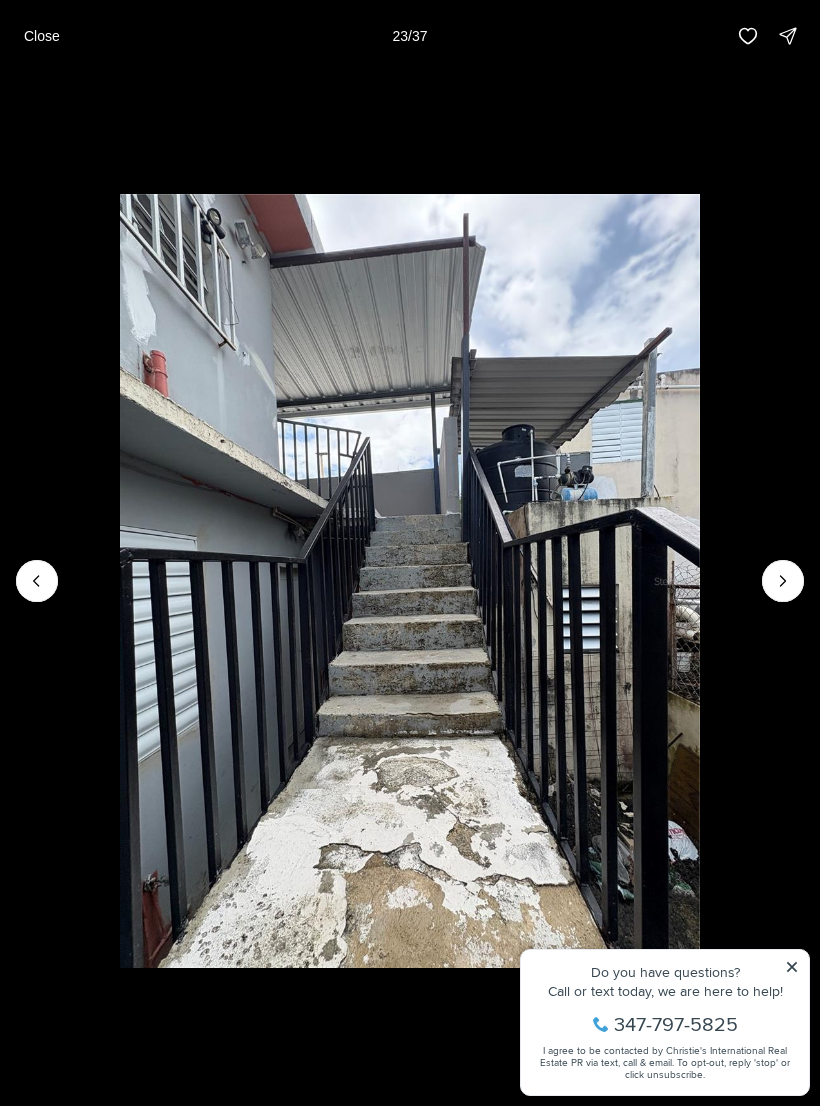 click 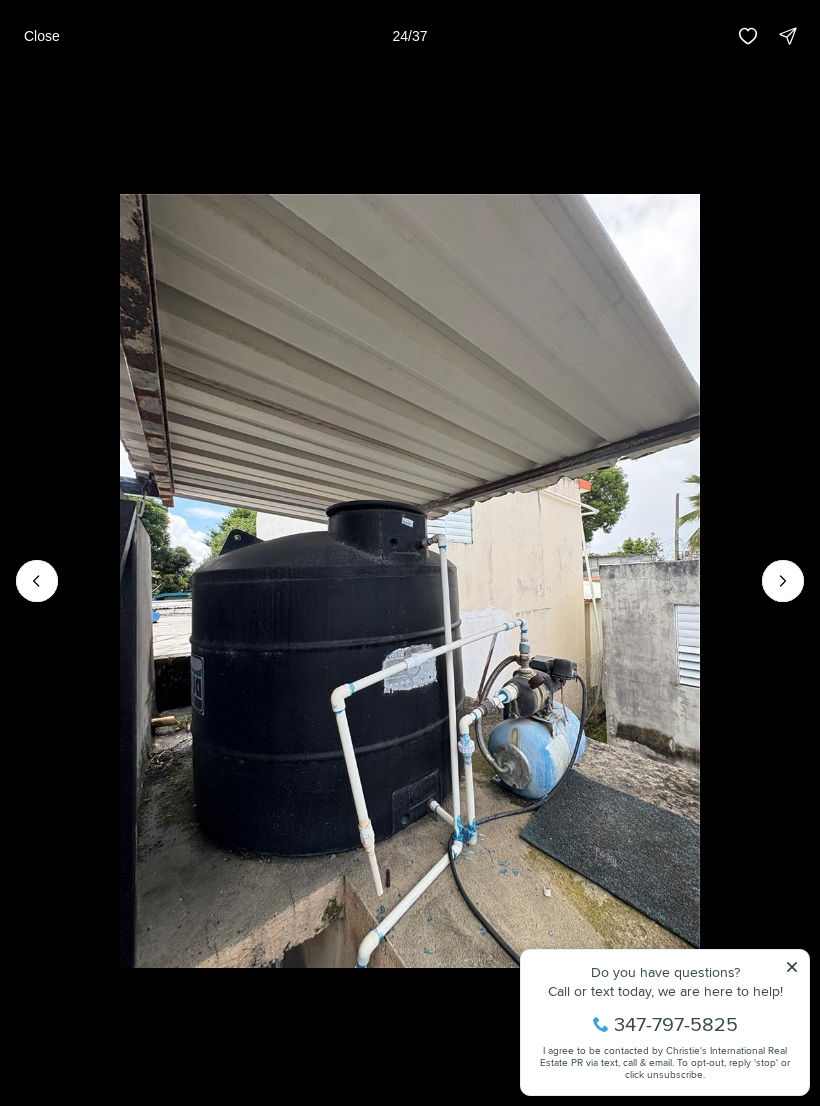 click 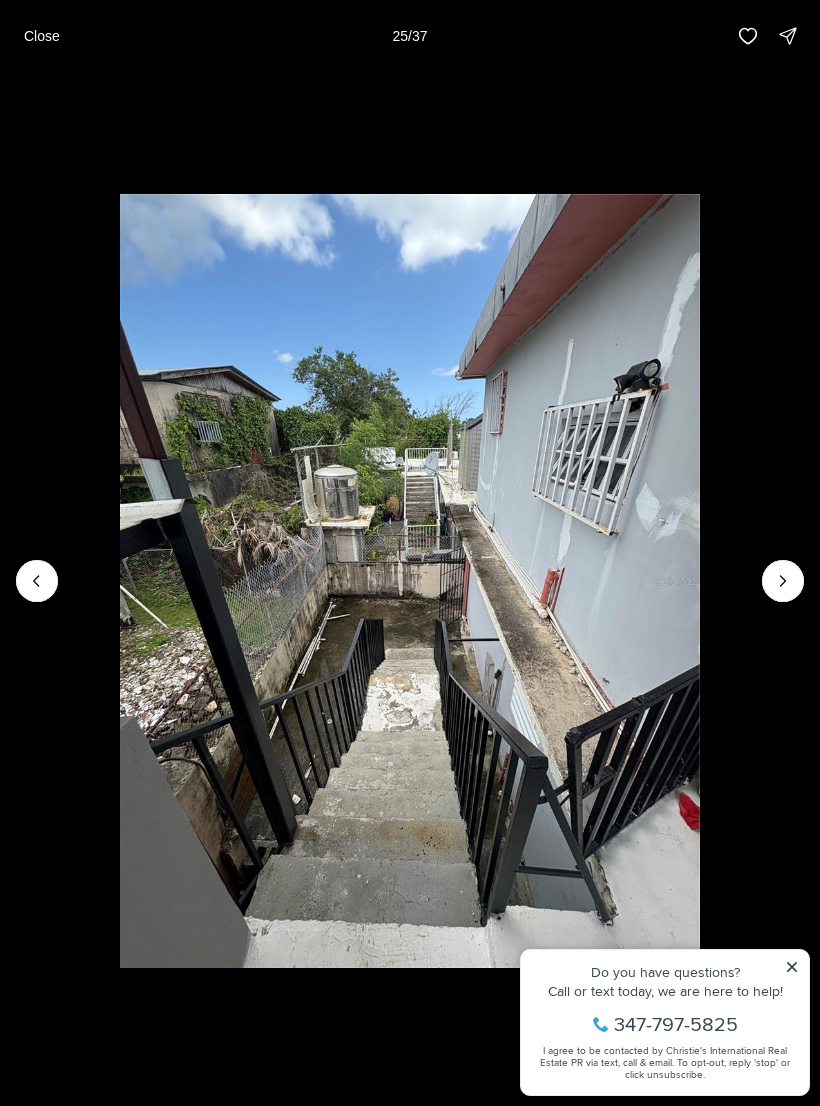 click 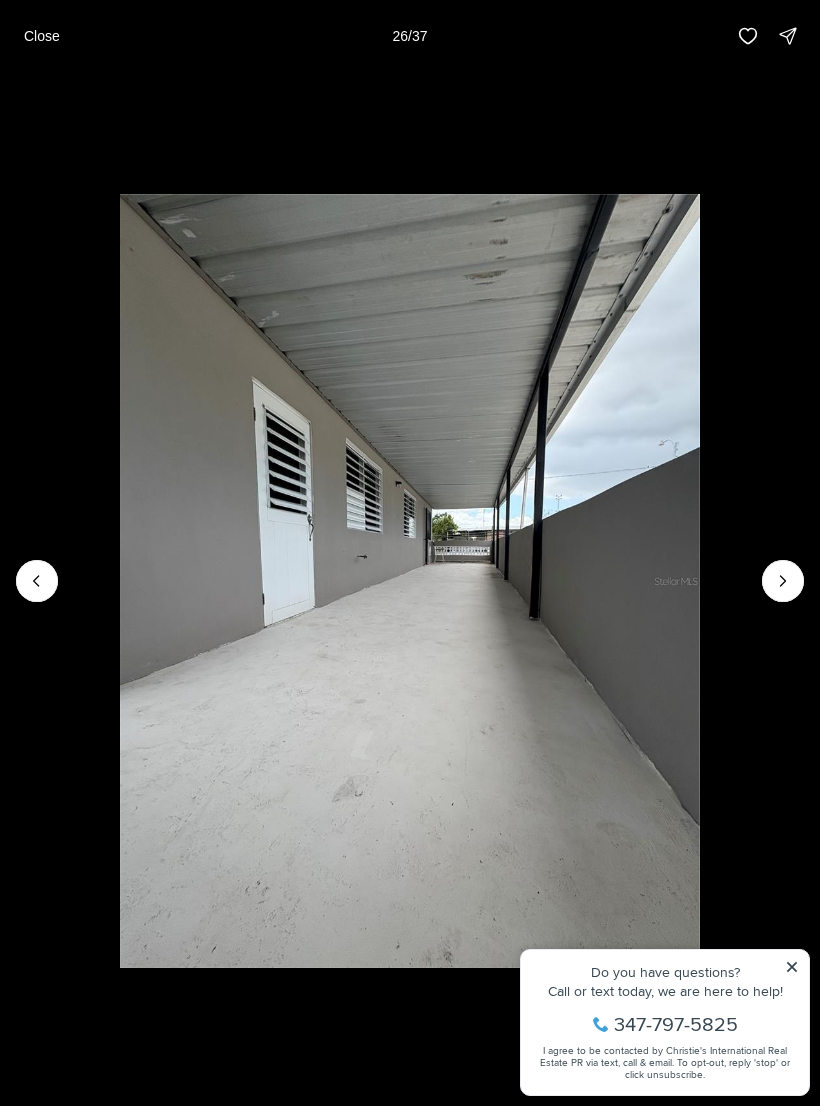 click 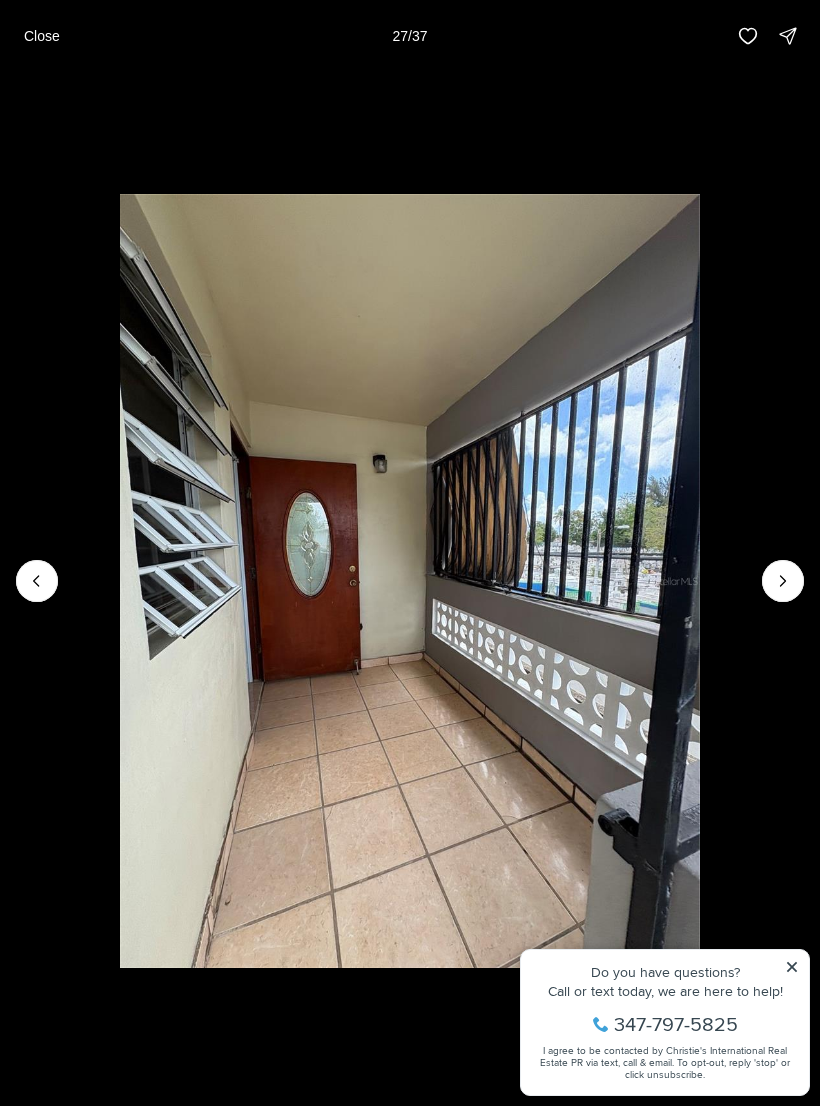 click 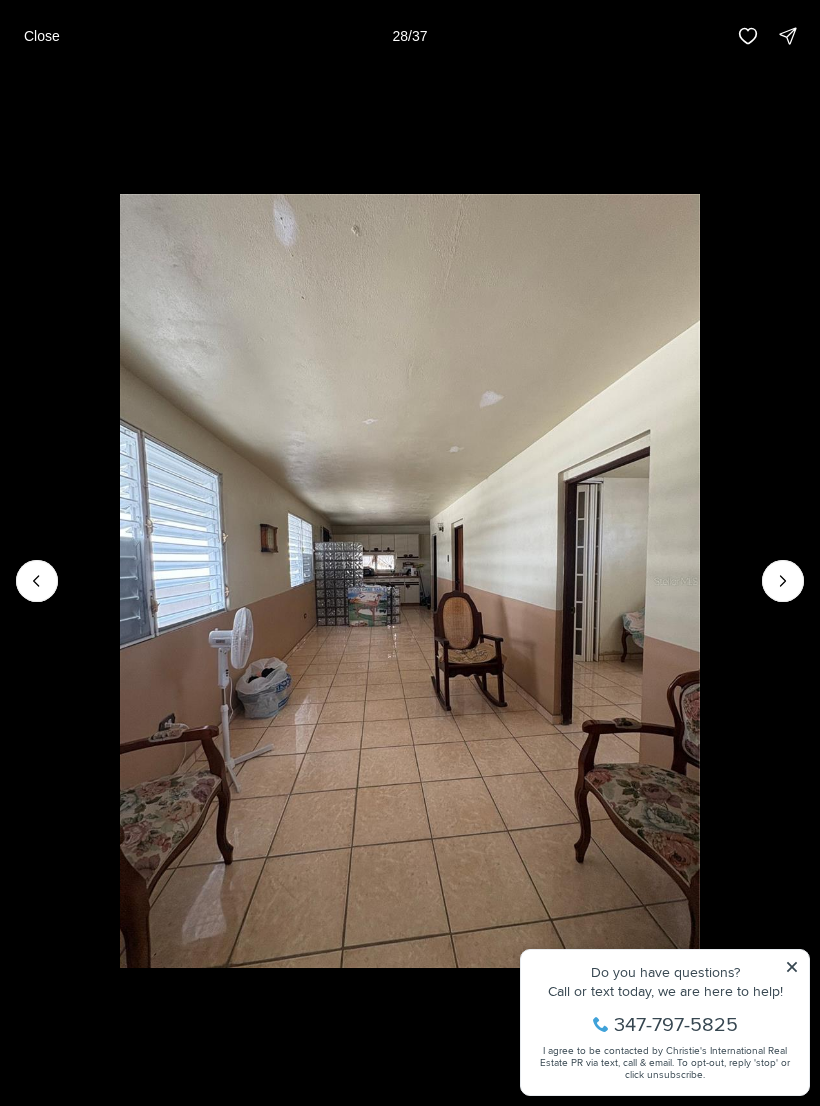 click at bounding box center (783, 581) 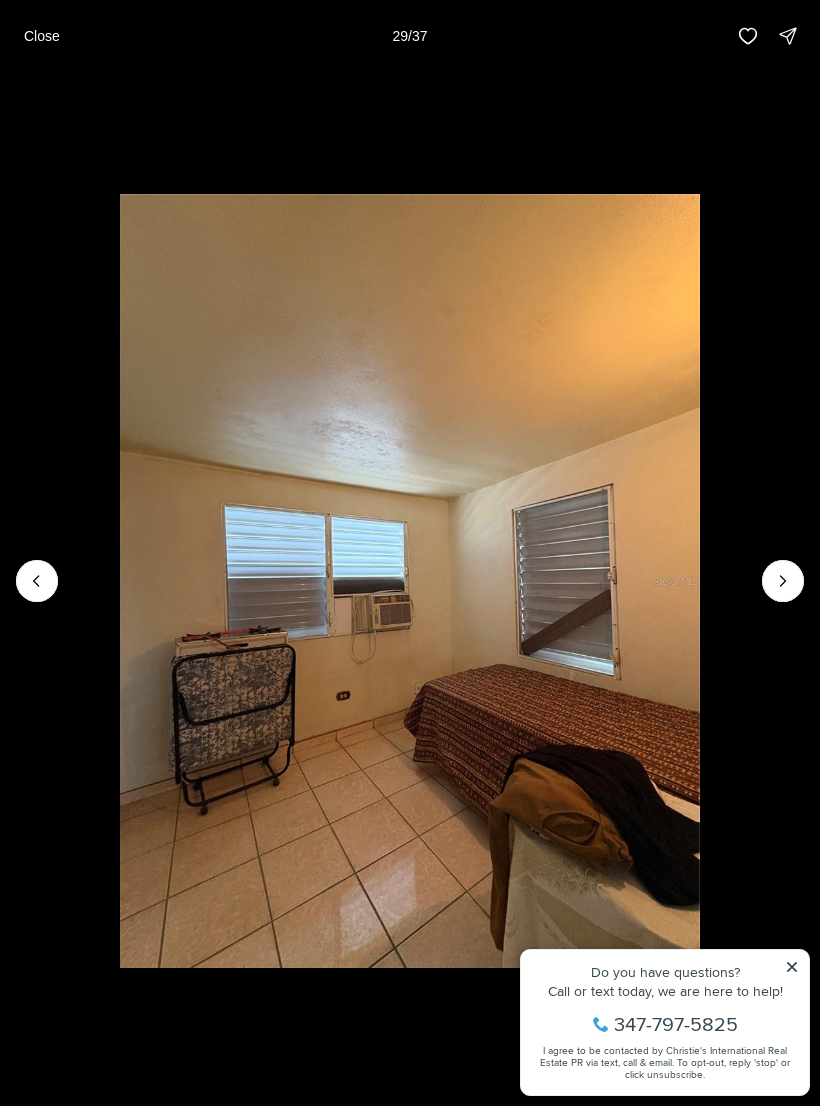 click 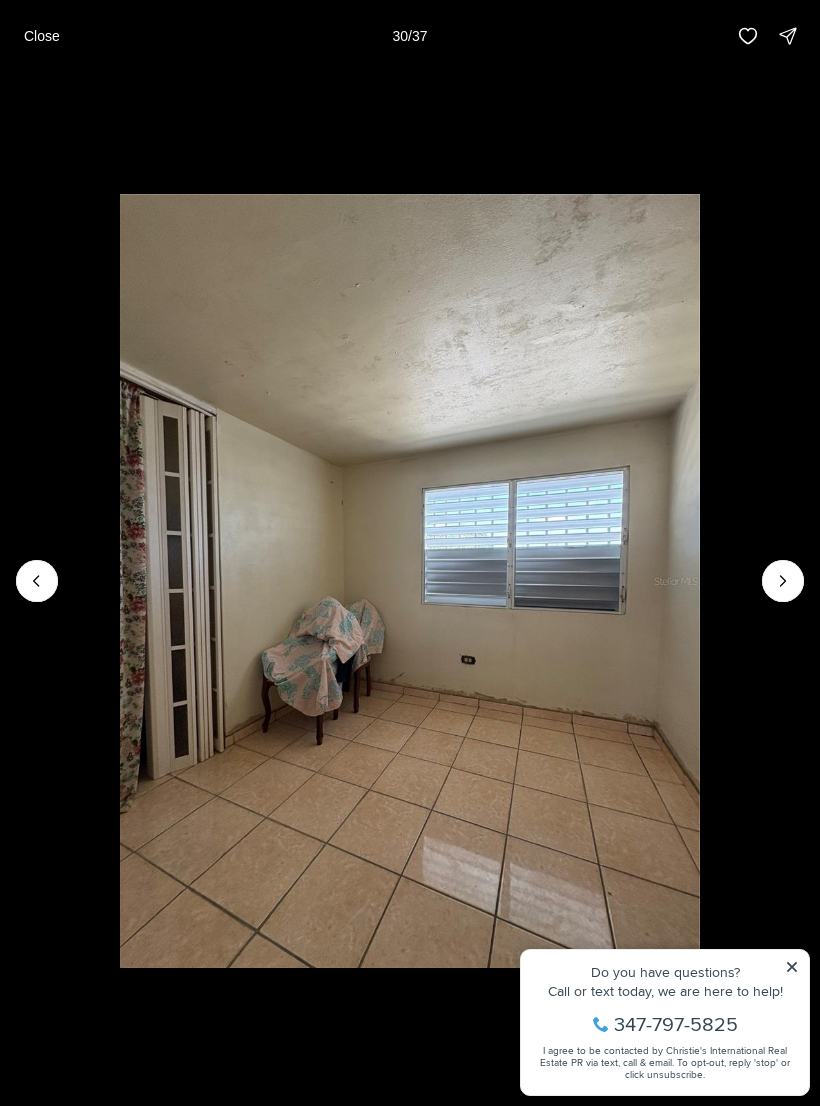 click at bounding box center [783, 581] 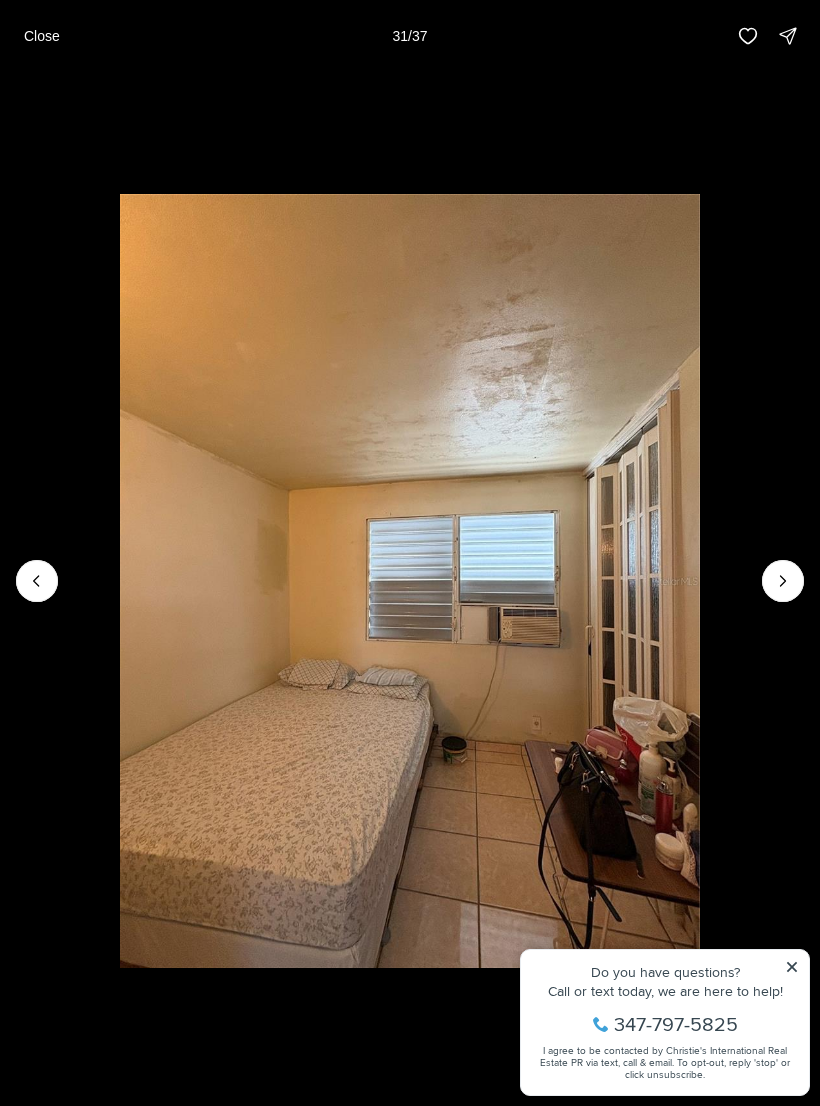 click 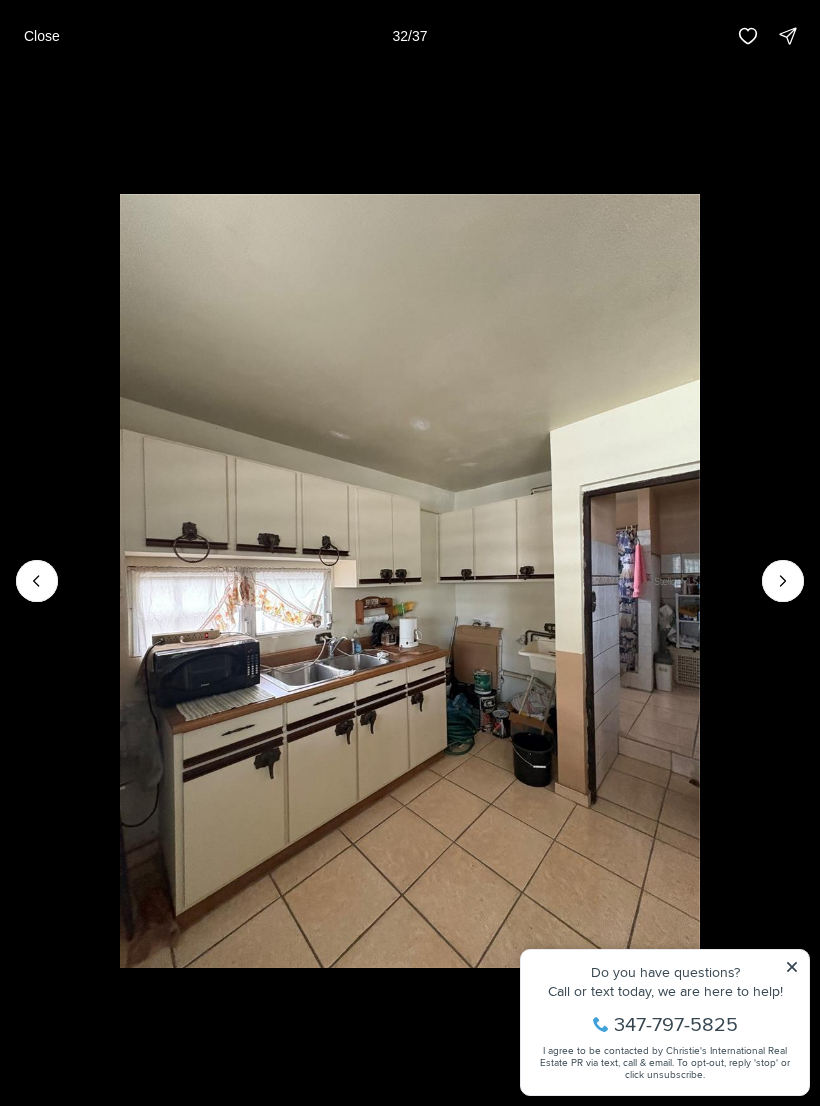 click at bounding box center [783, 581] 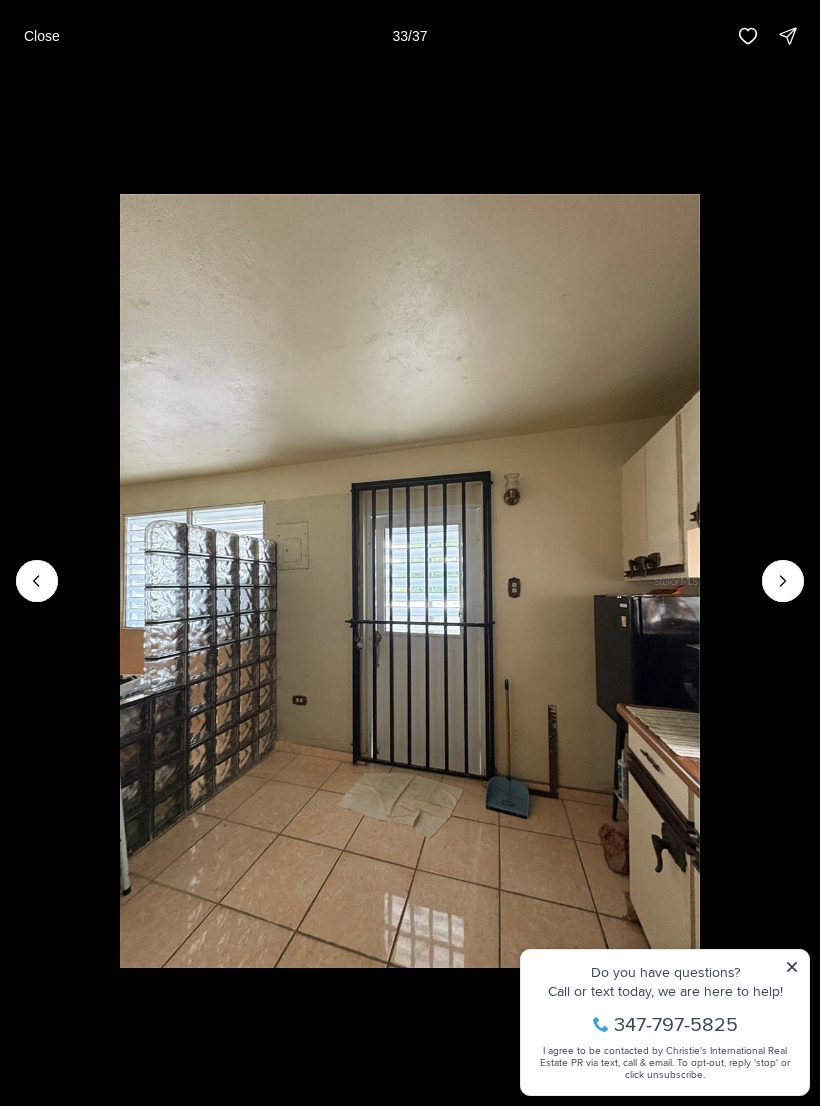 click 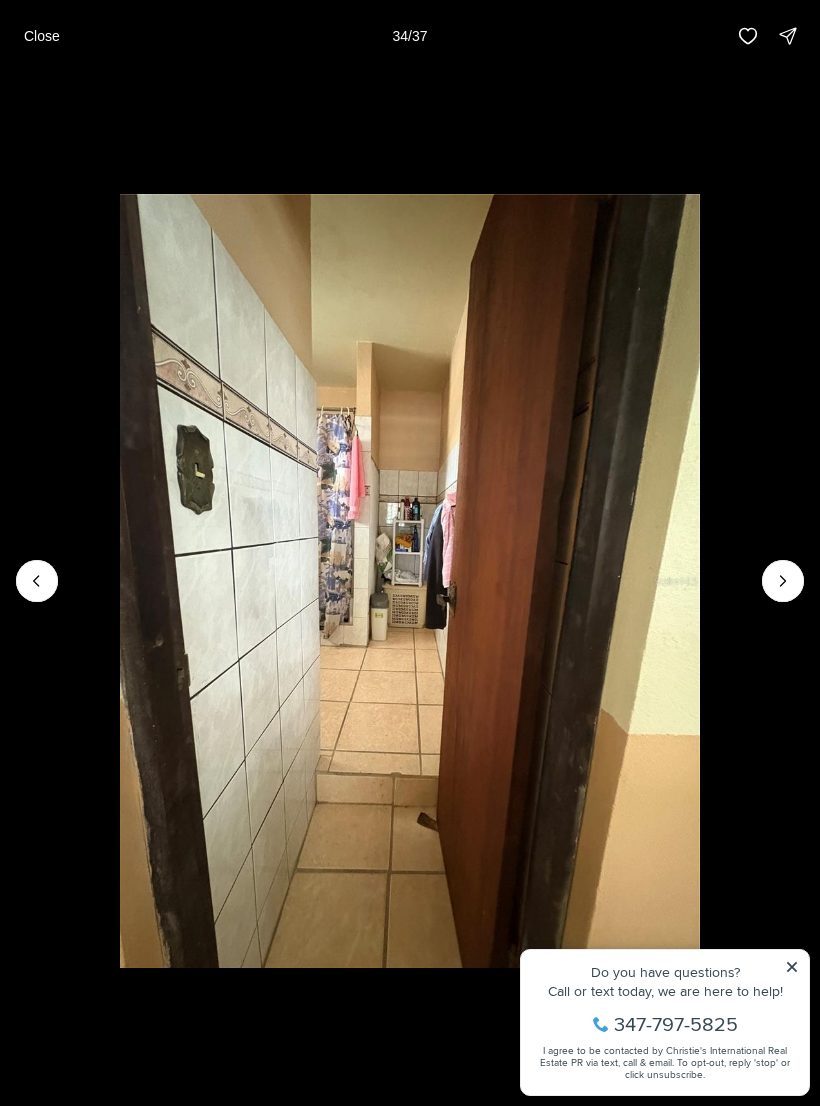click 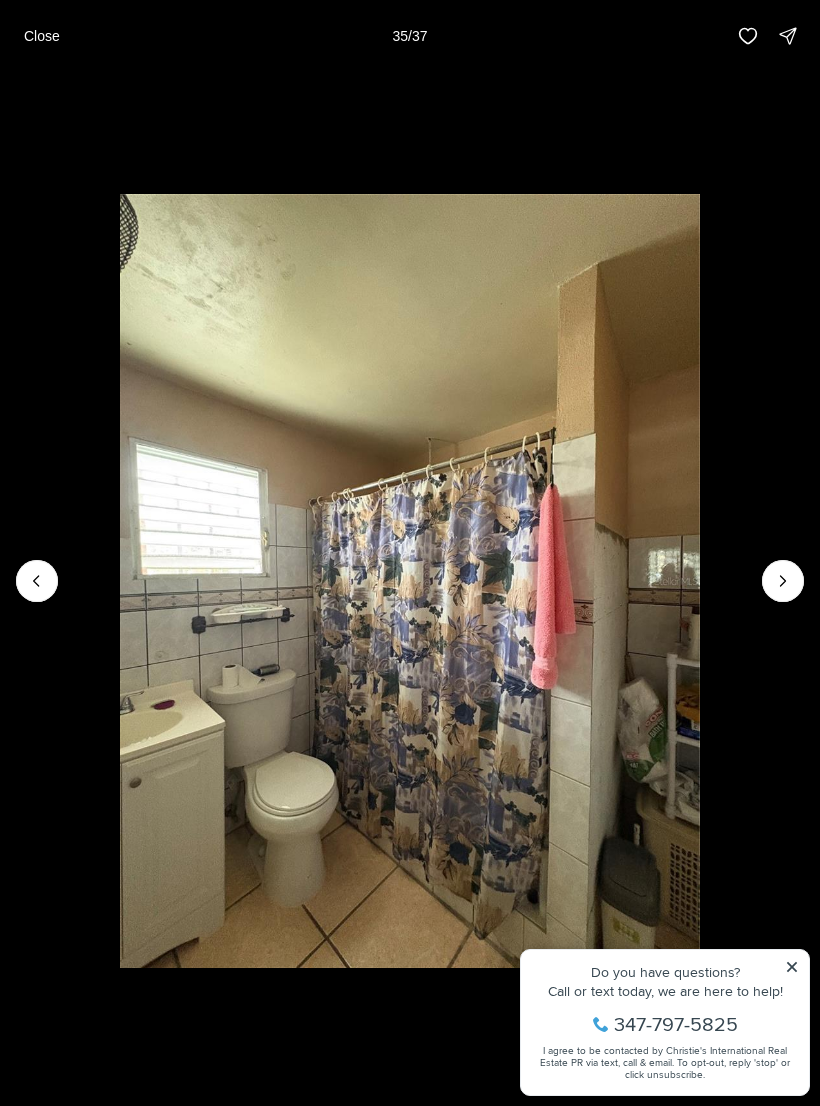 click on "Close" at bounding box center [42, 36] 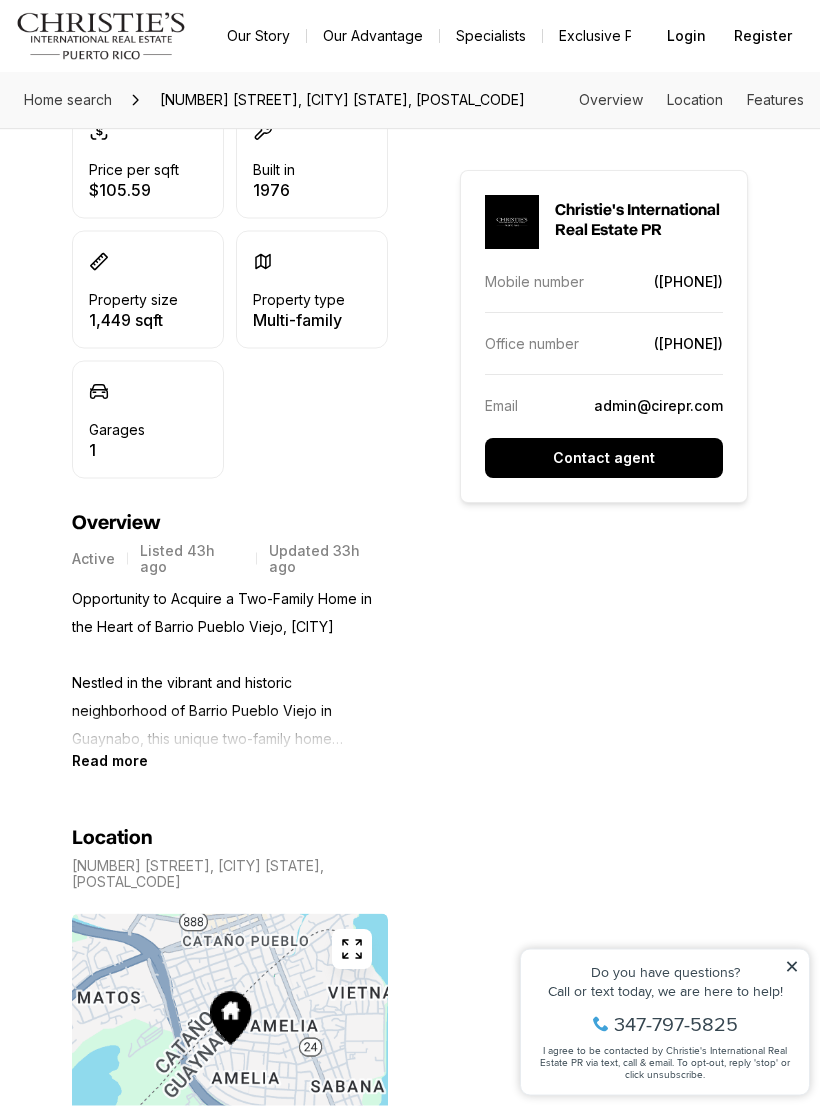 scroll, scrollTop: 650, scrollLeft: 0, axis: vertical 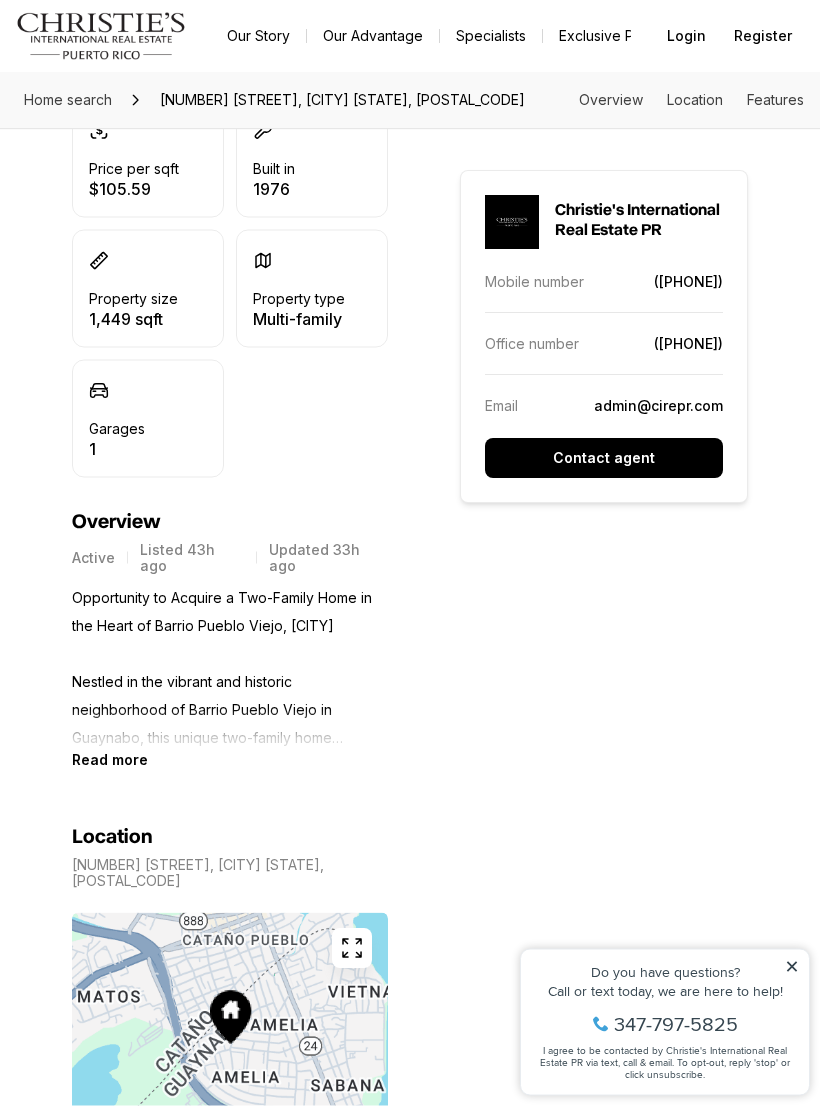click on "Read more" at bounding box center [110, 760] 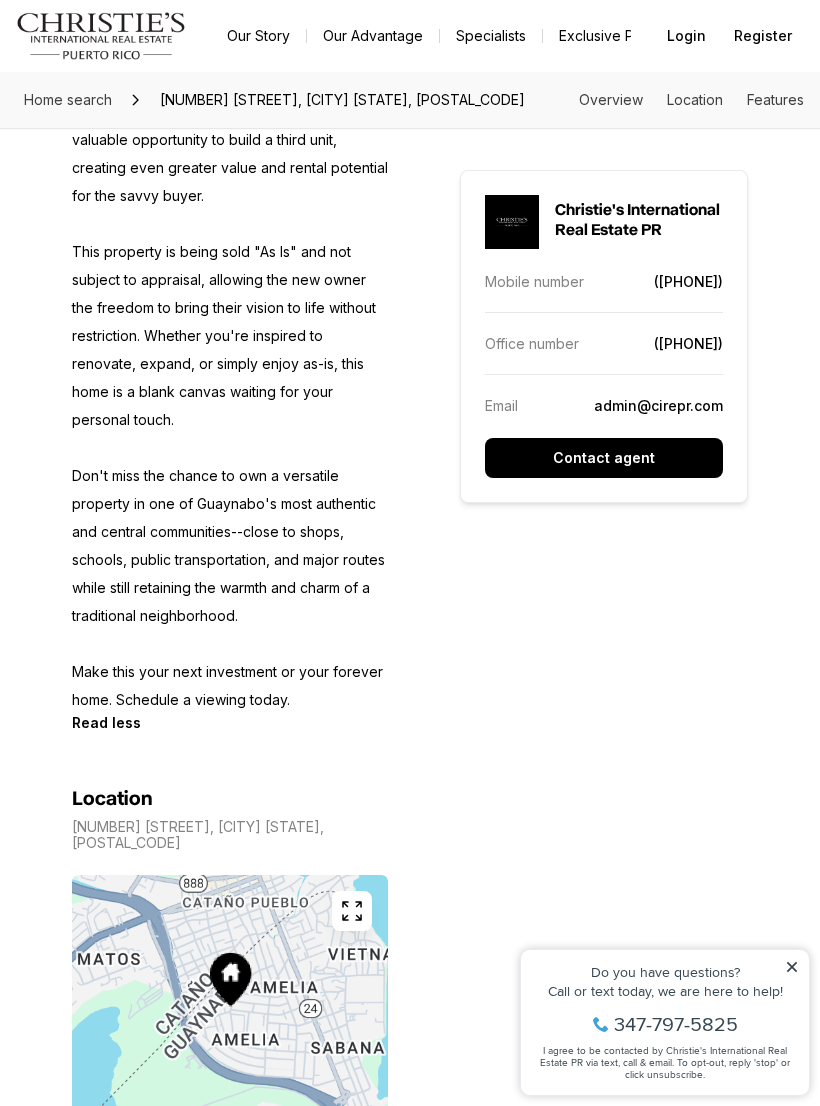 scroll, scrollTop: 1958, scrollLeft: 0, axis: vertical 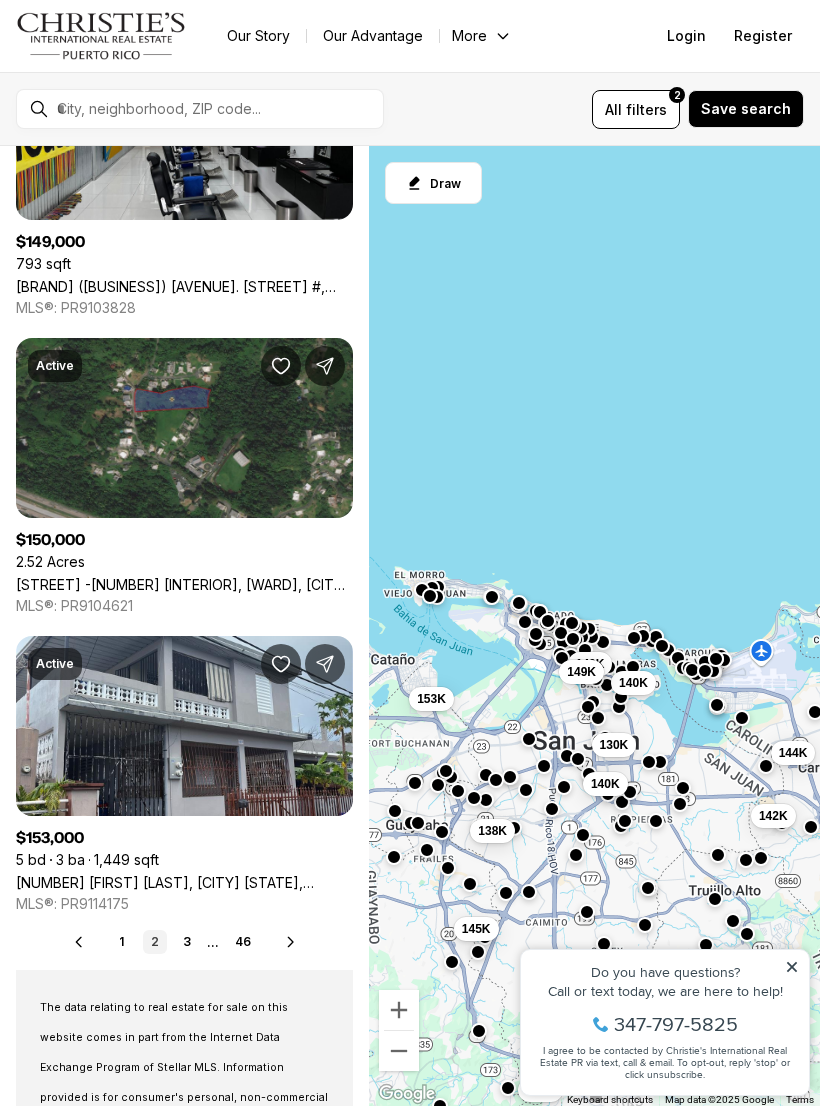 click 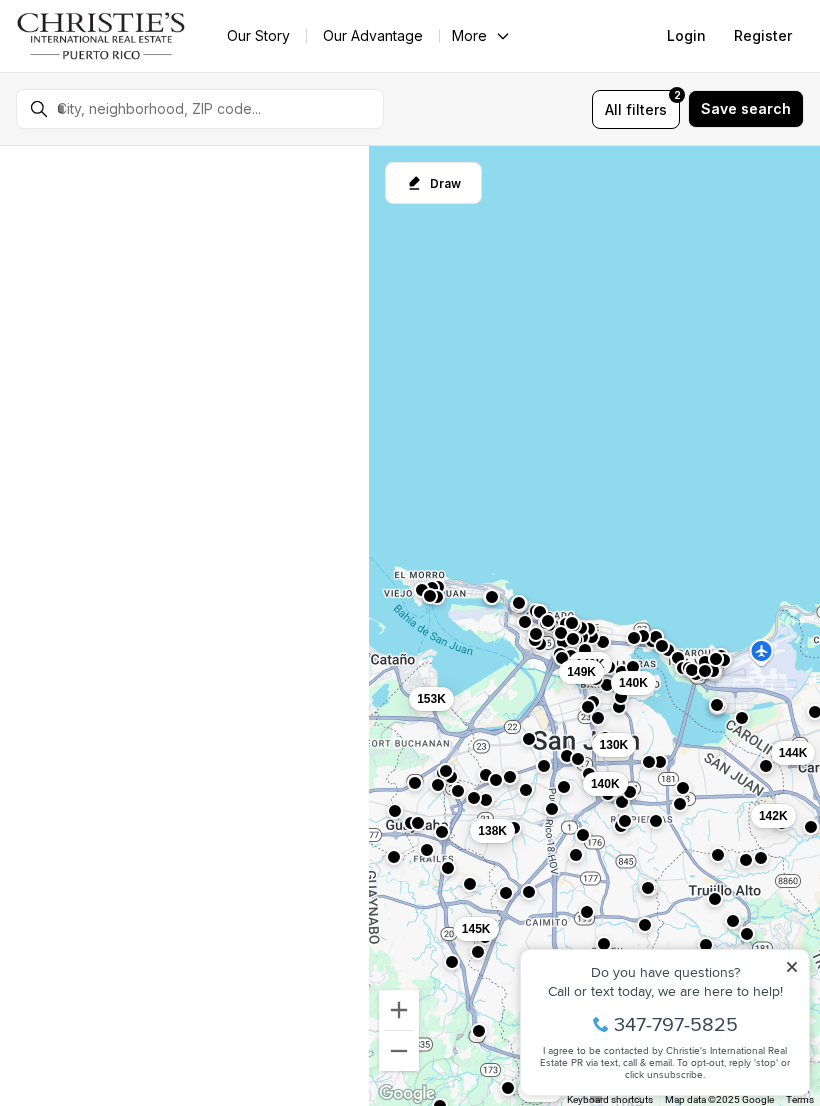 scroll, scrollTop: 0, scrollLeft: 0, axis: both 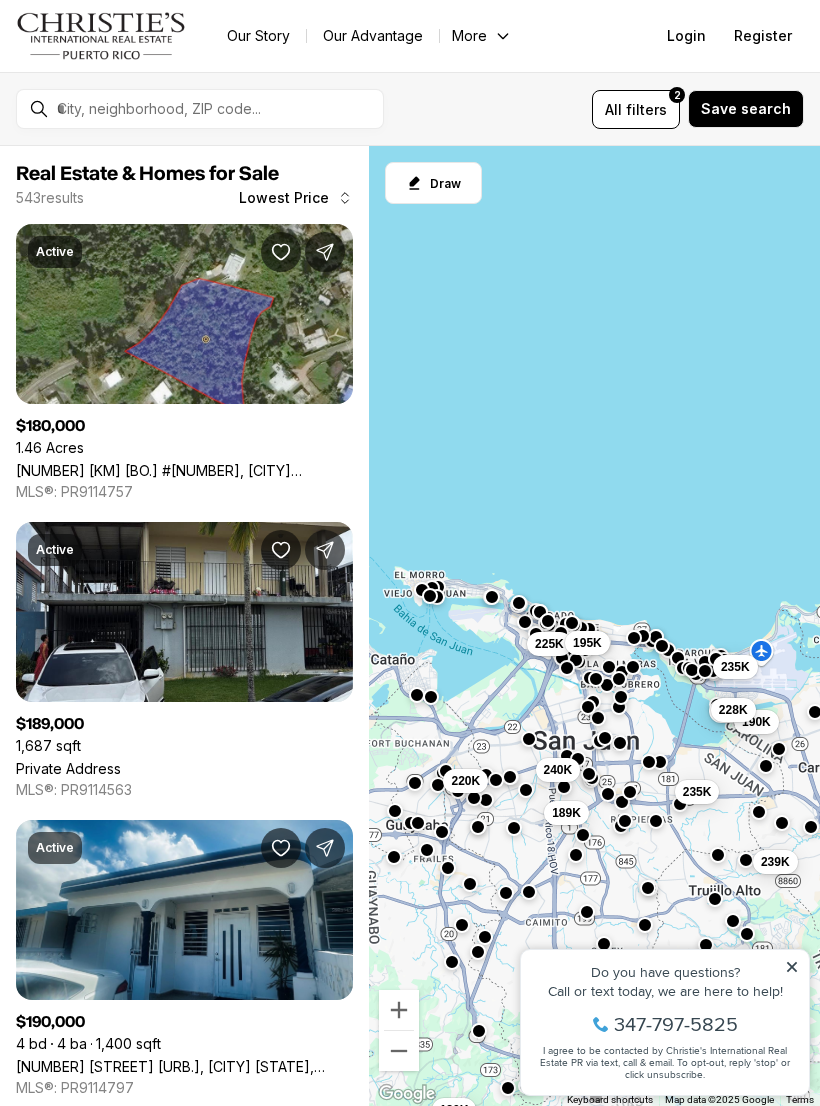 click on "Private Address" at bounding box center (68, 768) 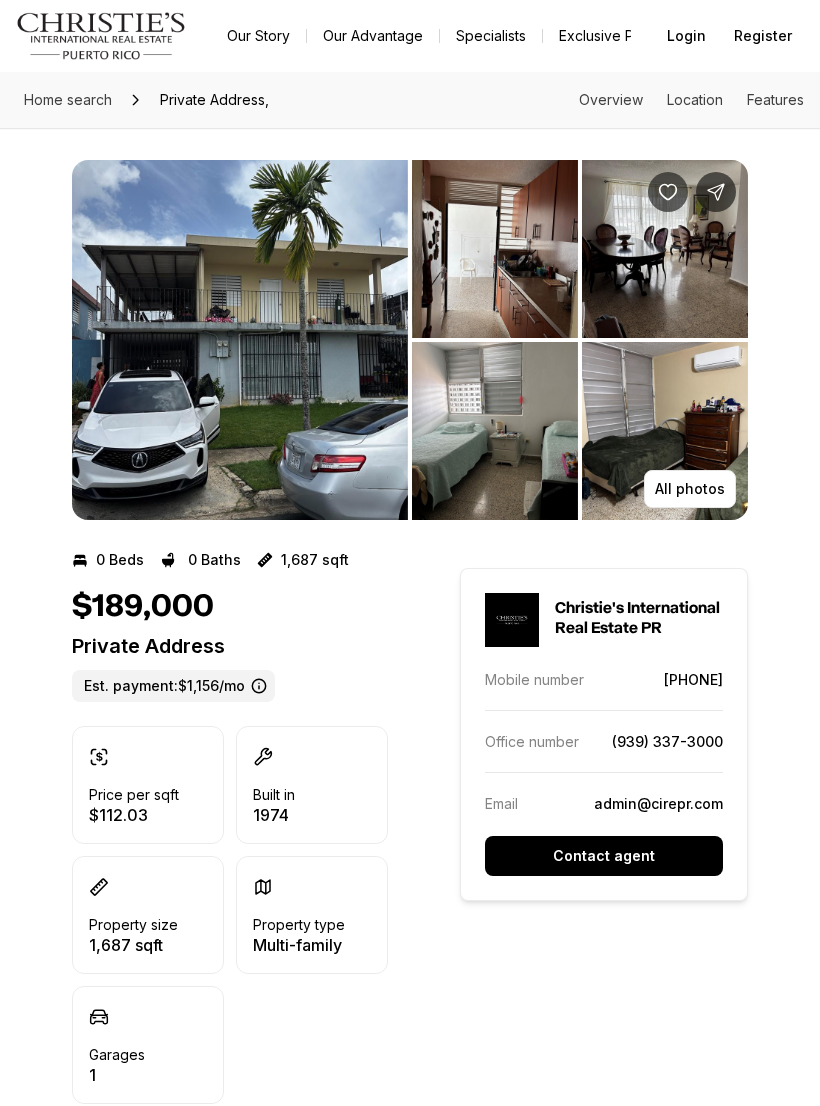 scroll, scrollTop: 0, scrollLeft: 0, axis: both 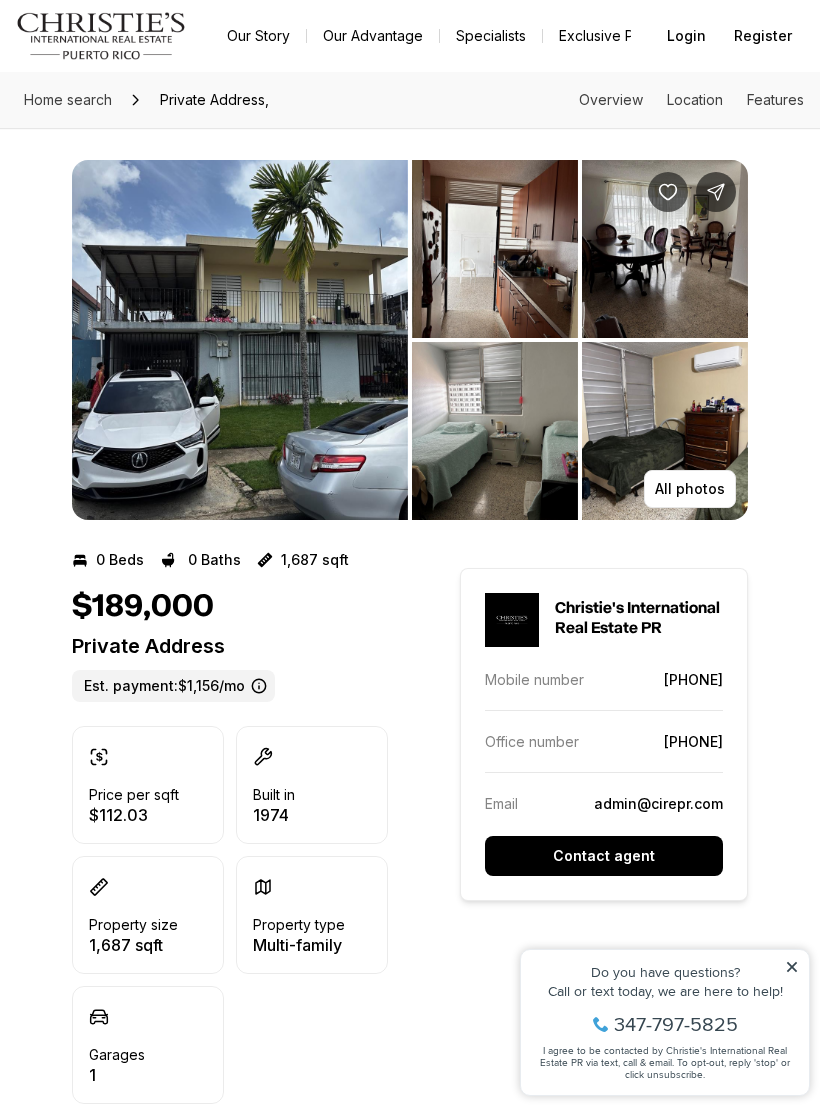 click at bounding box center [240, 340] 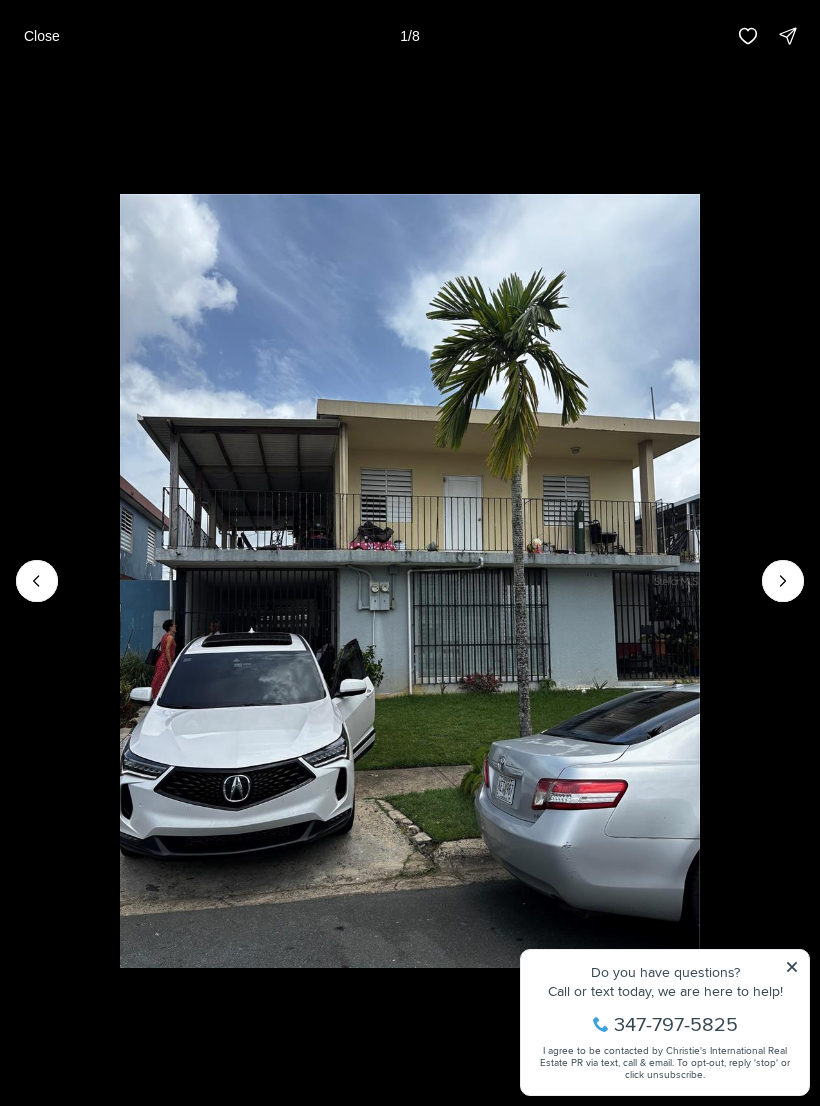 click 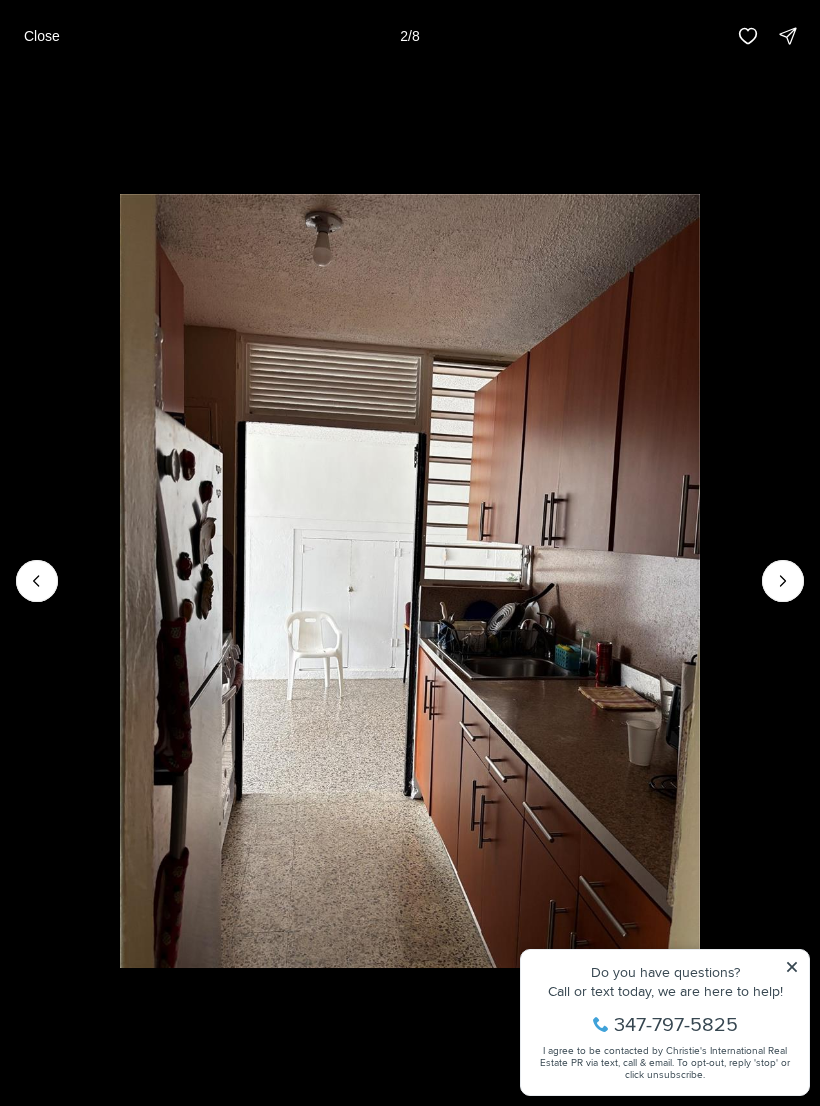 click 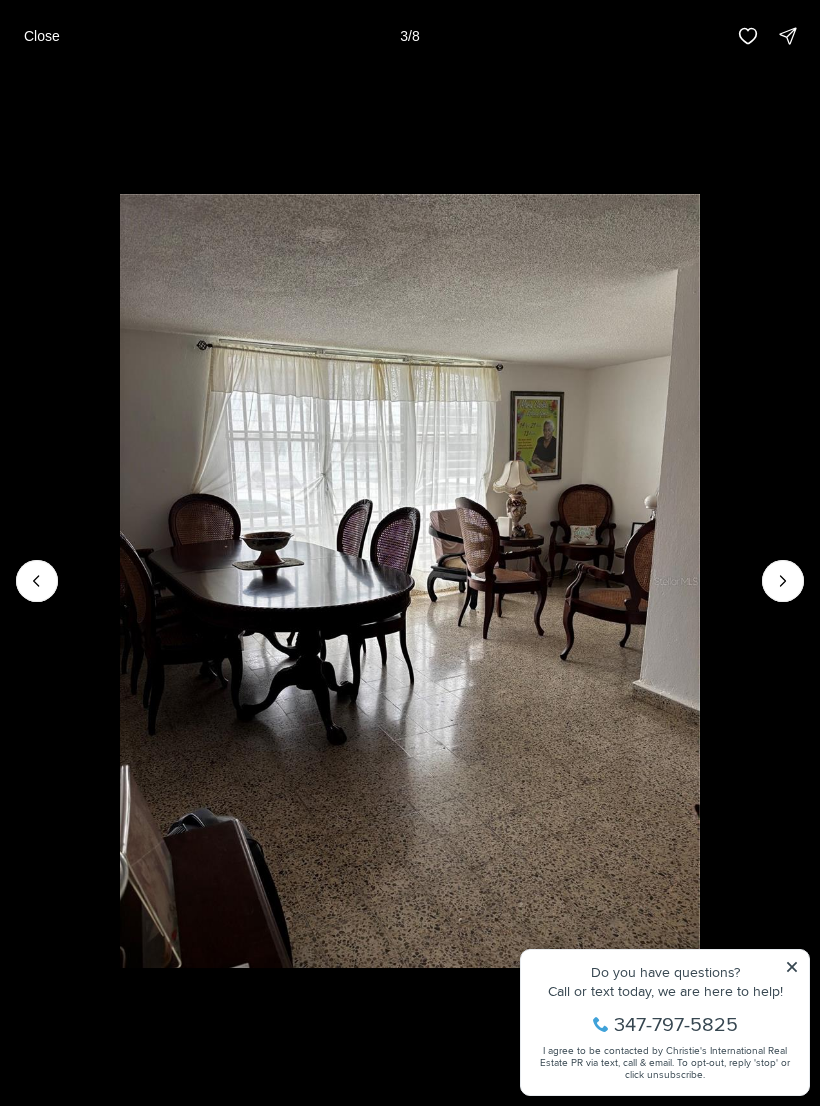 click 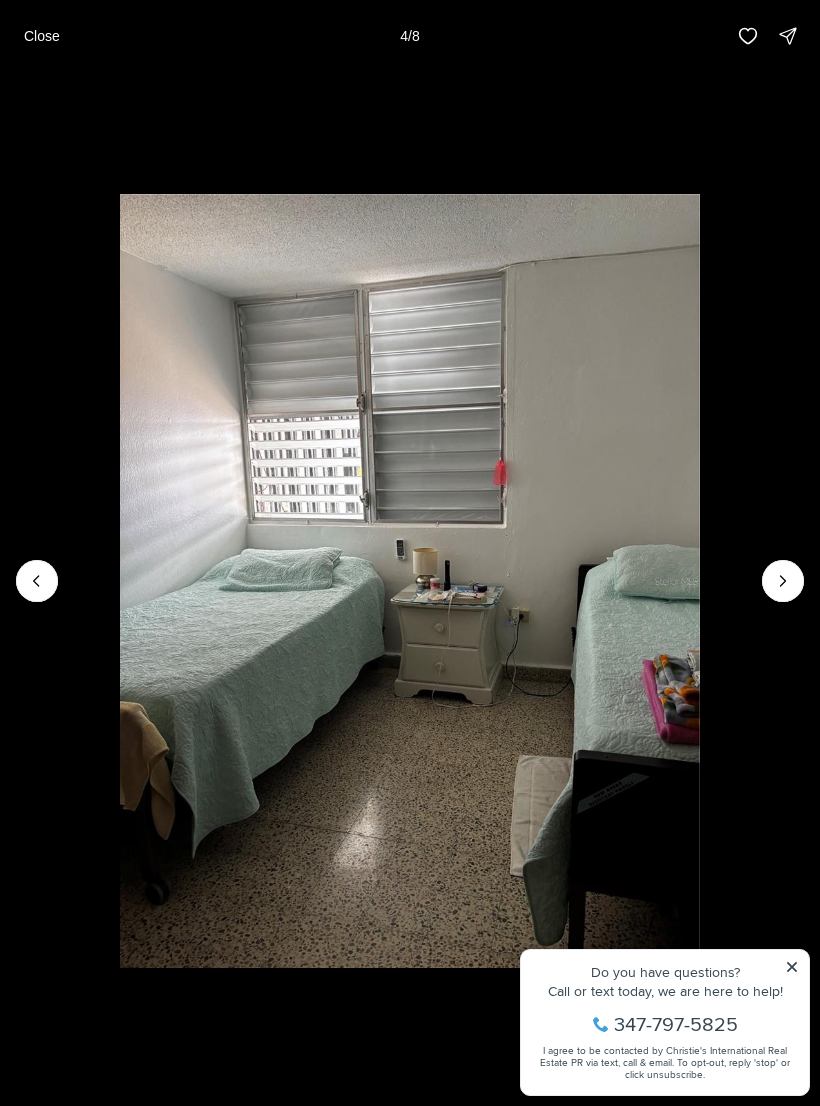 click 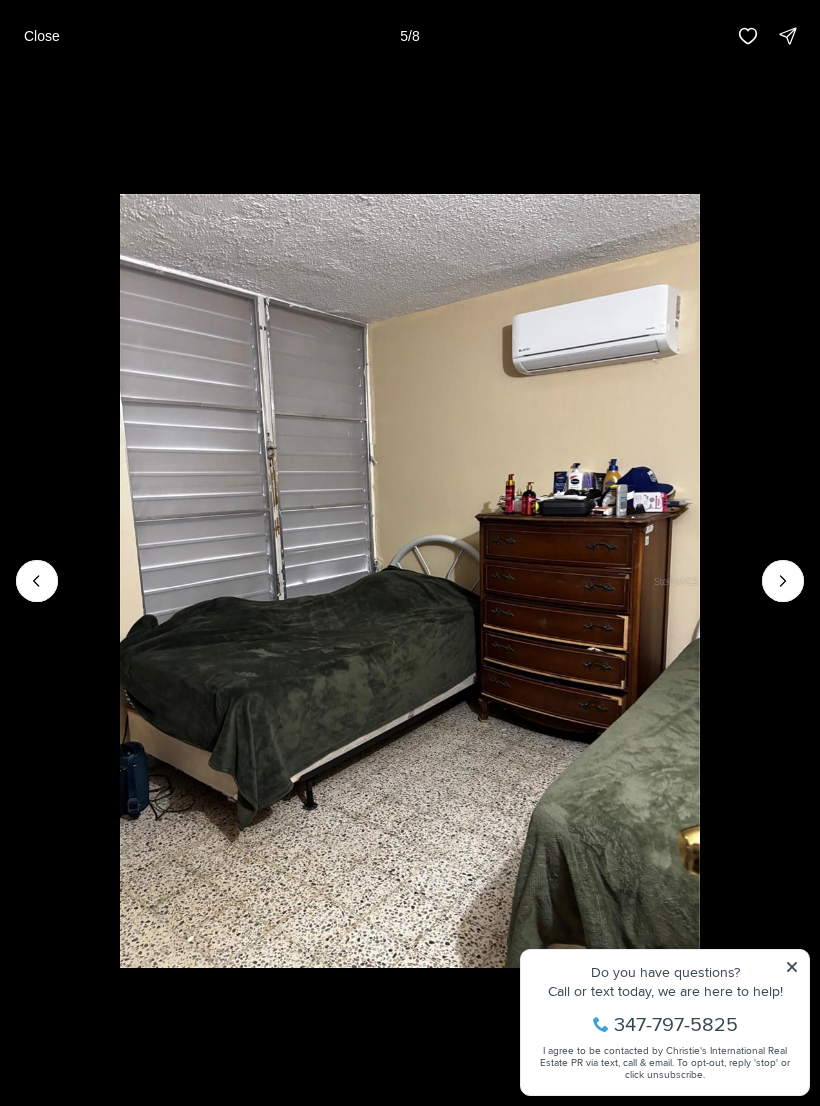 click 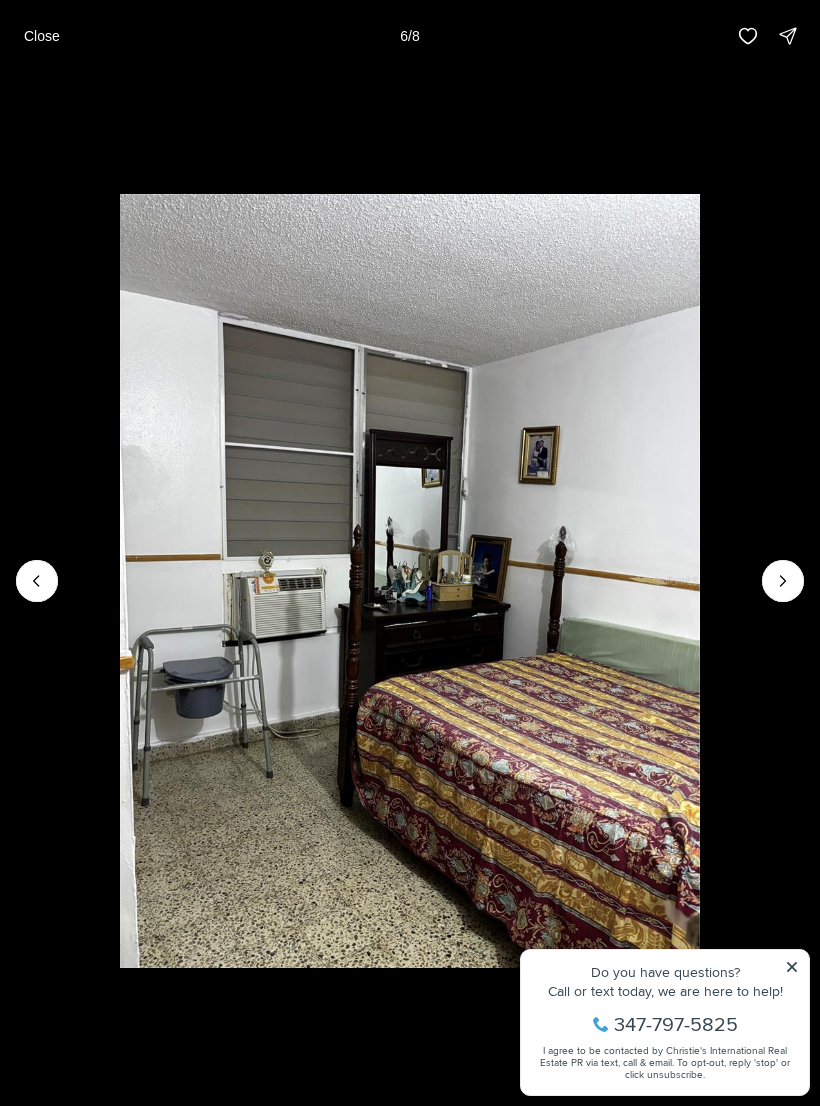click 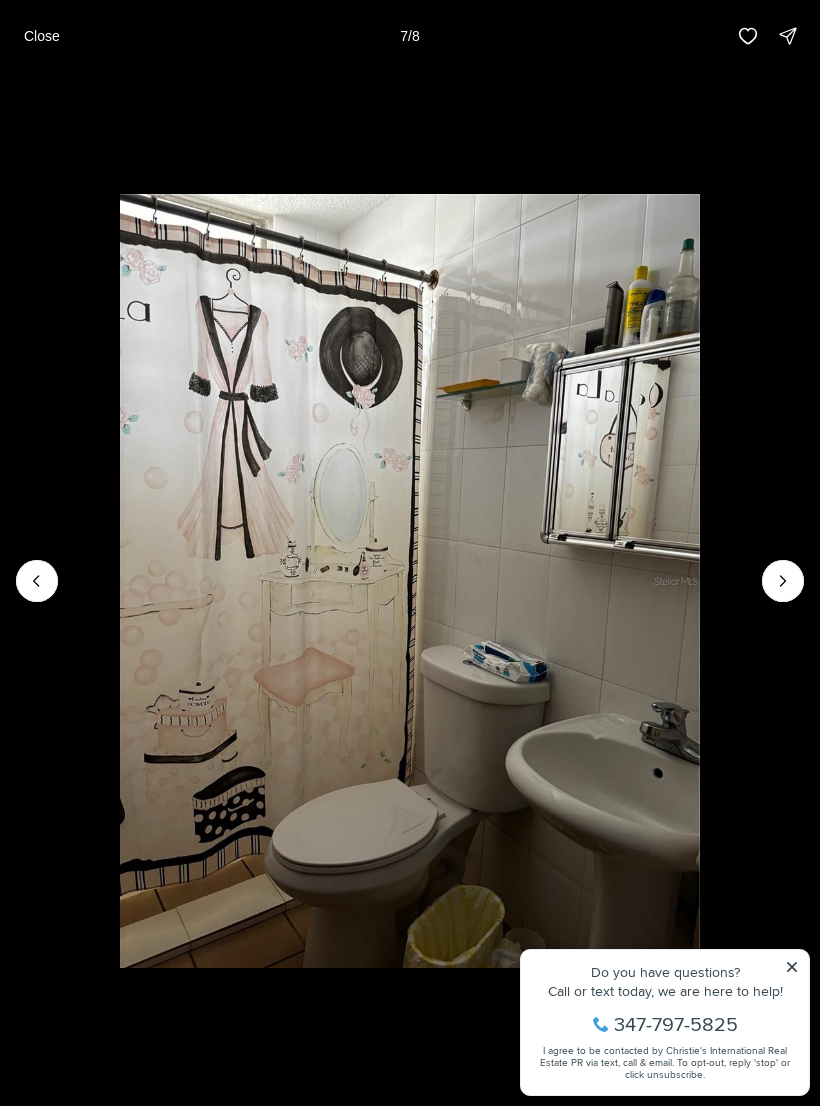 click 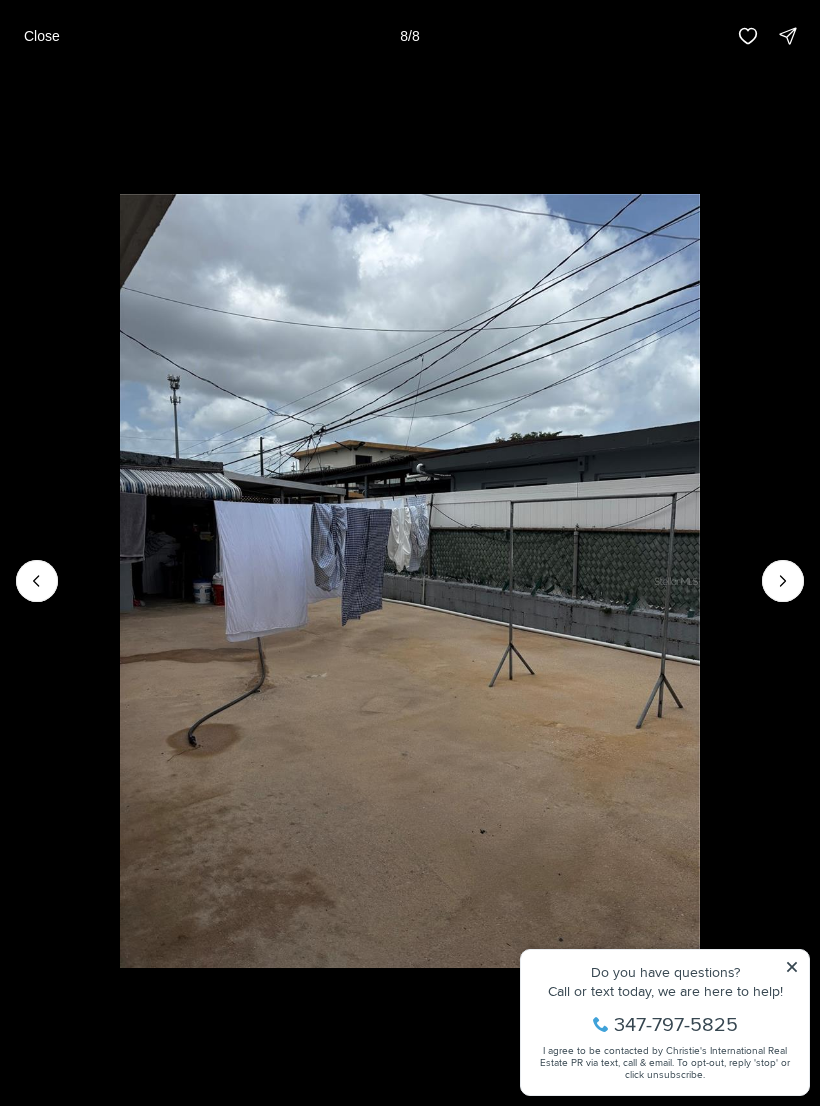 click at bounding box center [783, 581] 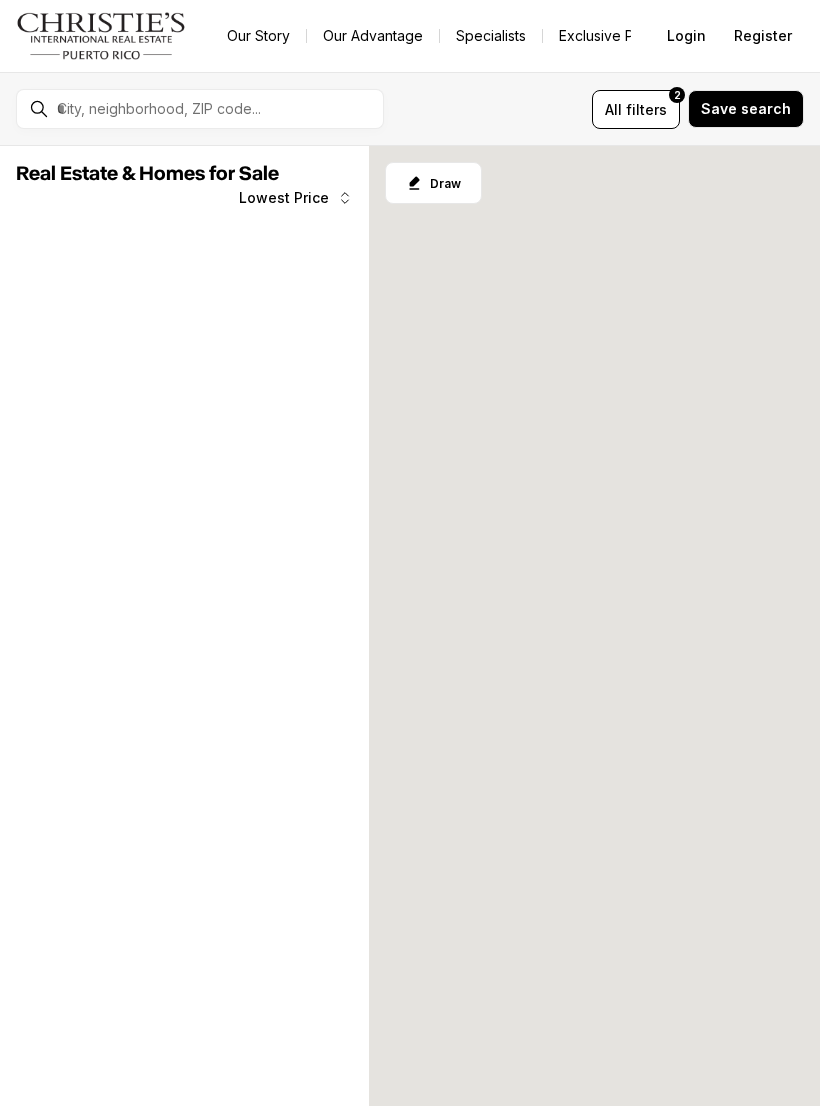 scroll, scrollTop: 0, scrollLeft: 0, axis: both 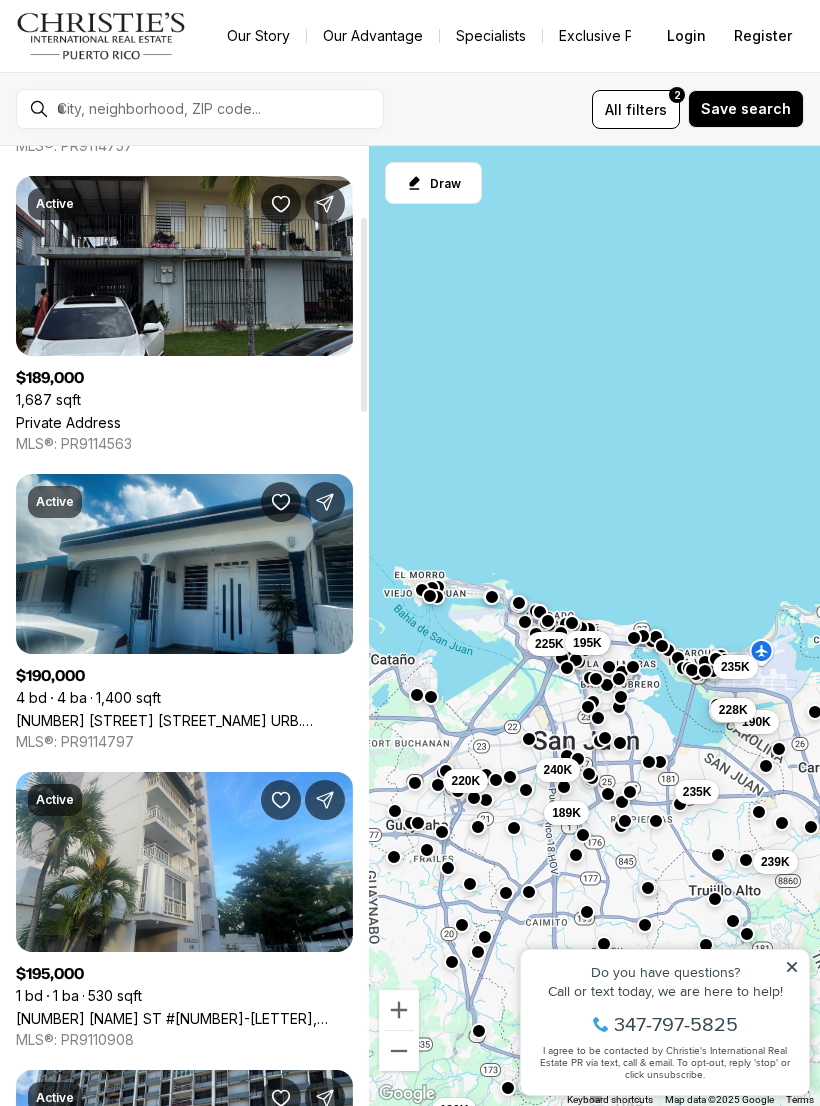 click on "[NUMBER] [STREET] [URB], [CITY] [STATE], [POSTAL_CODE]" at bounding box center [184, 720] 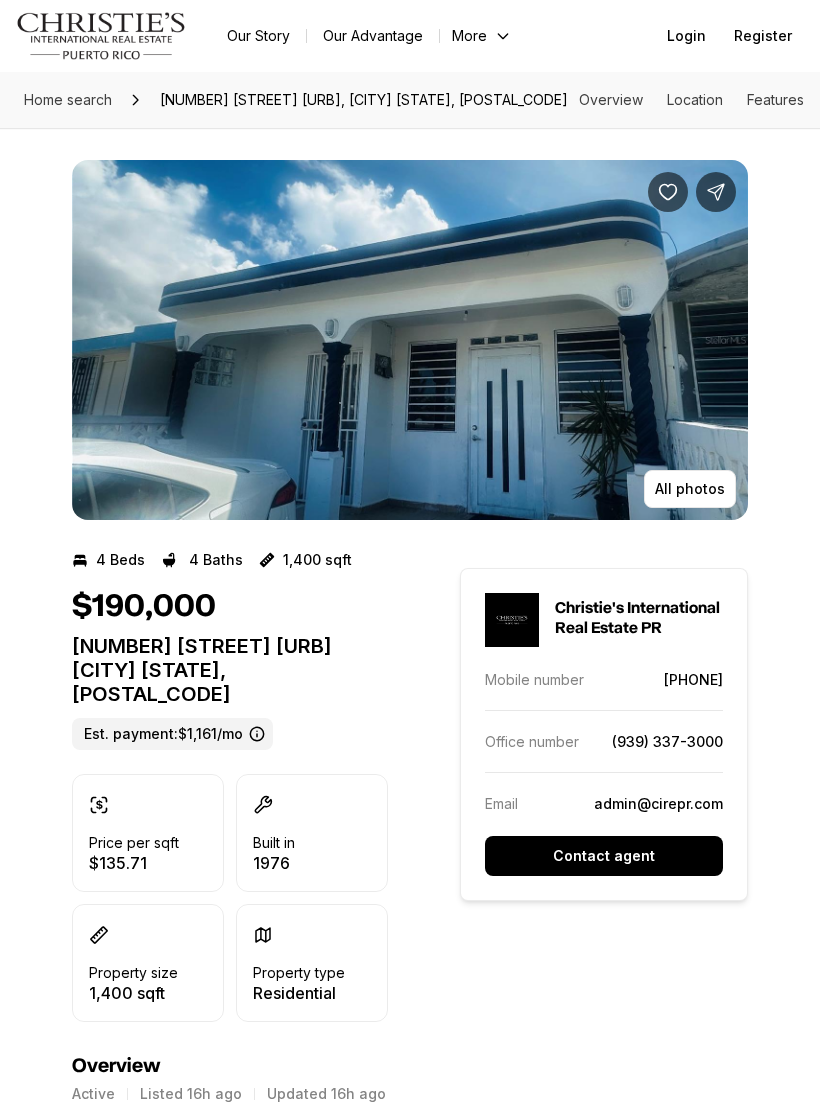 scroll, scrollTop: 0, scrollLeft: 0, axis: both 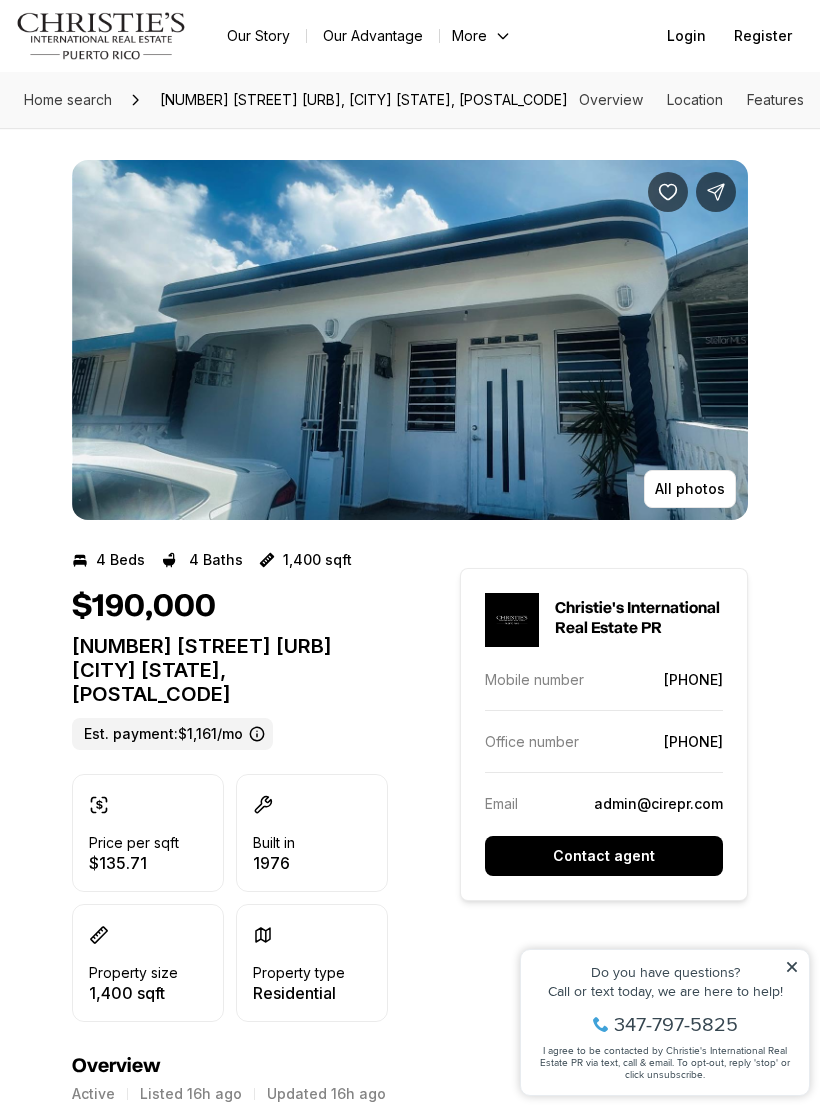 click at bounding box center [410, 340] 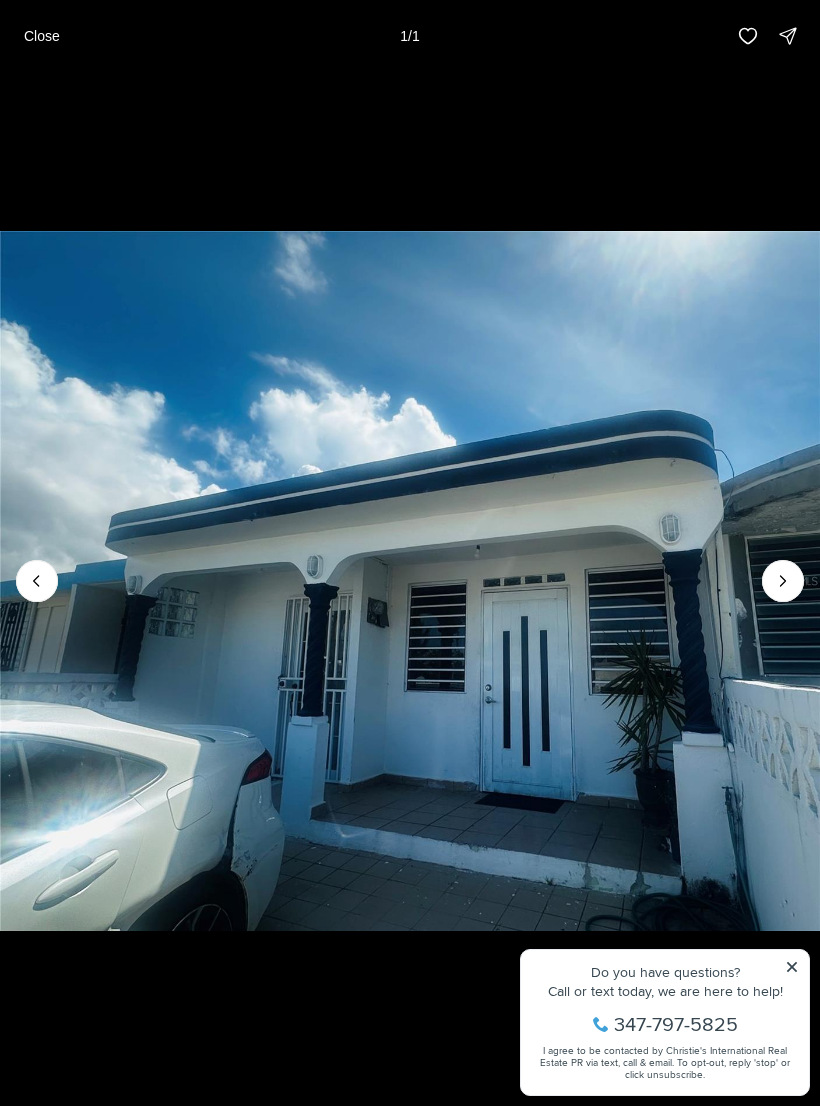 click at bounding box center (783, 581) 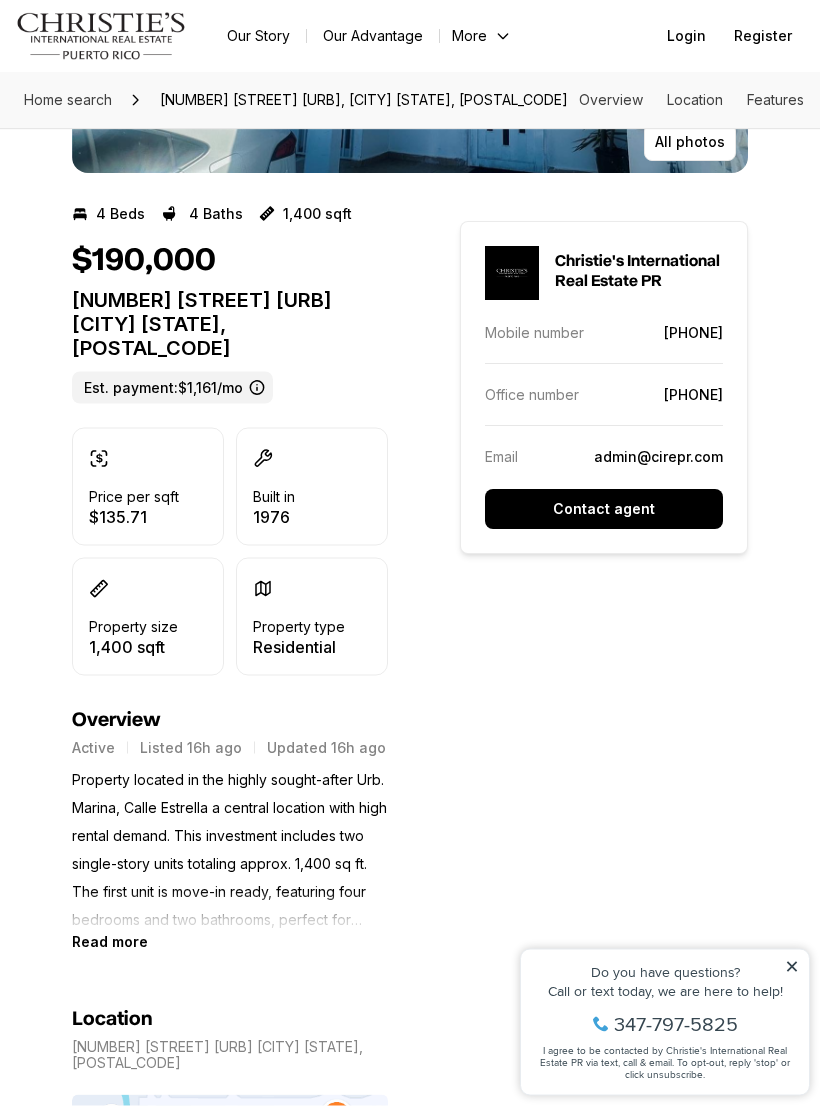 scroll, scrollTop: 347, scrollLeft: 0, axis: vertical 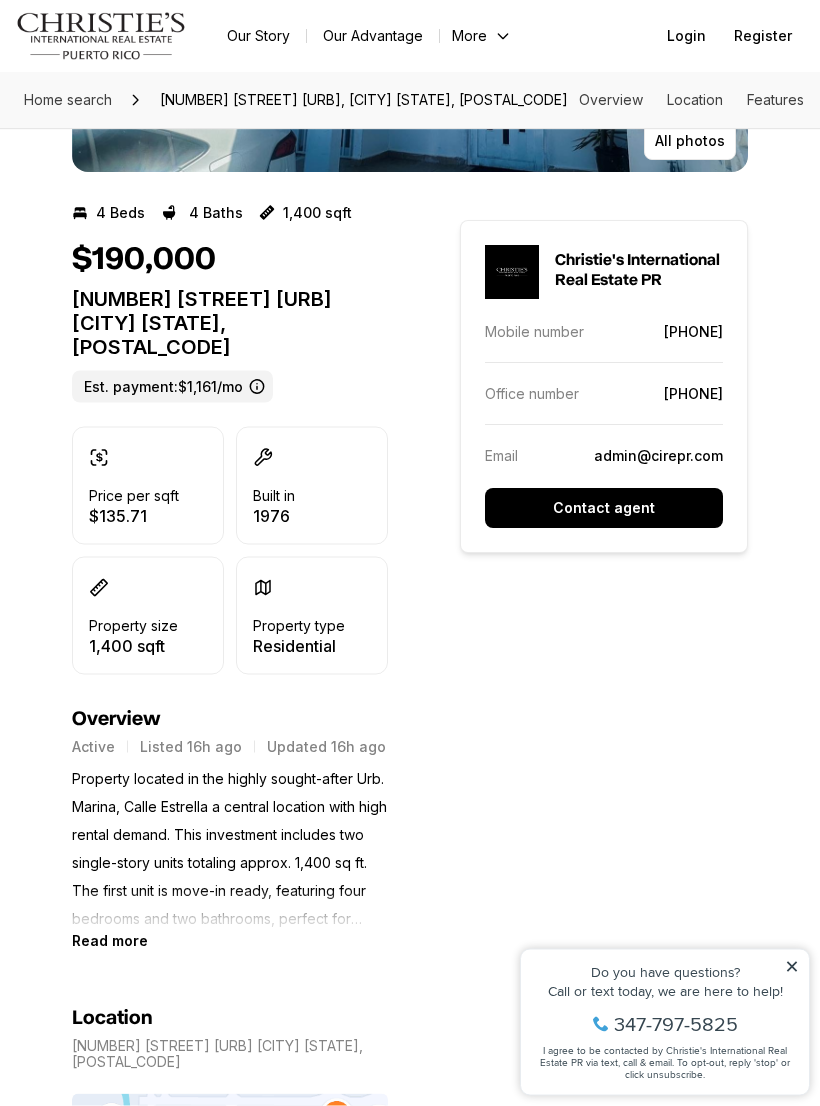 click on "[NUMBER] Beds [NUMBER] Baths [NUMBER] sqft $[PRICE] [NUMBER] [STREET] [URB] [CITY] [STATE] Est. payment: $[PRICE]/mo Price per sqft $[PRICE] Built in [YEAR] Property size [NUMBER] sqft Property type Residential Overview Active Listed [TIME] ago Updated [TIME] ago Property located in the highly sought-after Urb. Marina, Calle Estrella a central location with high rental demand. This investment includes two single-story units totaling approx. [NUMBER] sq ft. The first unit is move-in ready, featuring [NUMBER] bedrooms and [NUMBER] bathrooms, perfect for immediate occupancy or rental income. The second unit is under construction, giving you the chance to finish it your way and maximize return on investment. The property includes parking for [NUMBER] vehicles and is being sold with an active tenant, allowing you to start earning from day one. Located in a high-demand area of Carolina, close to shops, main roads, and essential services, this is a great option for investors looking for a simple property with strong income potential. Read more   --" at bounding box center [410, 2201] 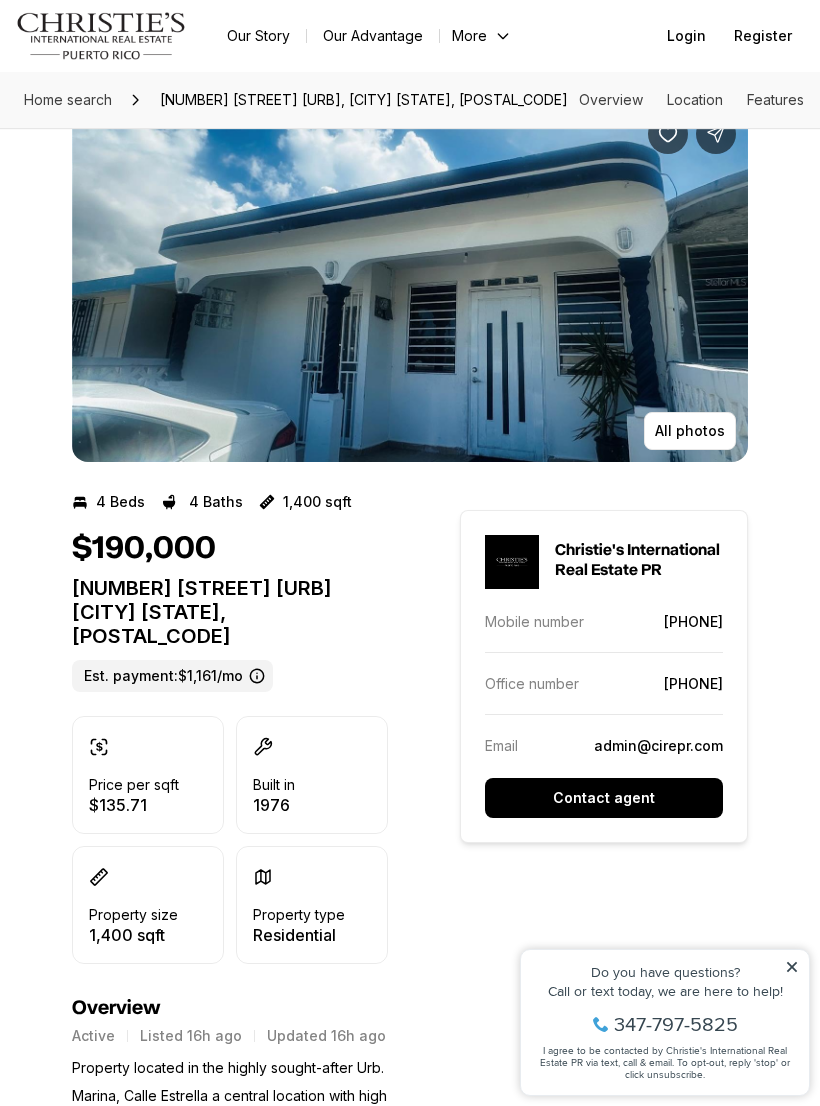 scroll, scrollTop: 0, scrollLeft: 0, axis: both 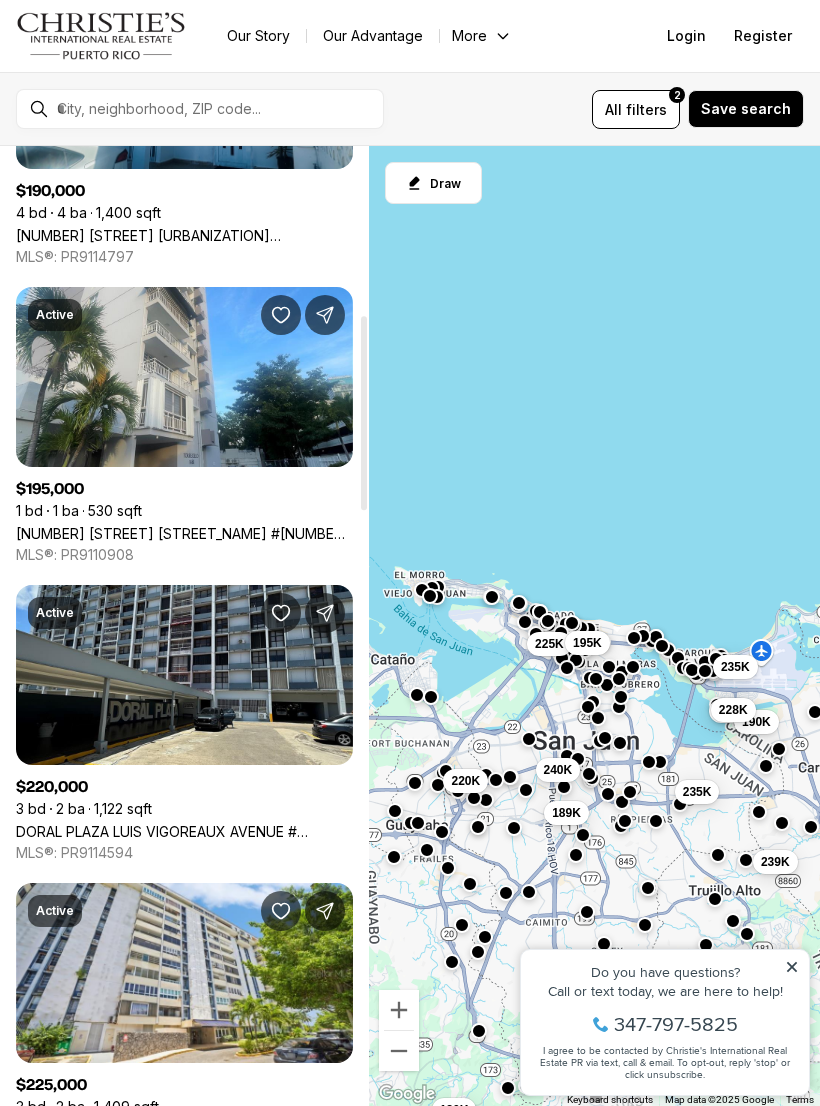 click on "[BUILDING_NAME] [STREET_NAME] #[NUMBER]-[LETTER], [CITY] PR, [POSTAL_CODE]" at bounding box center (184, 831) 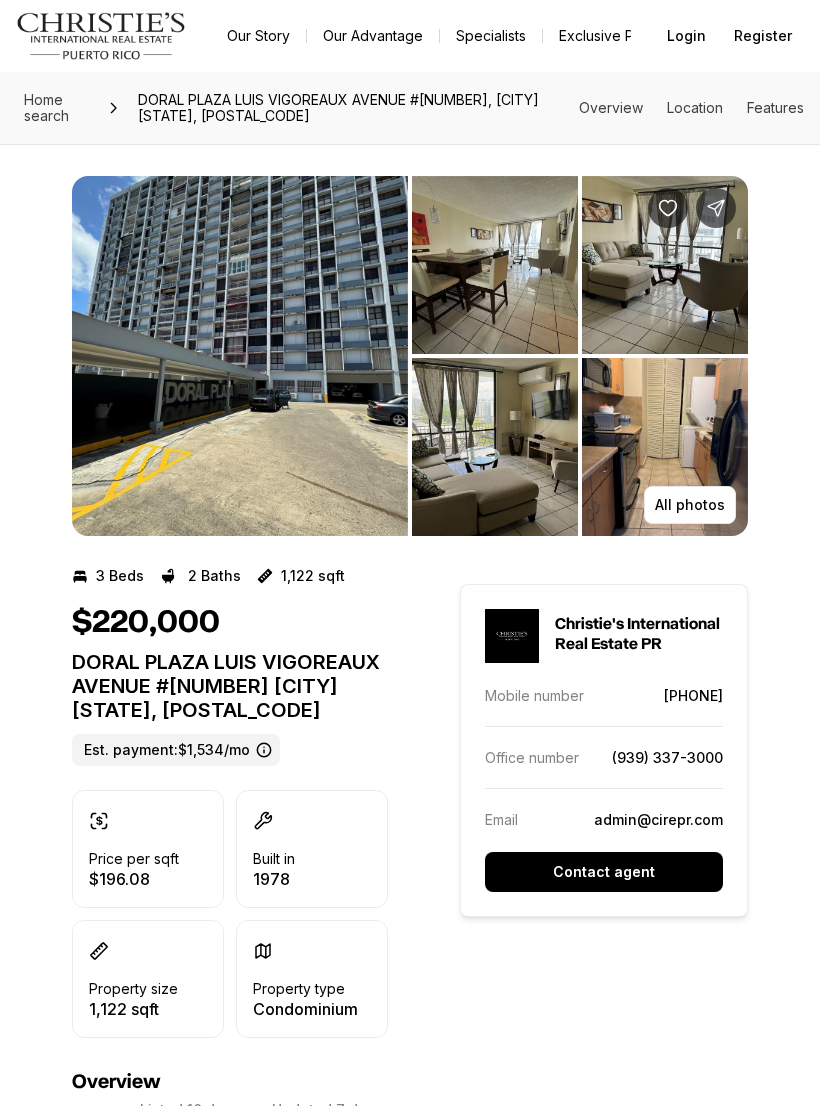 scroll, scrollTop: 0, scrollLeft: 0, axis: both 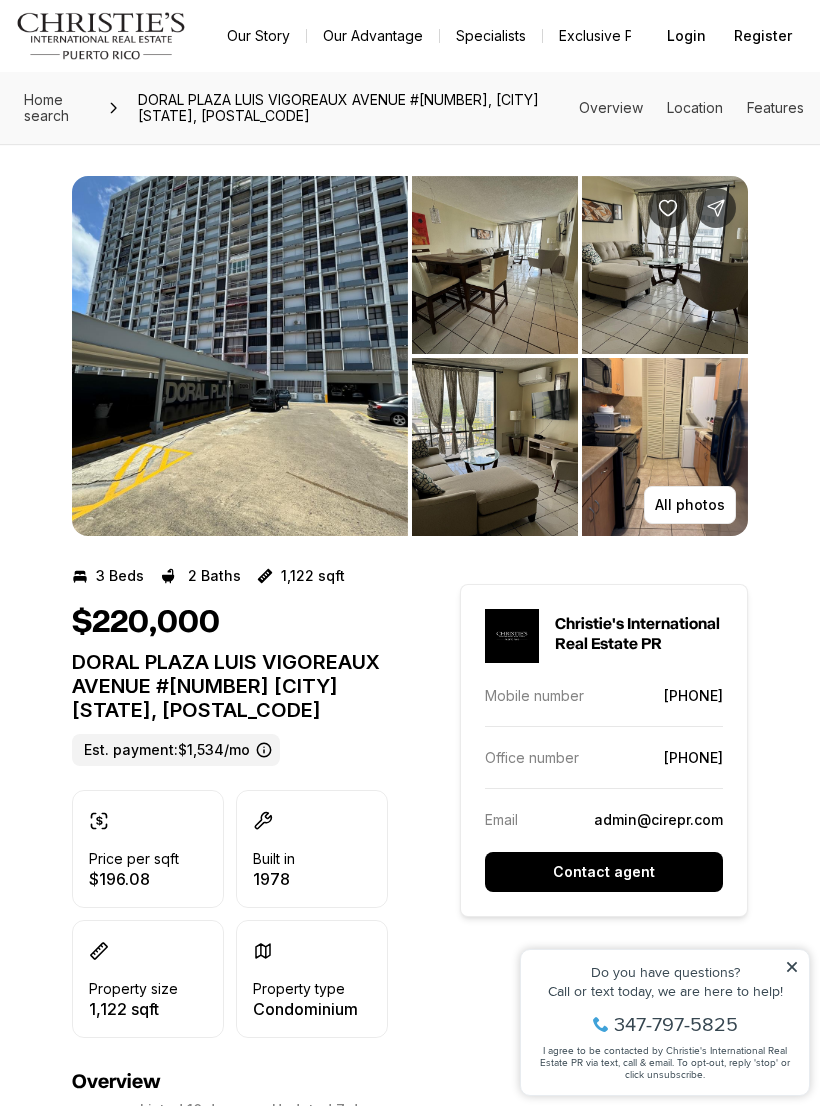 click at bounding box center (240, 356) 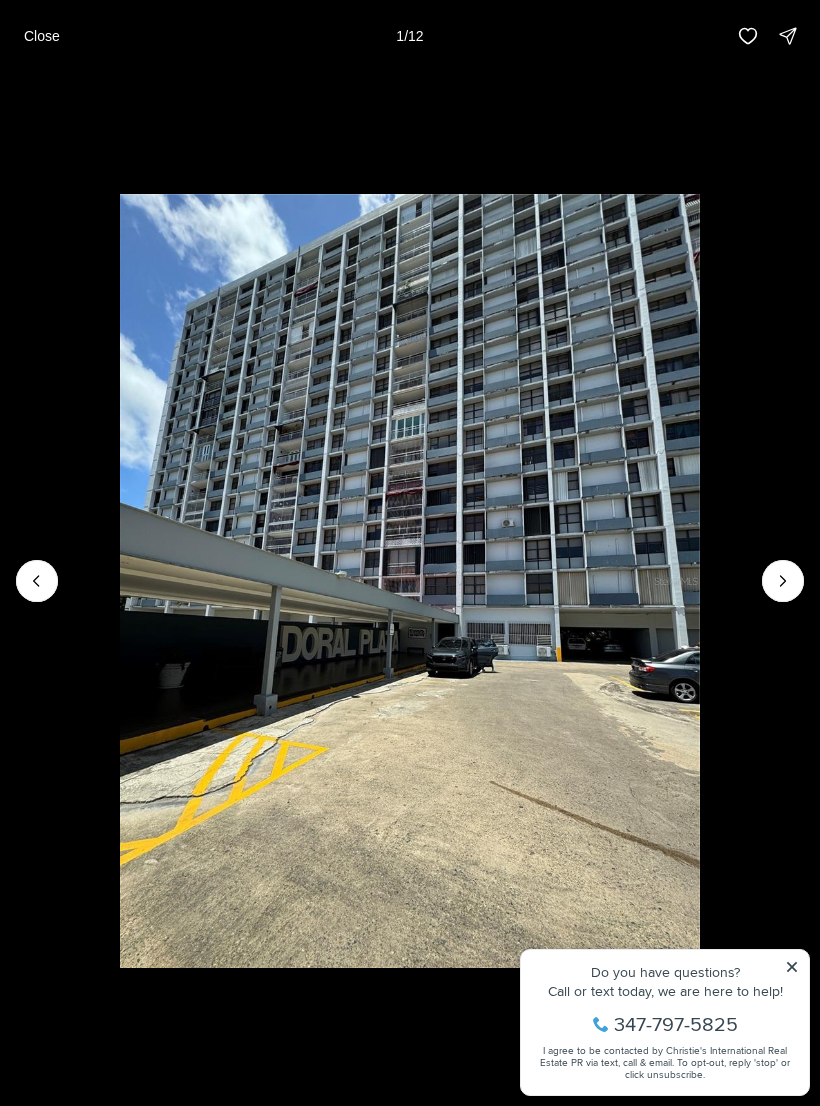 click 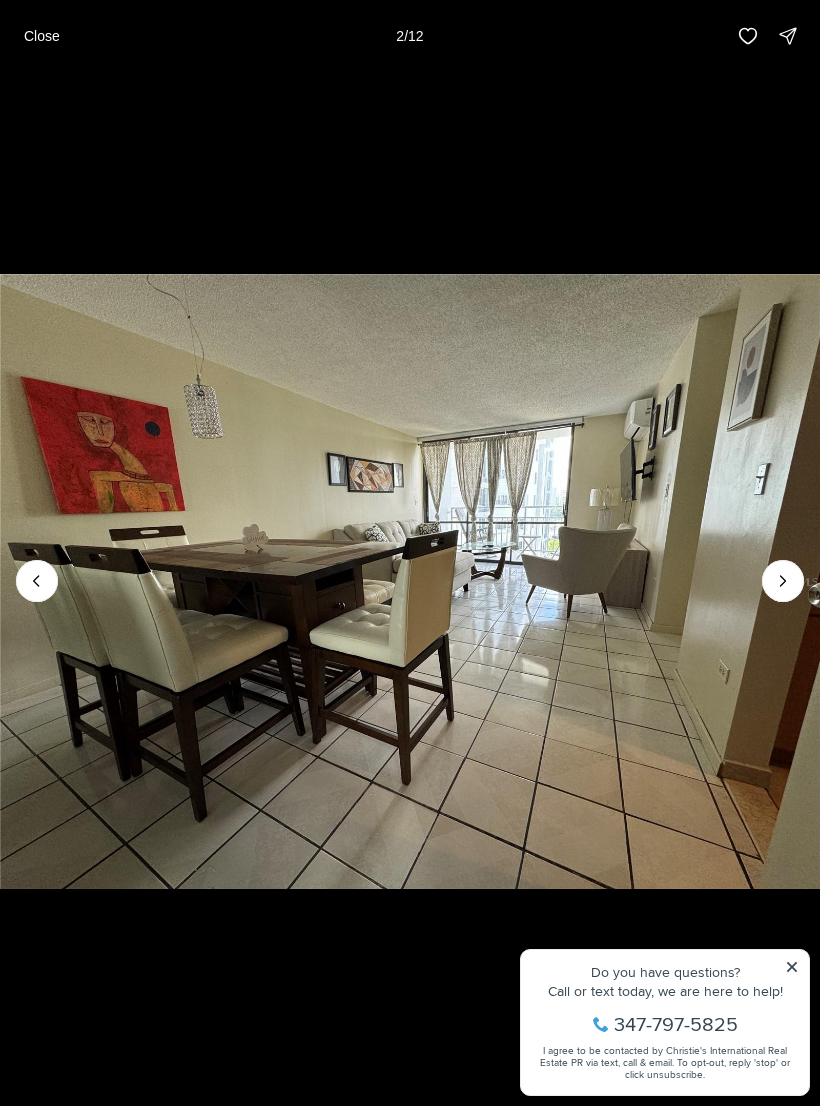 click 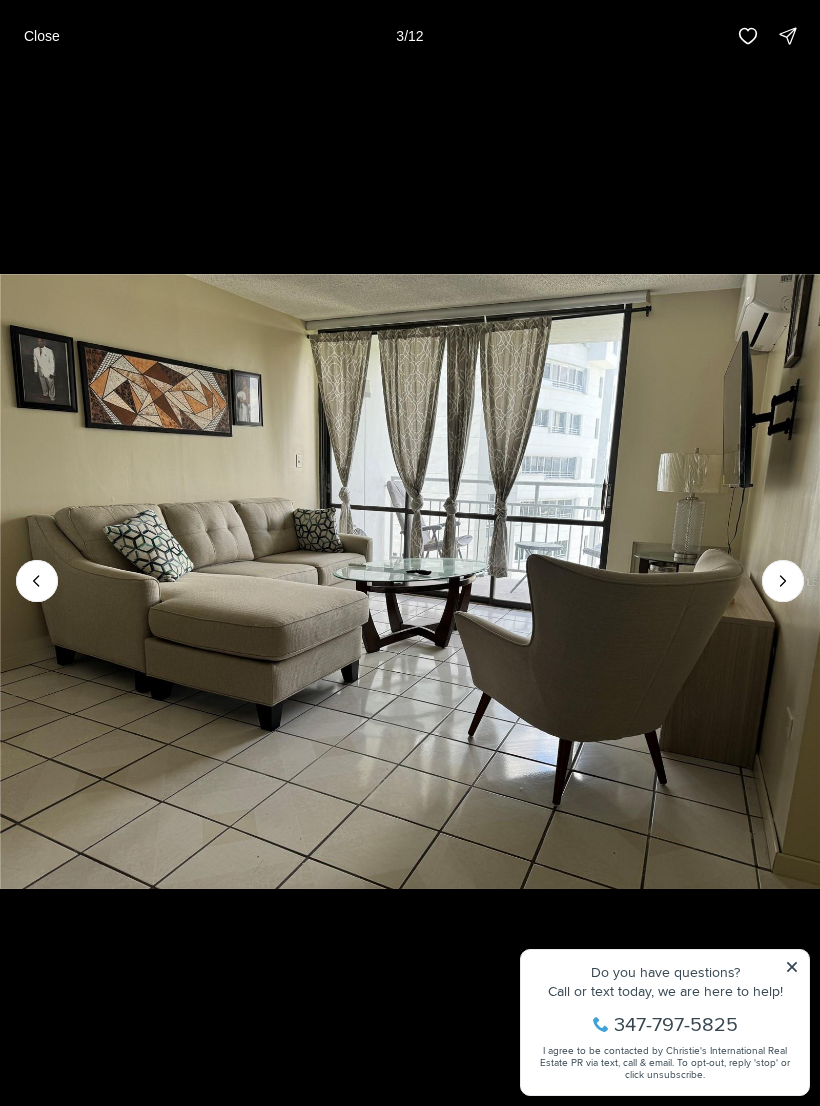 click 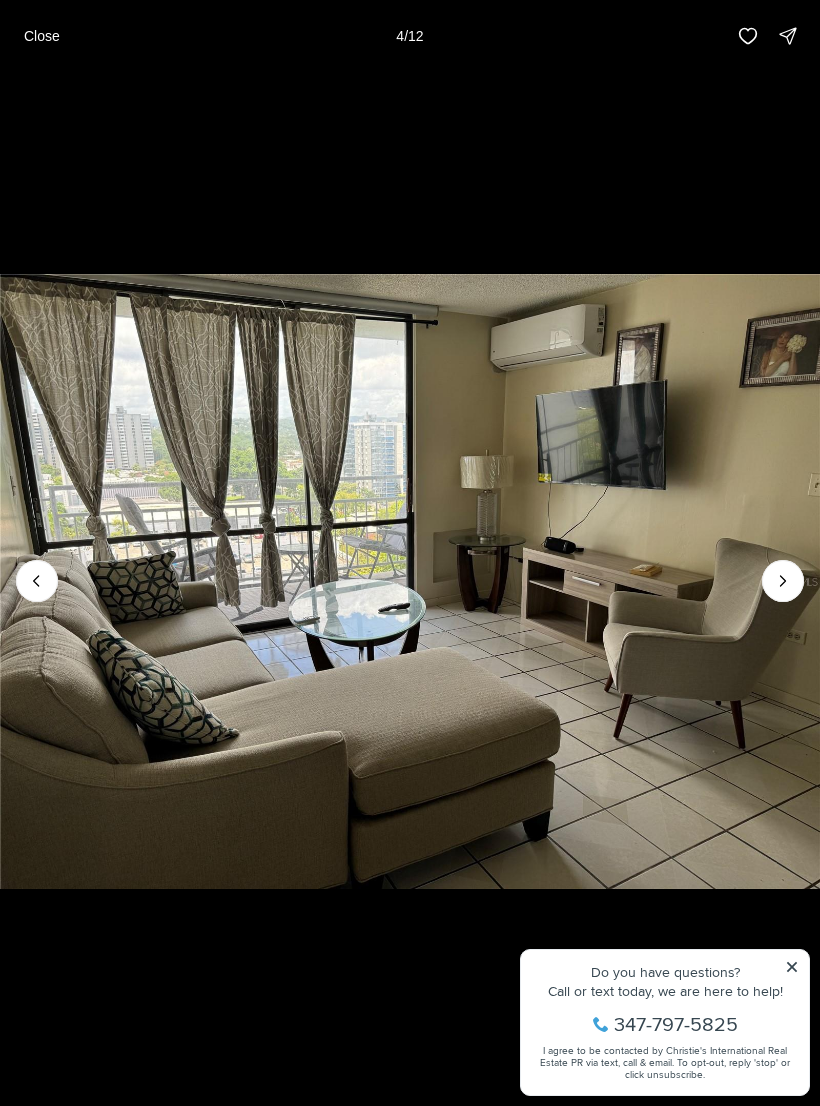 click 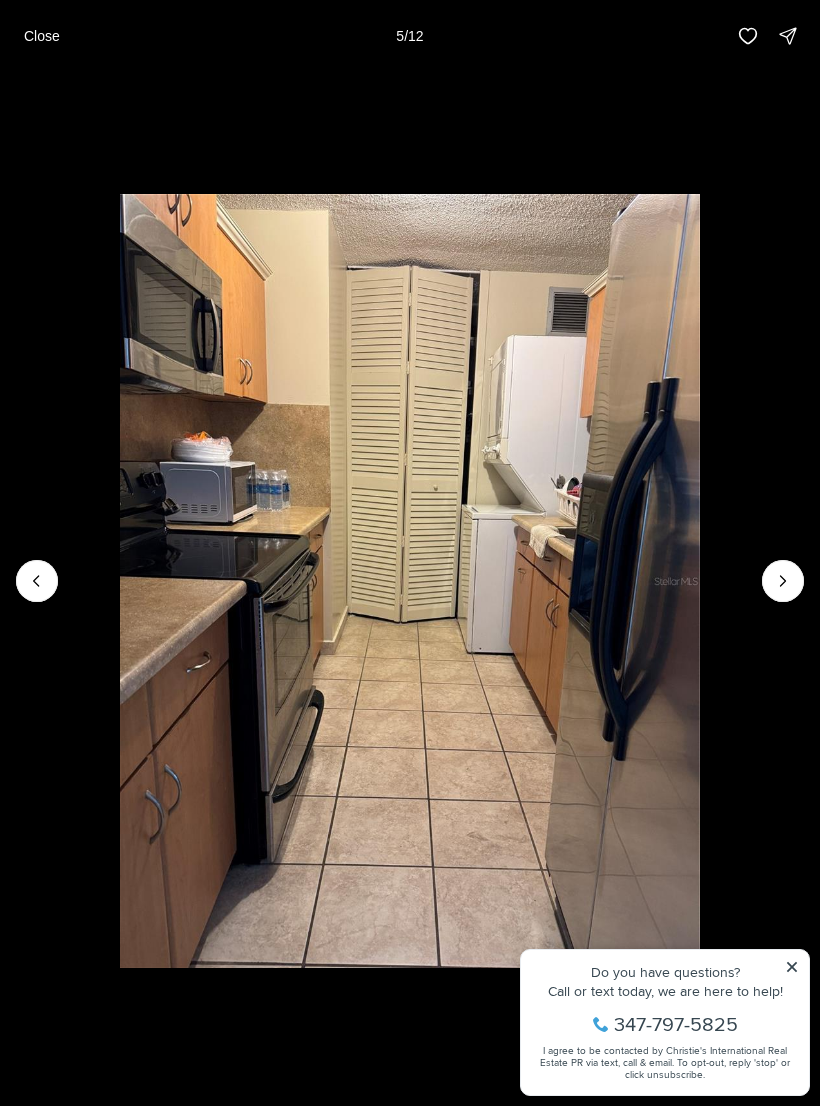click 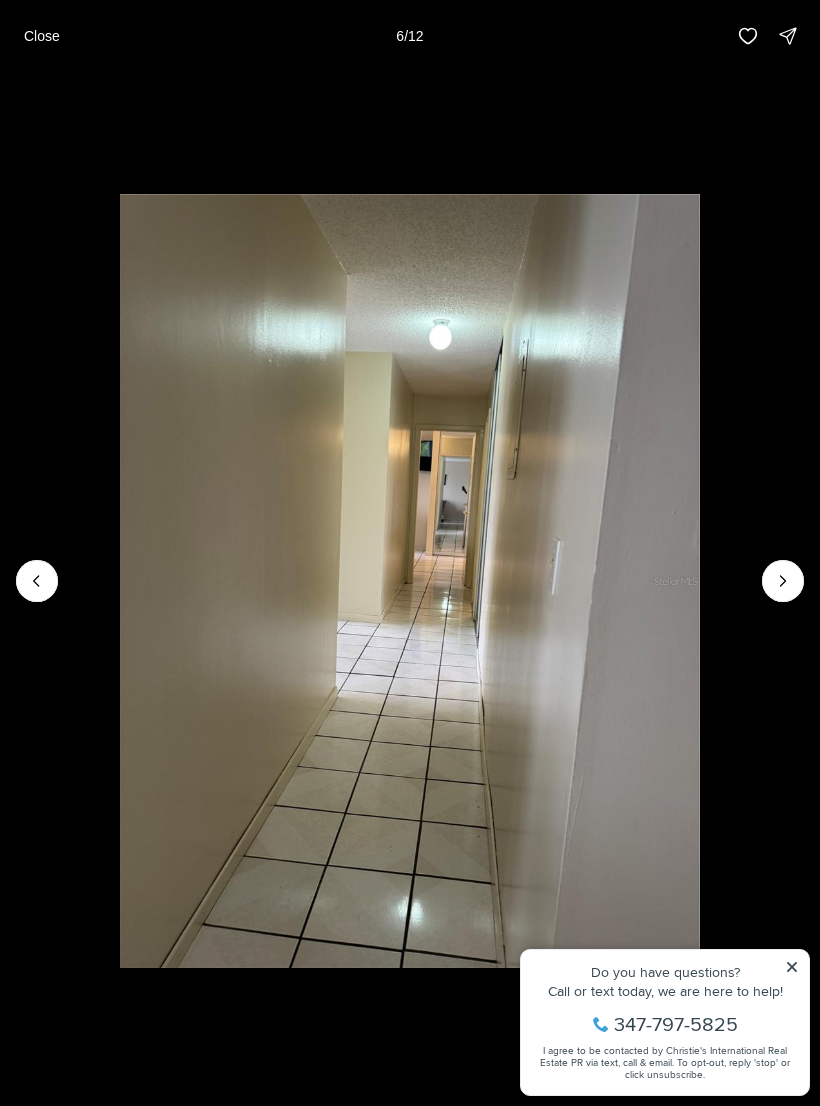 click at bounding box center [783, 581] 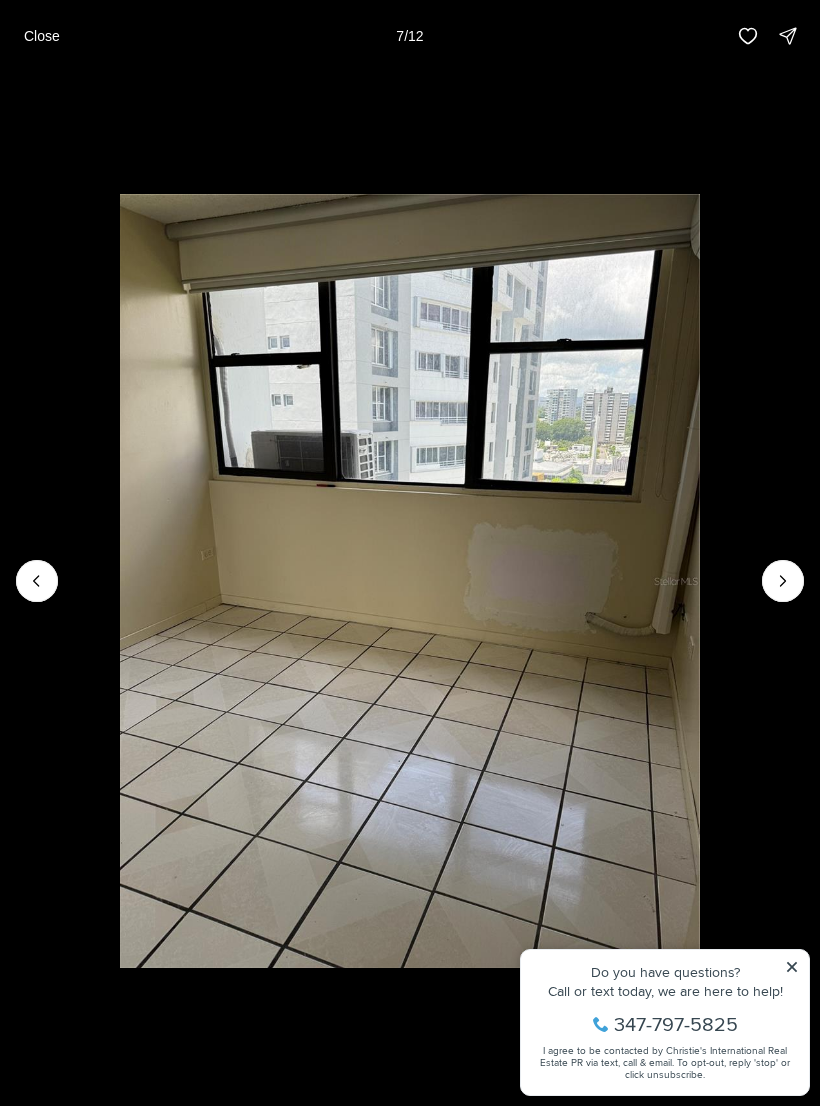 click 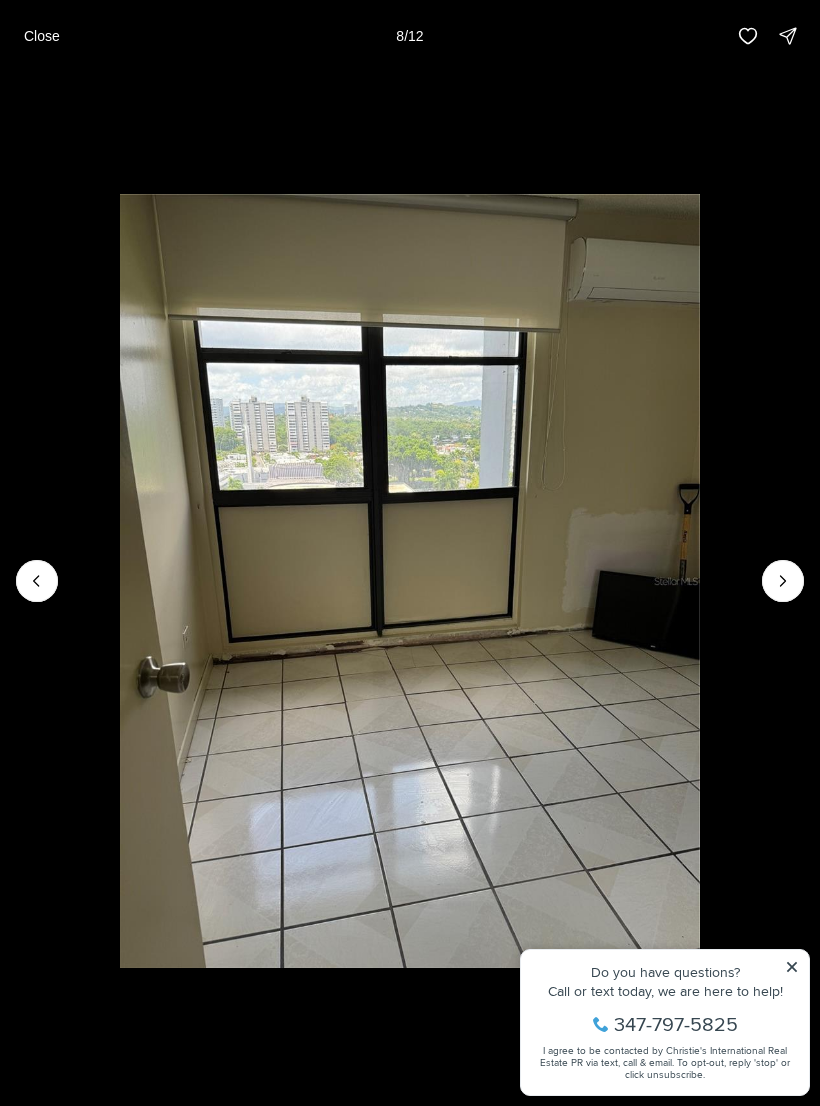 click 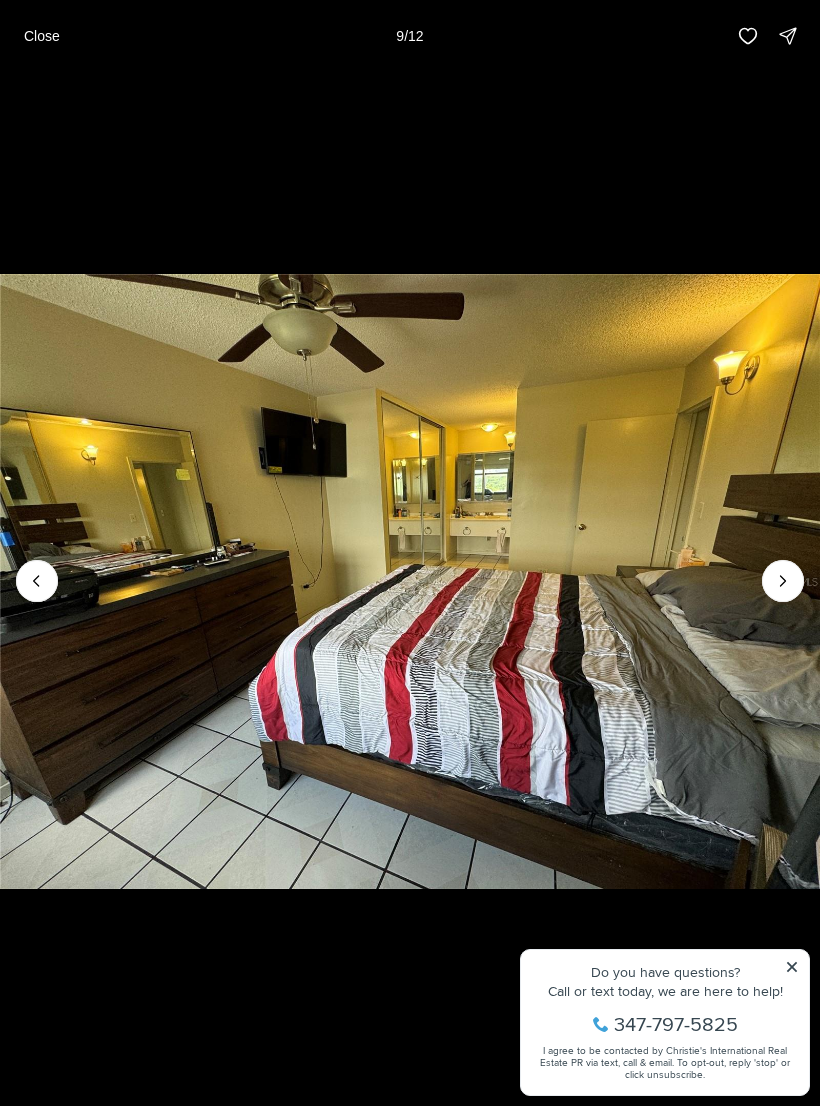 click 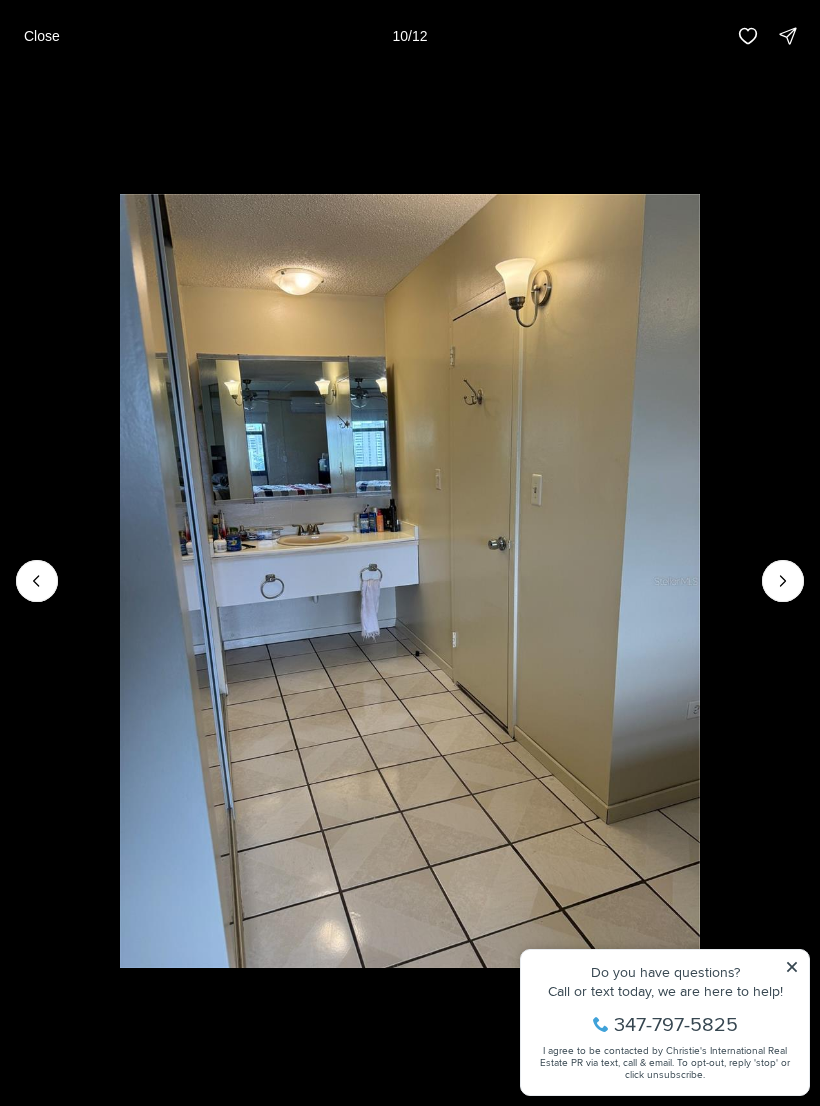 click 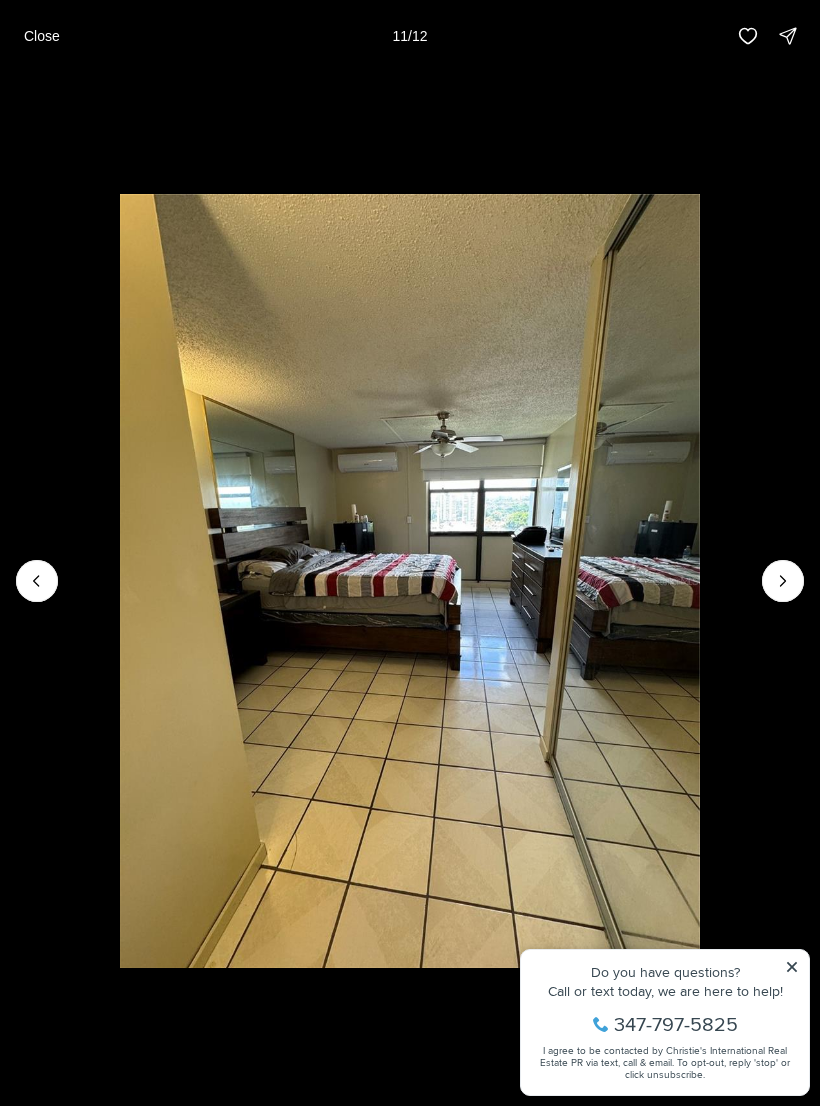 click 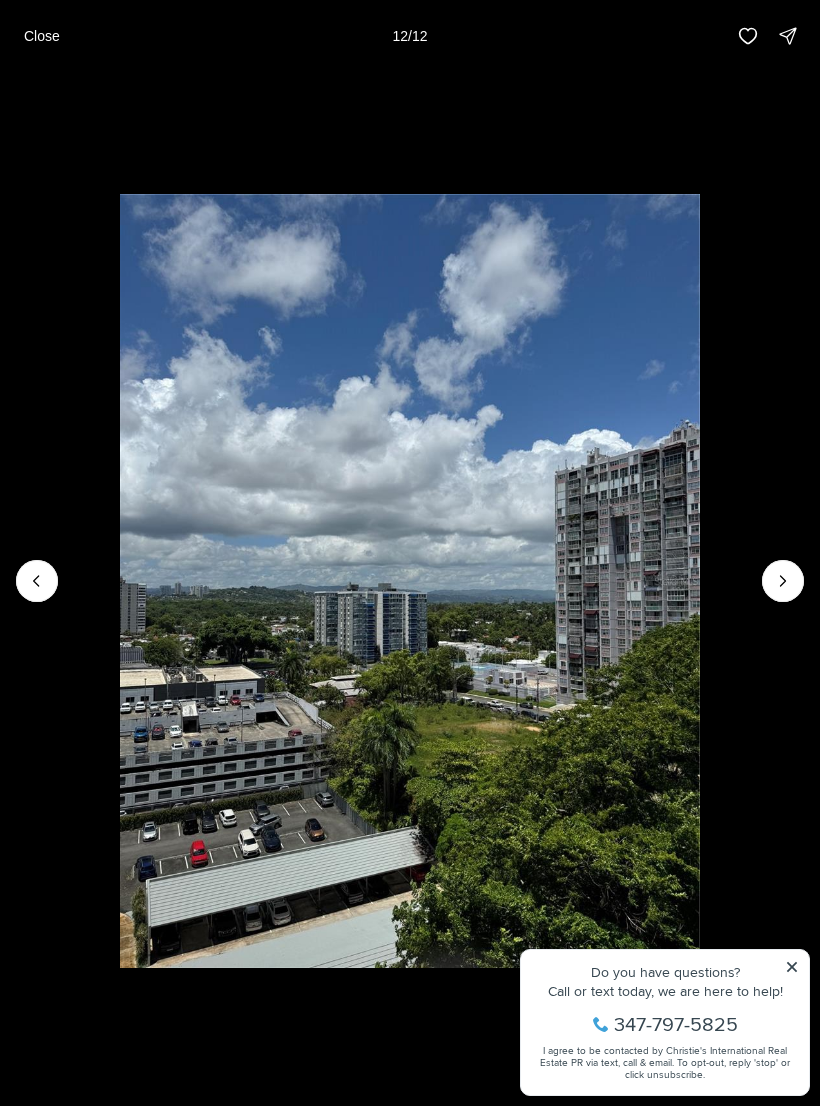 click at bounding box center (783, 581) 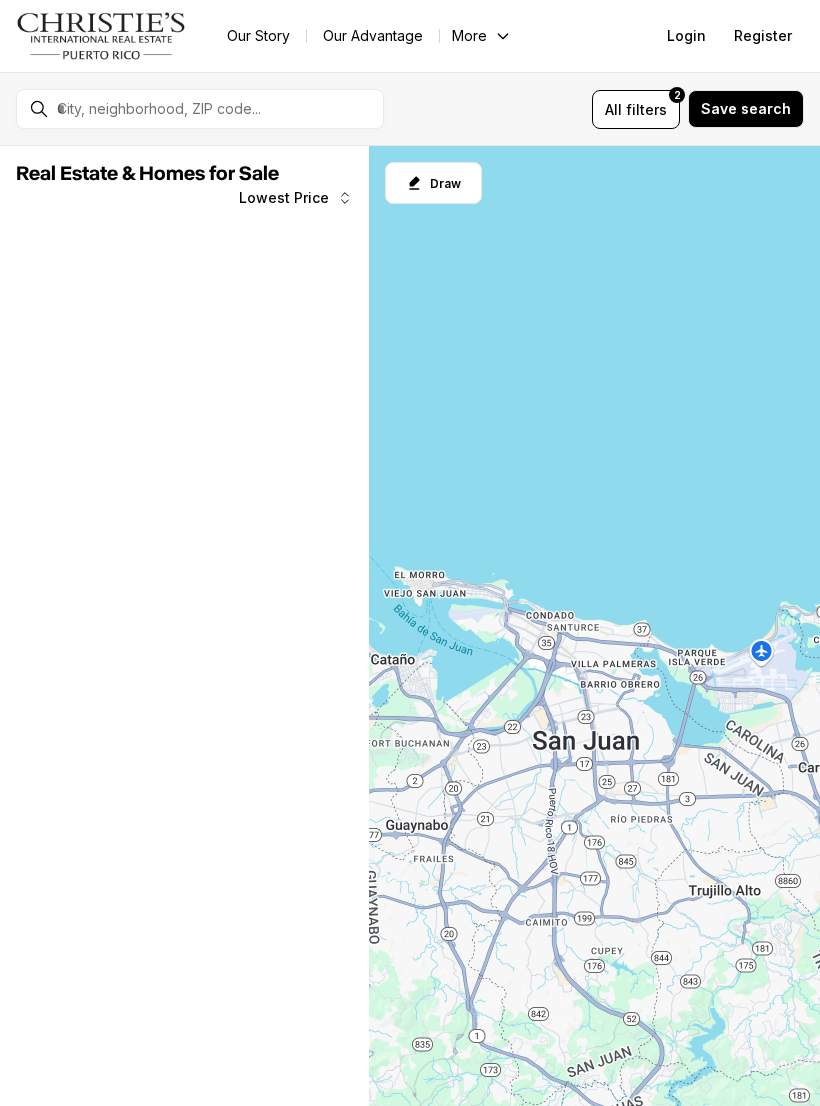 scroll, scrollTop: 0, scrollLeft: 0, axis: both 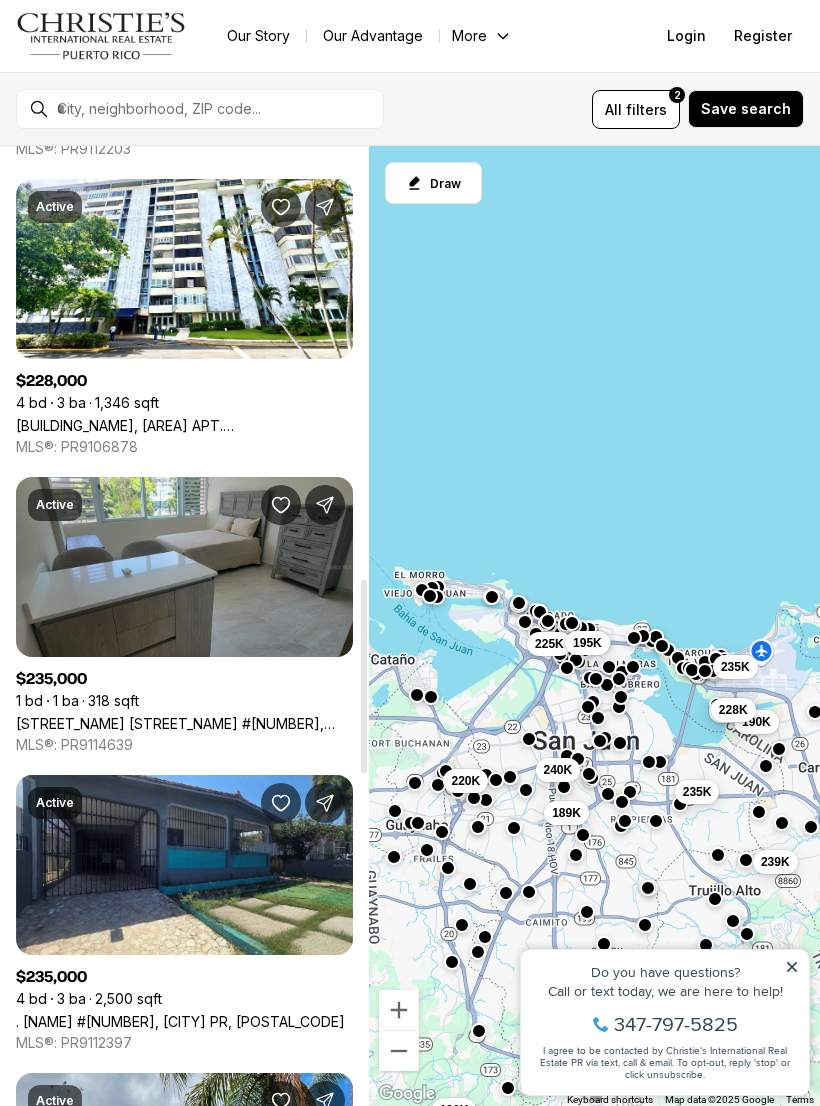 click on "filters" at bounding box center [646, 109] 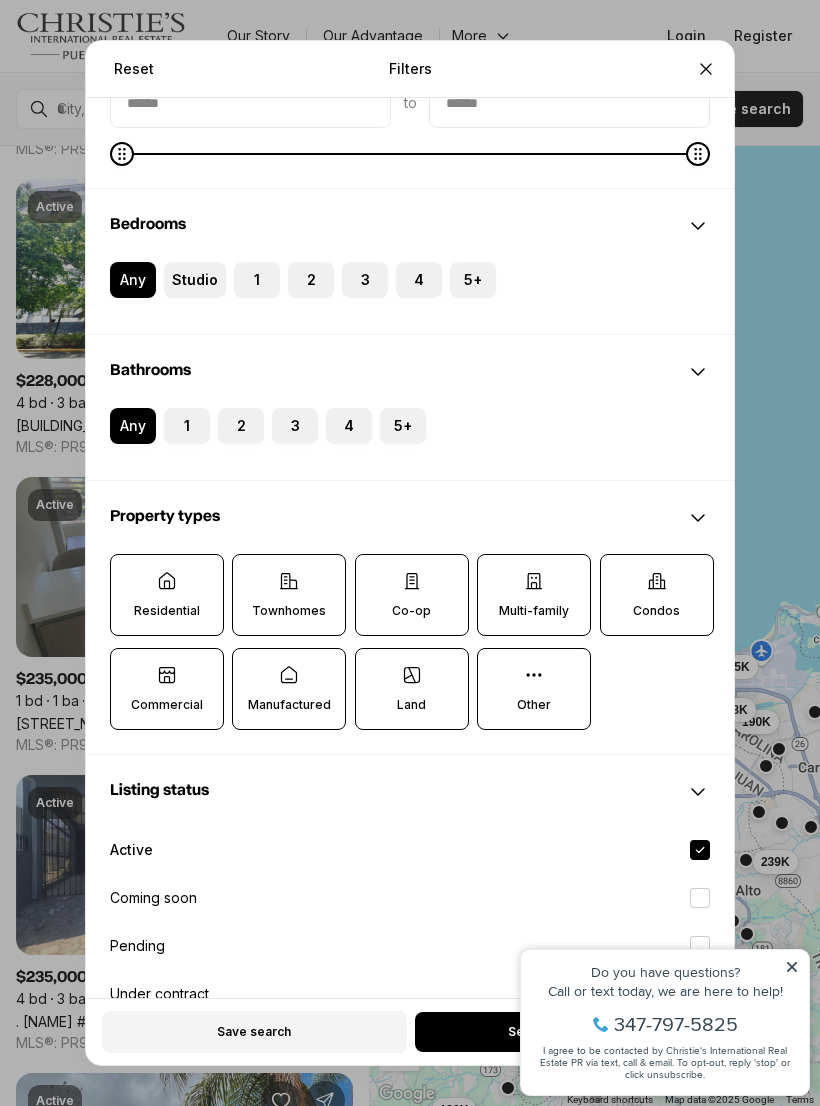 scroll, scrollTop: 181, scrollLeft: 0, axis: vertical 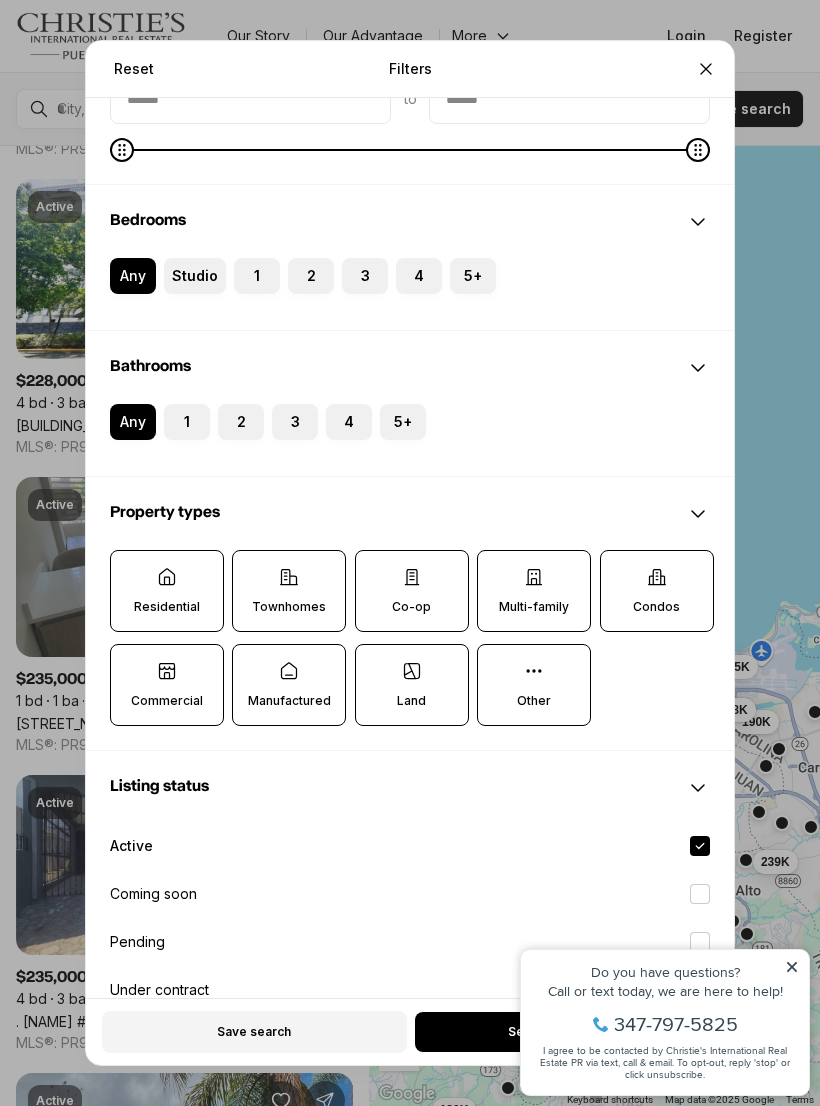 click on "Reset Filters Refine your search with more filters For sale For rent Price to Bedrooms Any Studio 1 2 3 4 5+ Bathrooms Any 1 2 3 4 5+ Property types Residential Townhomes Co-op Multi-family Condos Commercial Manufactured Land Other Listing status Active Coming soon Pending Under contract Sold Days on market Any 1 day 7 days 14 days 1 month 3 months 6 months 12 months Property details Property features Costs Advanced Beta Save search See 543 properties" at bounding box center [410, 553] 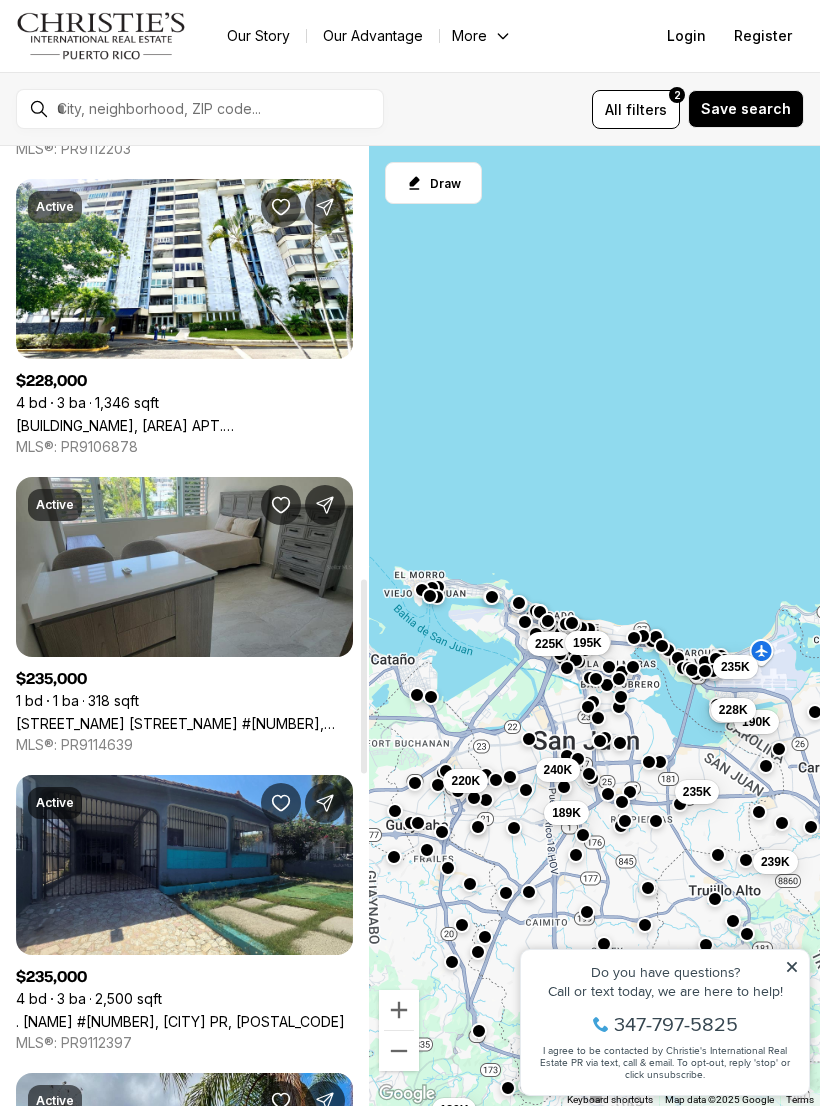 click 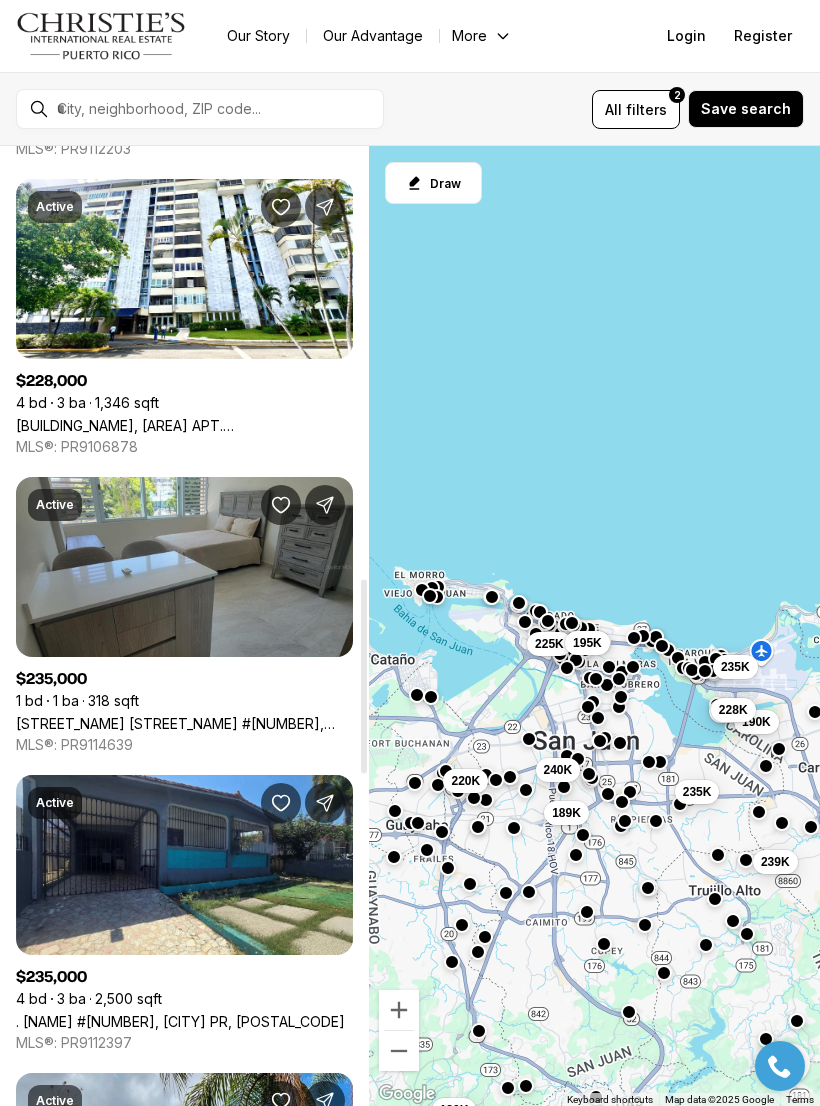 click on "filters" at bounding box center (646, 109) 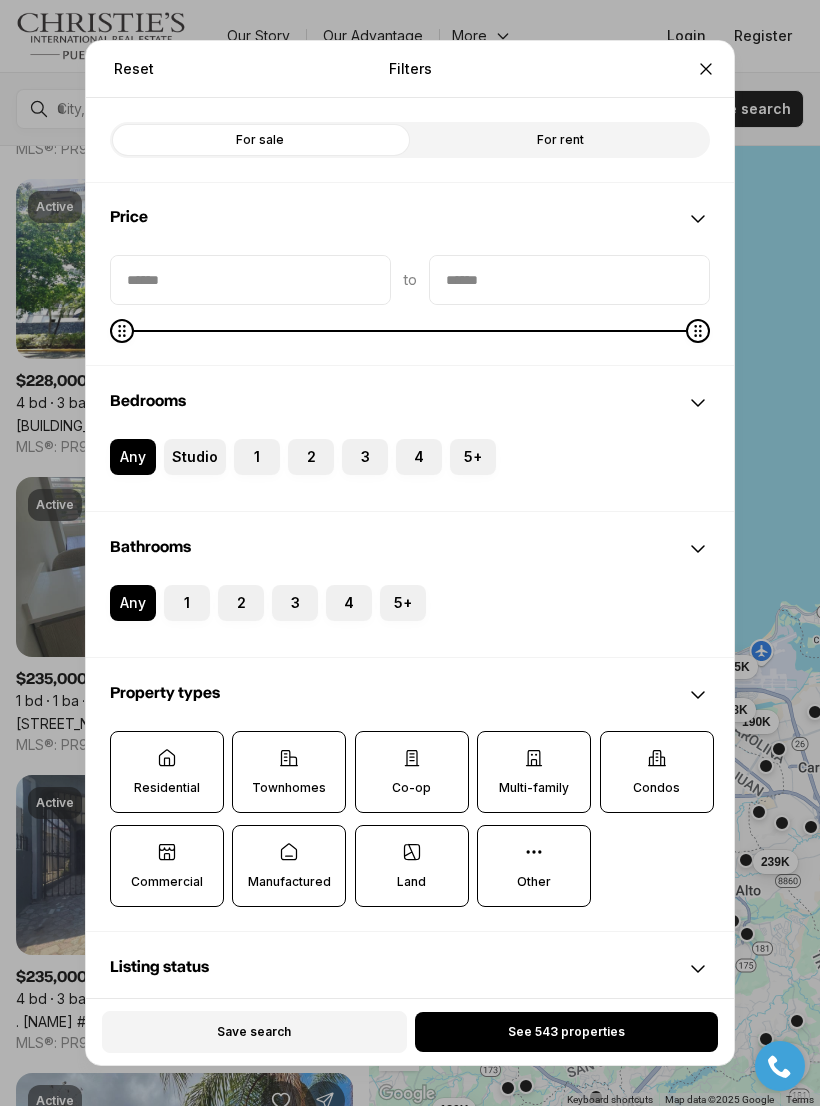 click 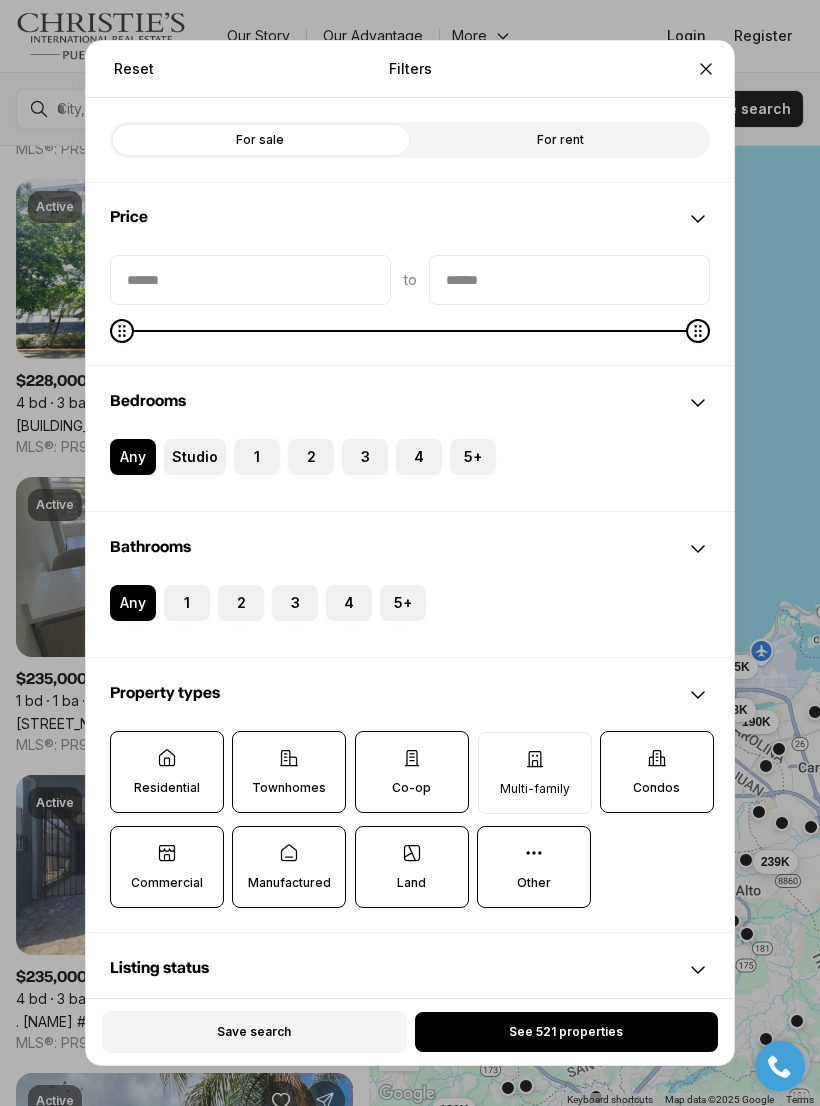 click 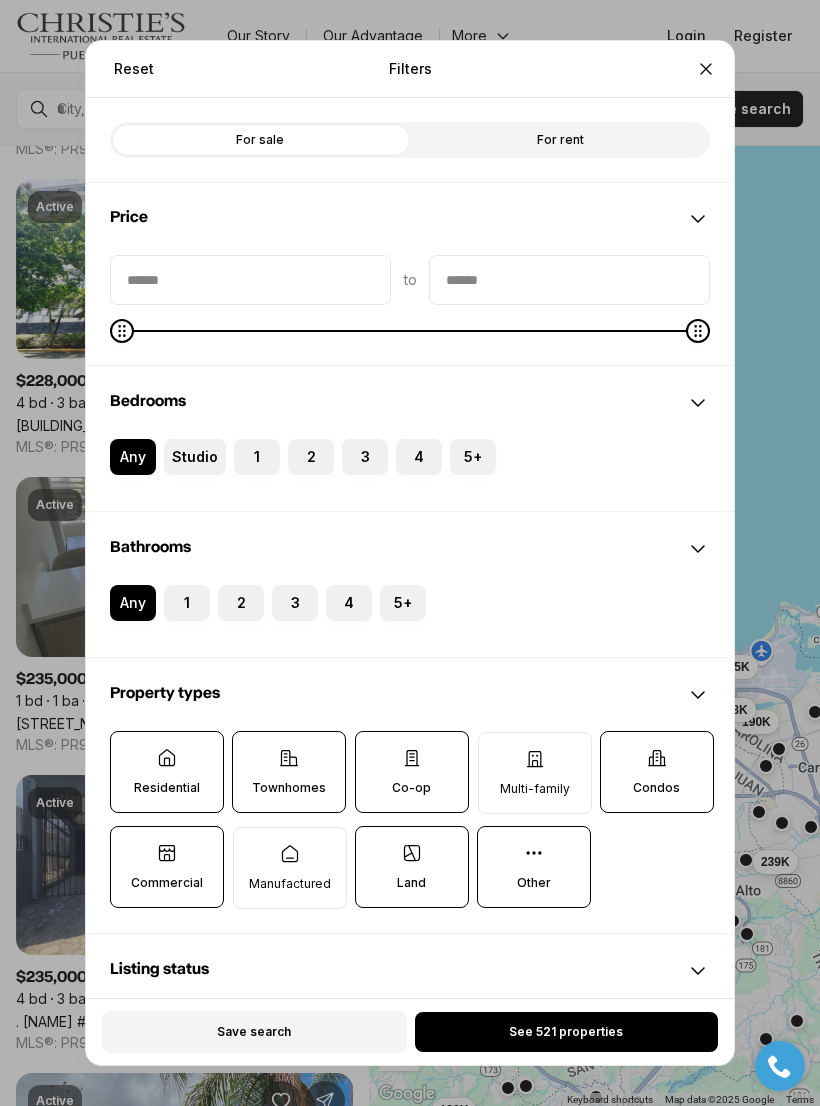 click 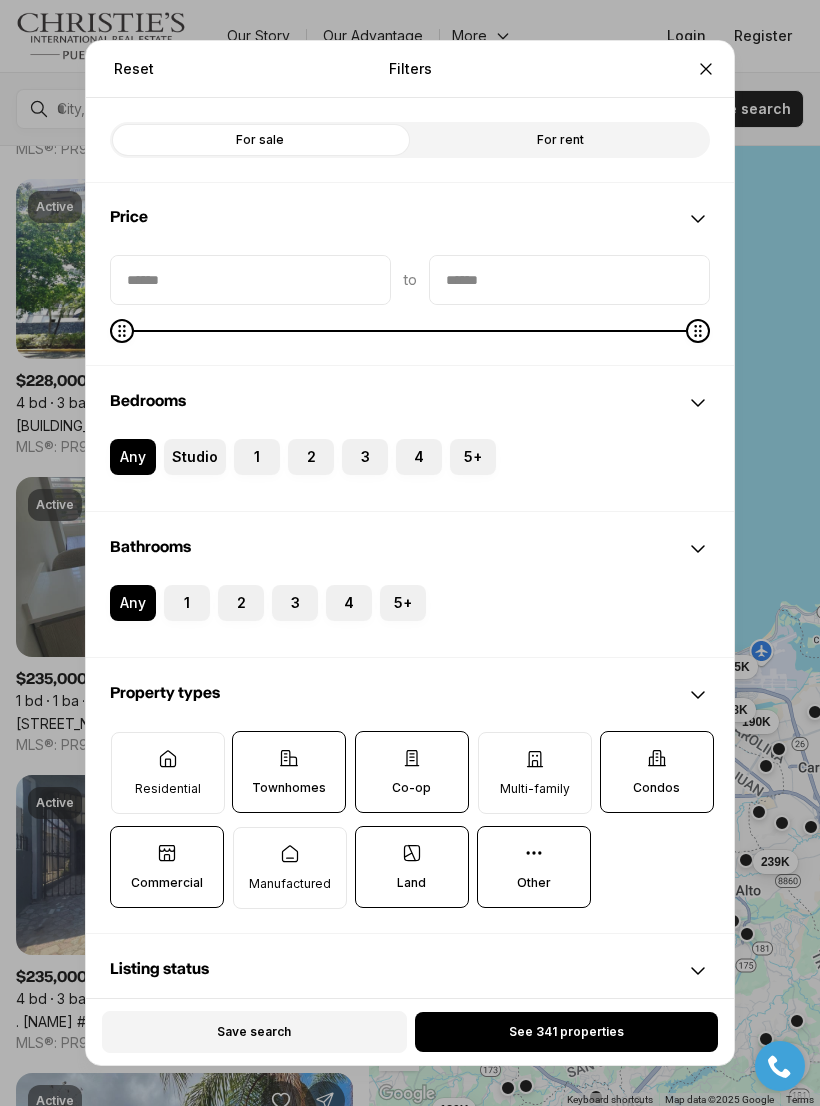 click 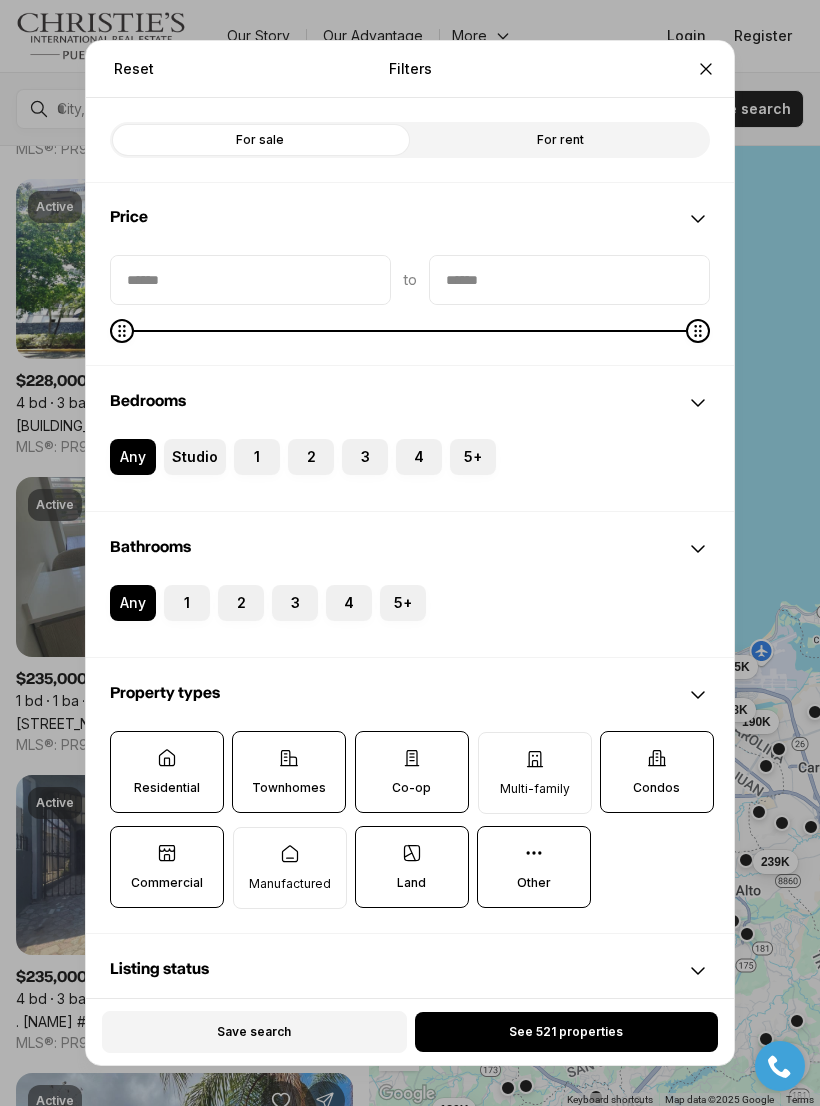 click 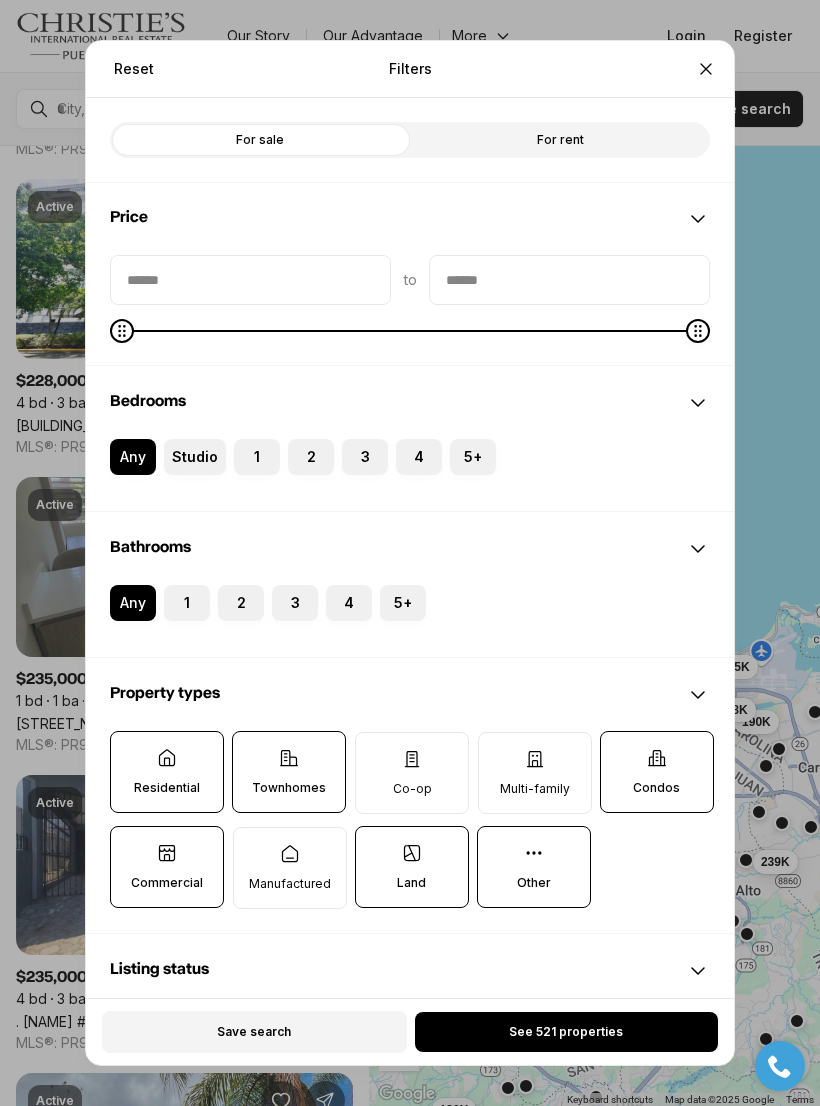 click 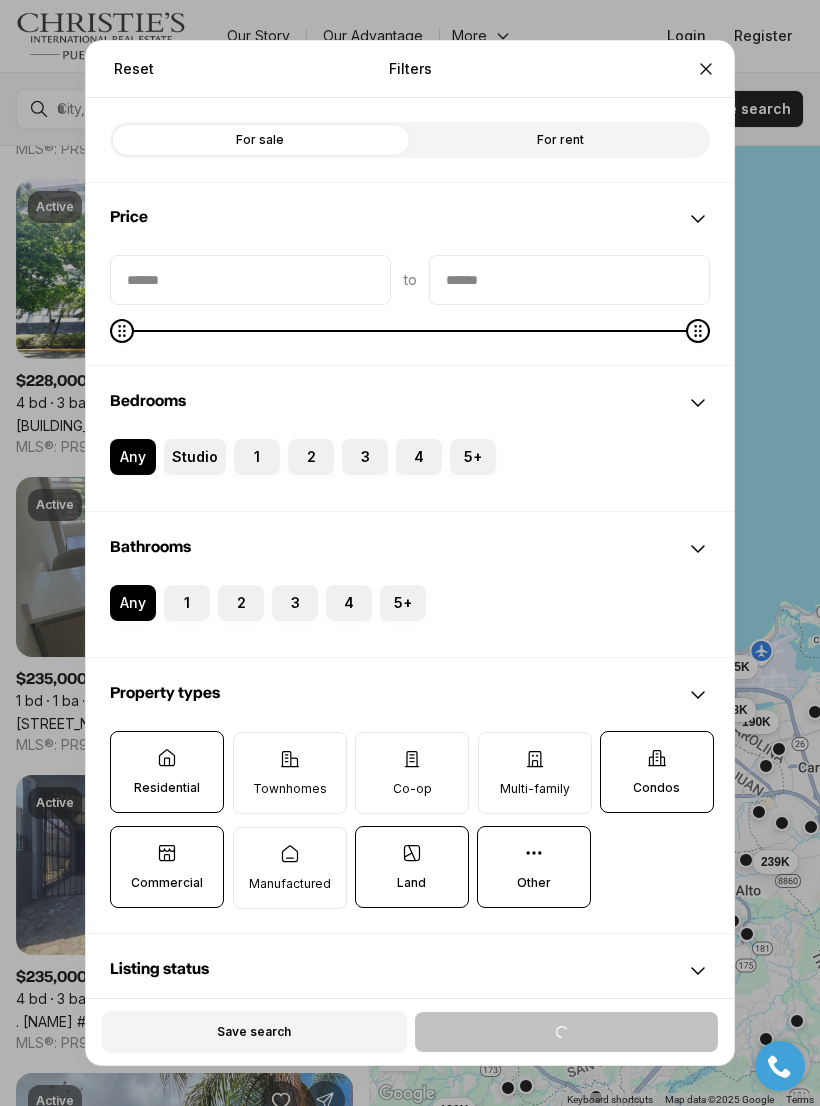 click 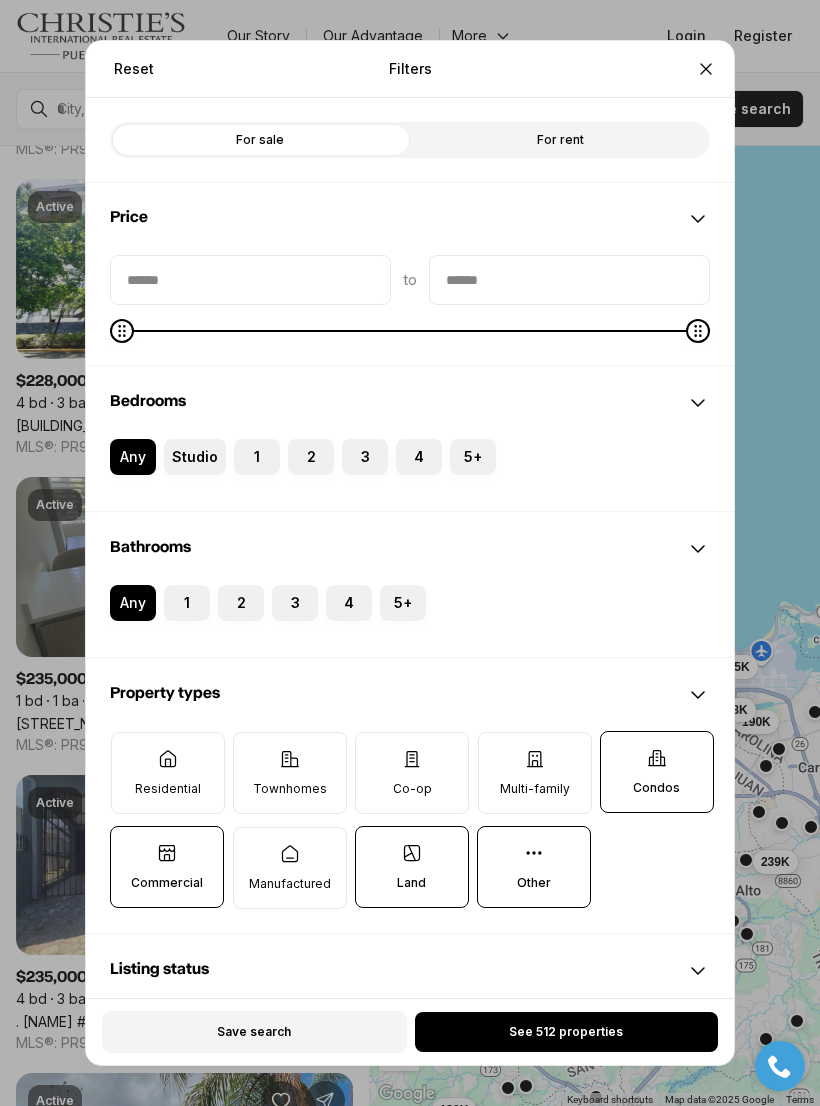 click on "Commercial" at bounding box center [167, 883] 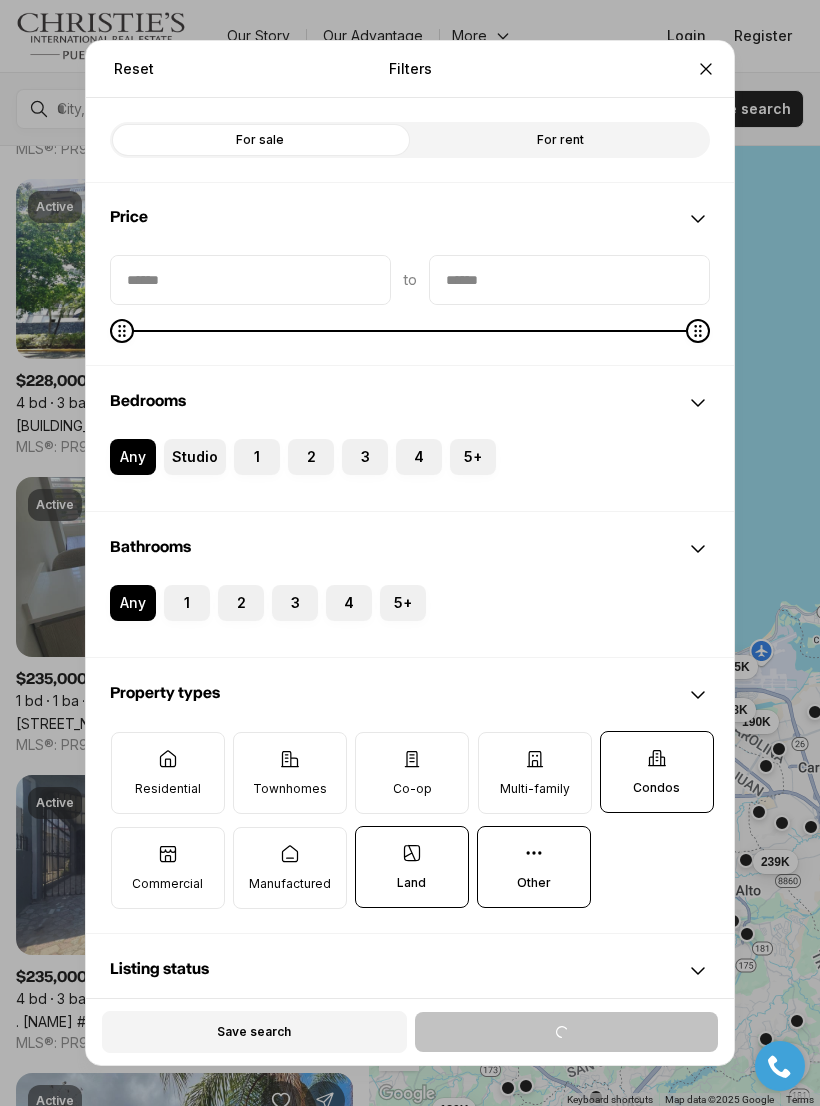 click on "Land" at bounding box center (412, 867) 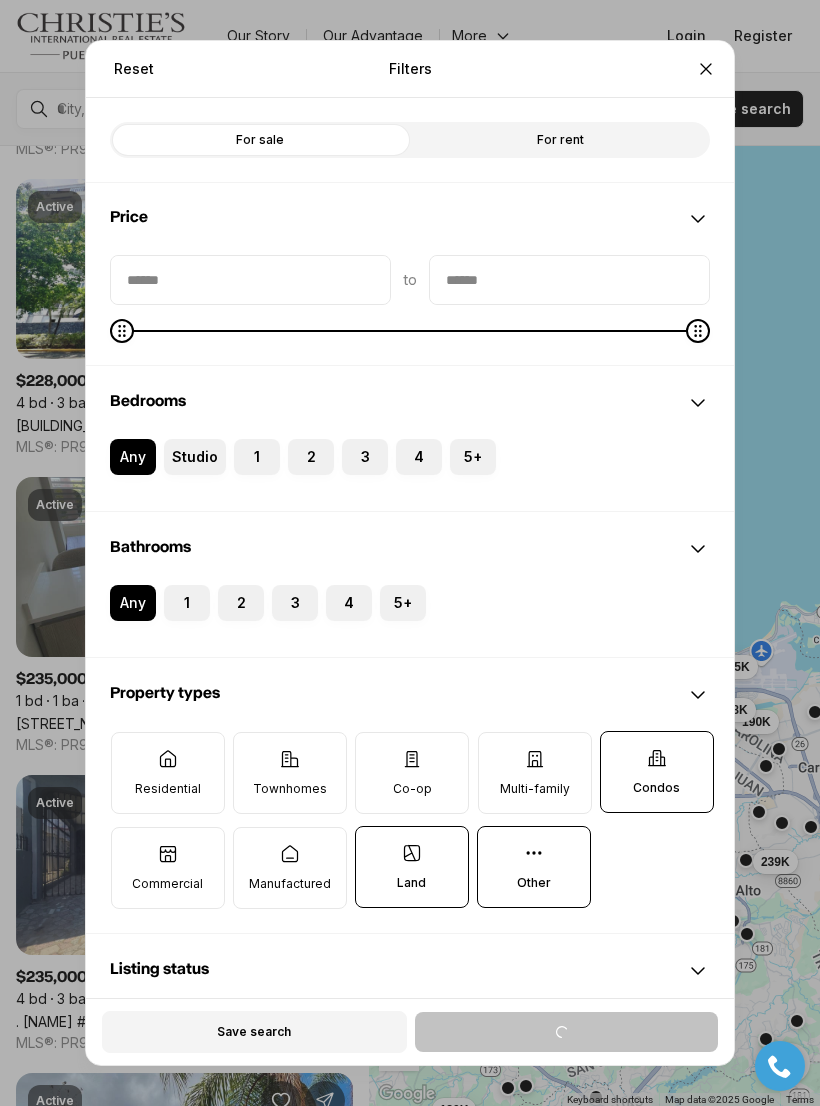 click on "Land" at bounding box center (366, 837) 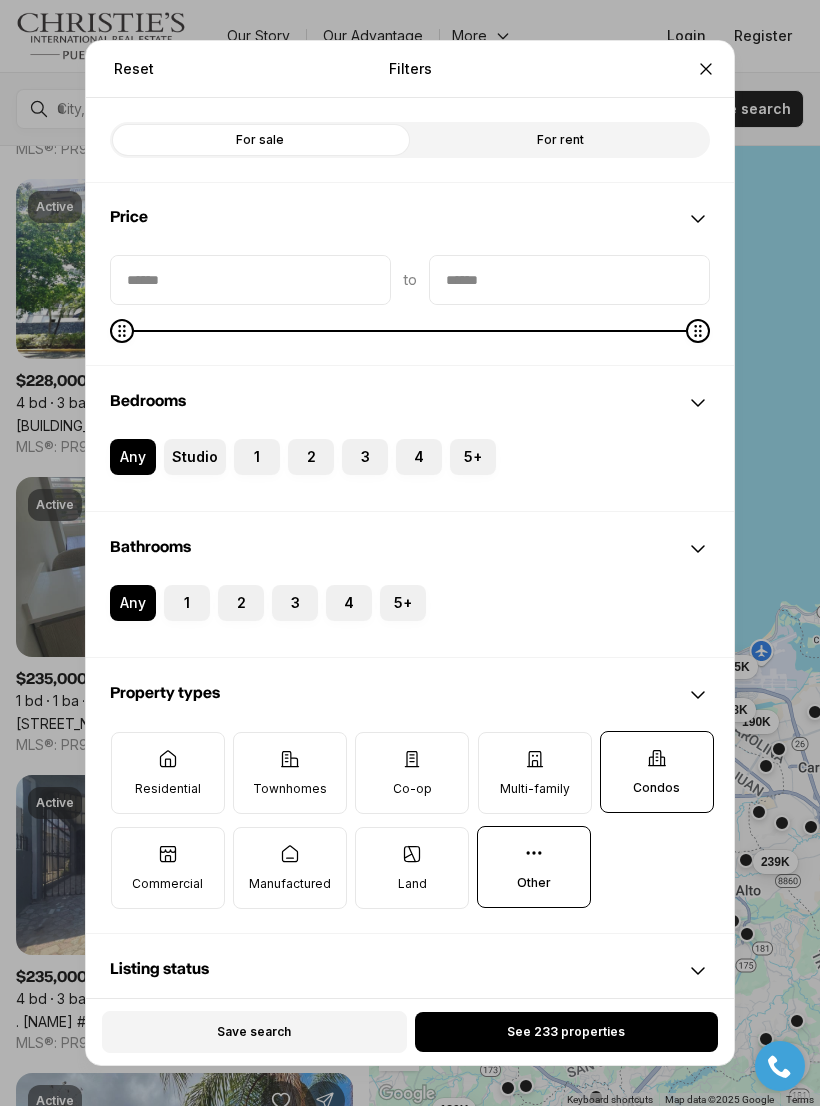 click on "Other" at bounding box center (534, 867) 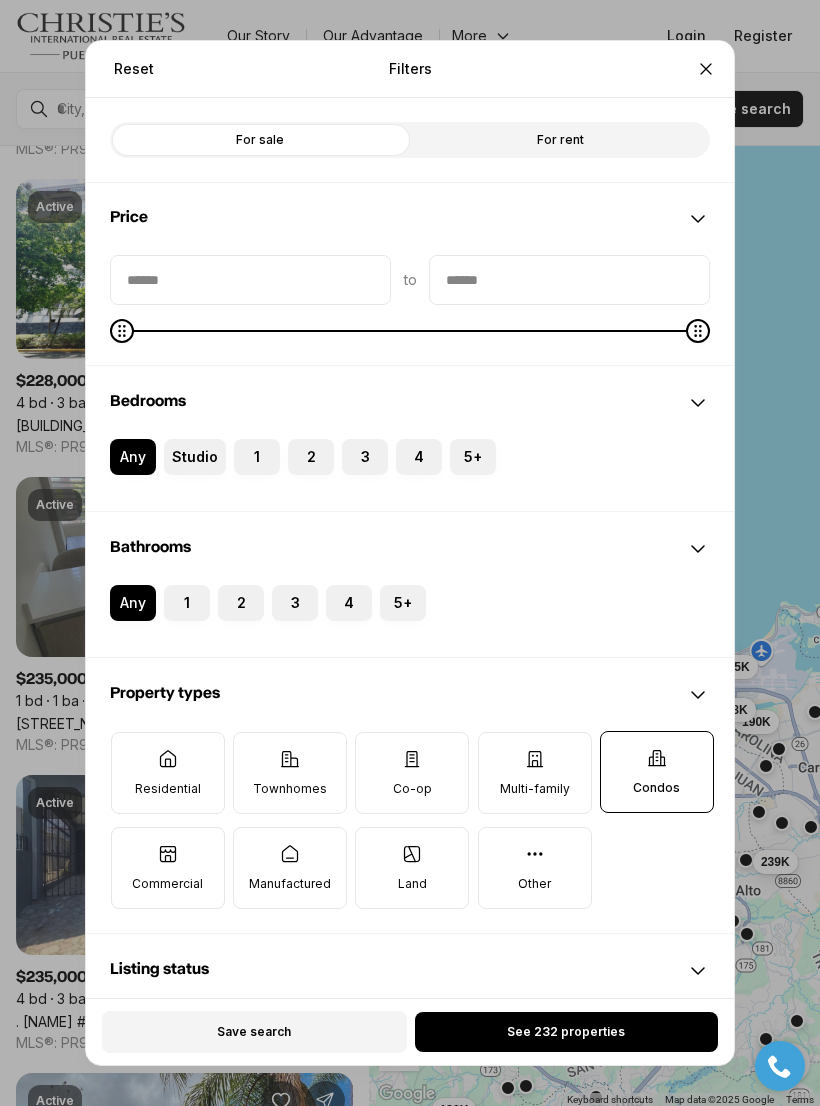 click on "Condos" at bounding box center [657, 772] 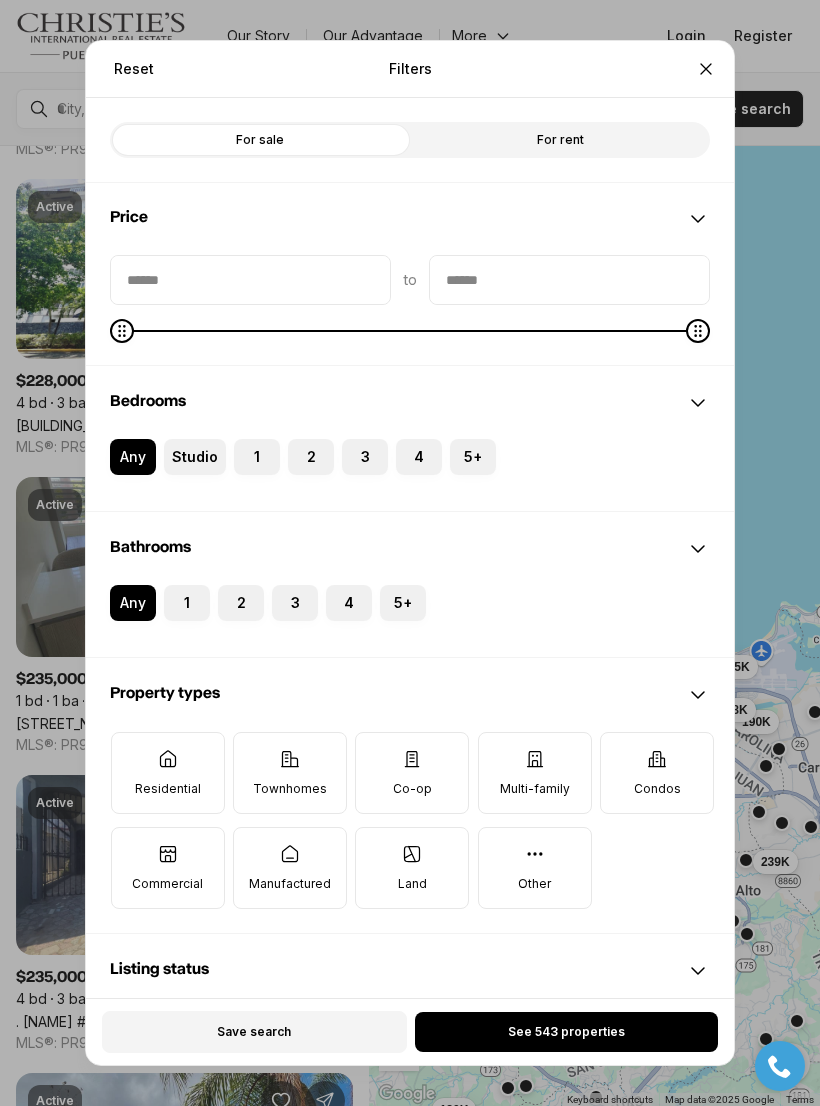 click 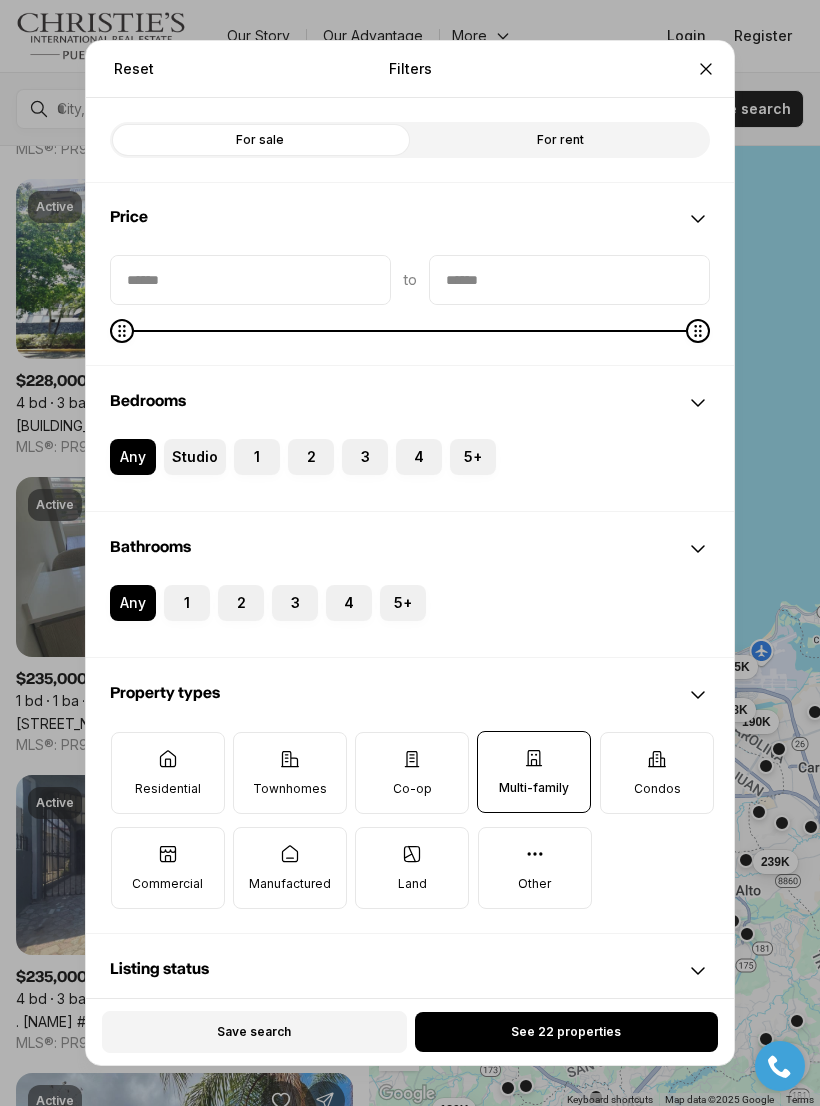 click 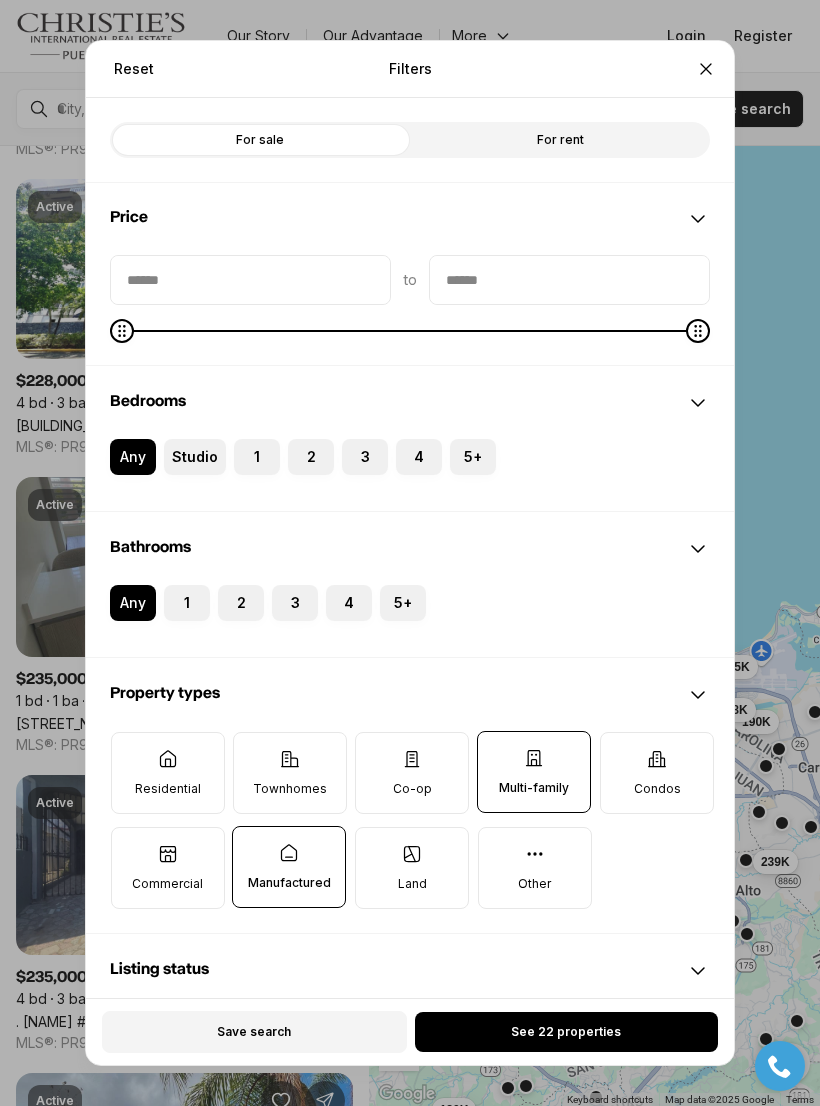 click 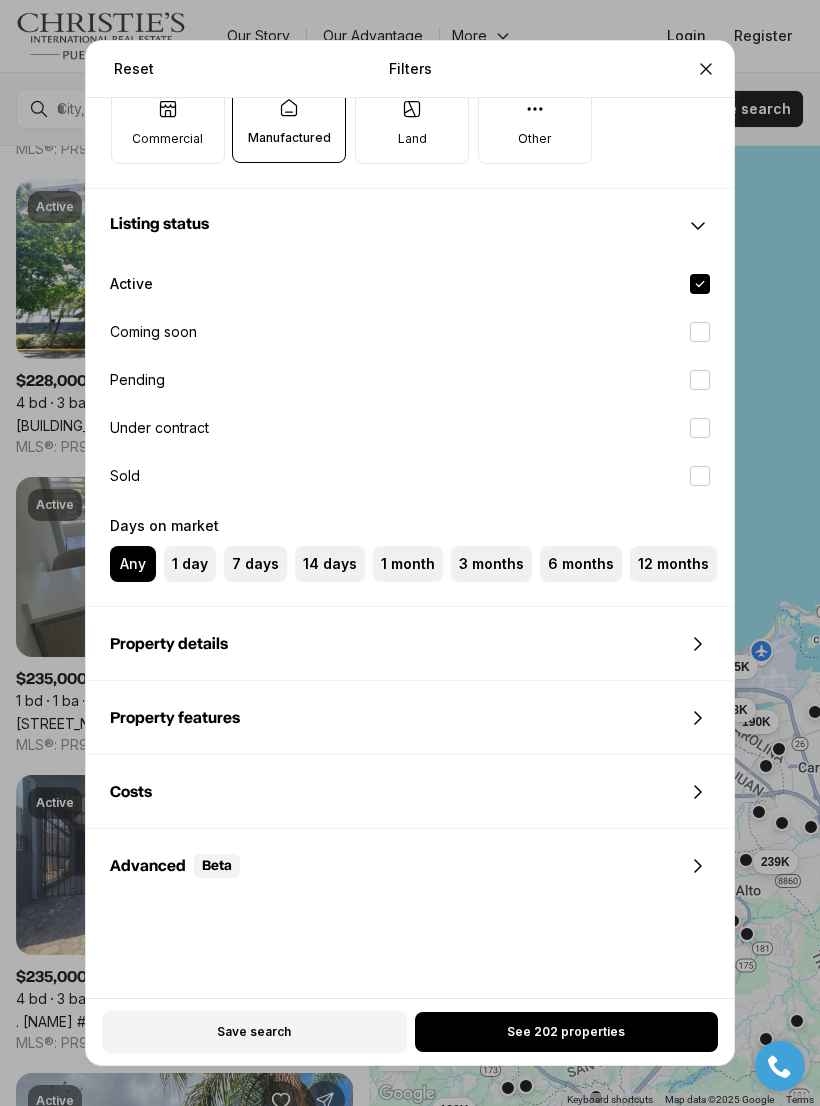 scroll, scrollTop: 744, scrollLeft: 0, axis: vertical 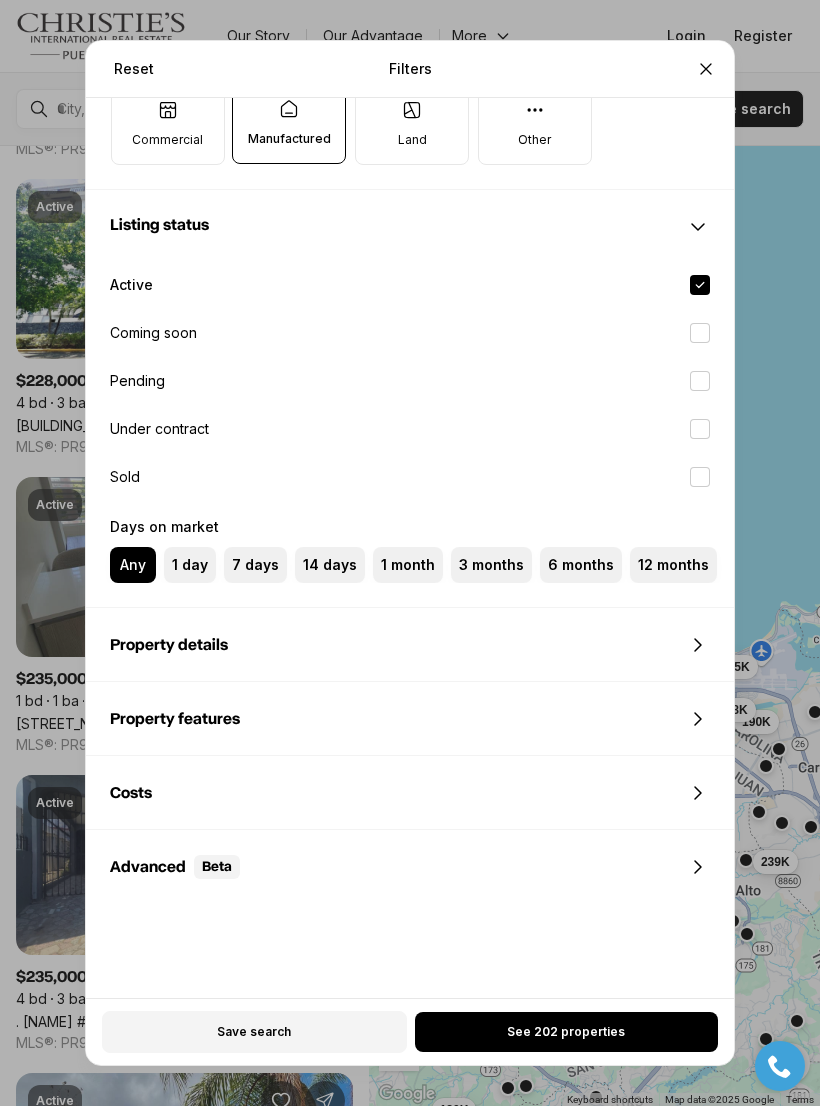 click on "See 202 properties" at bounding box center [566, 1032] 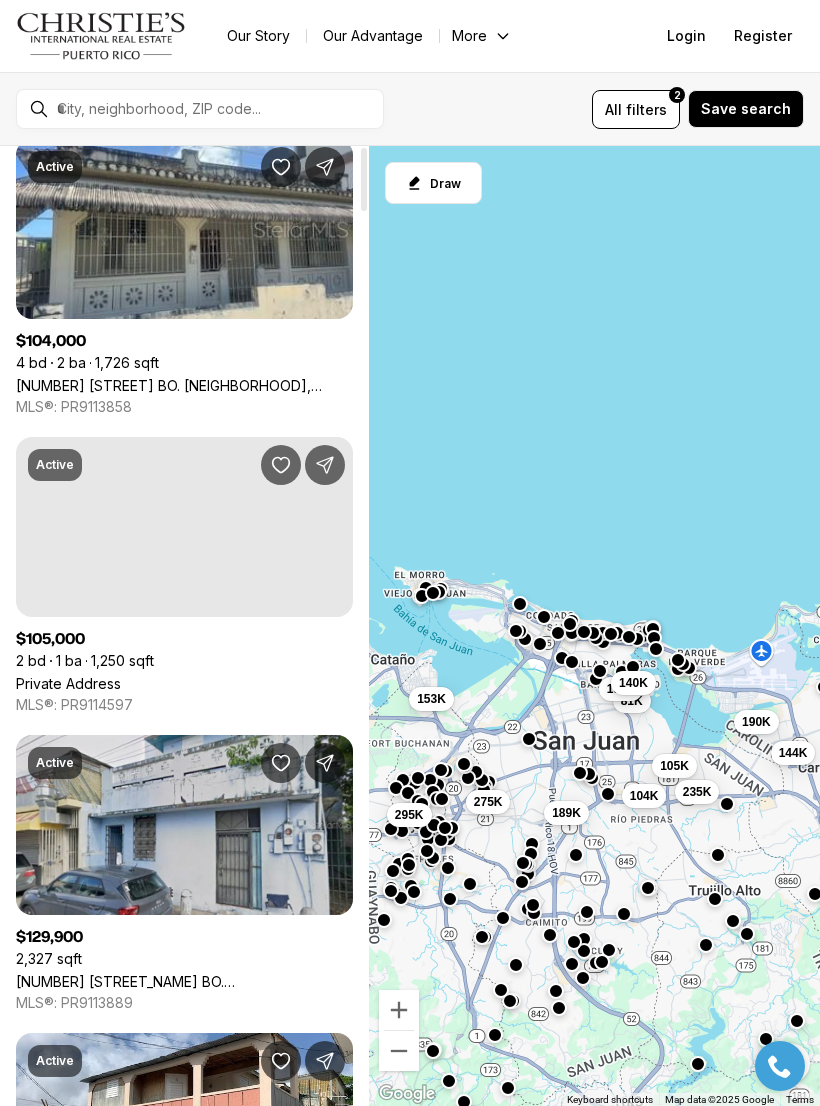 scroll, scrollTop: 0, scrollLeft: 0, axis: both 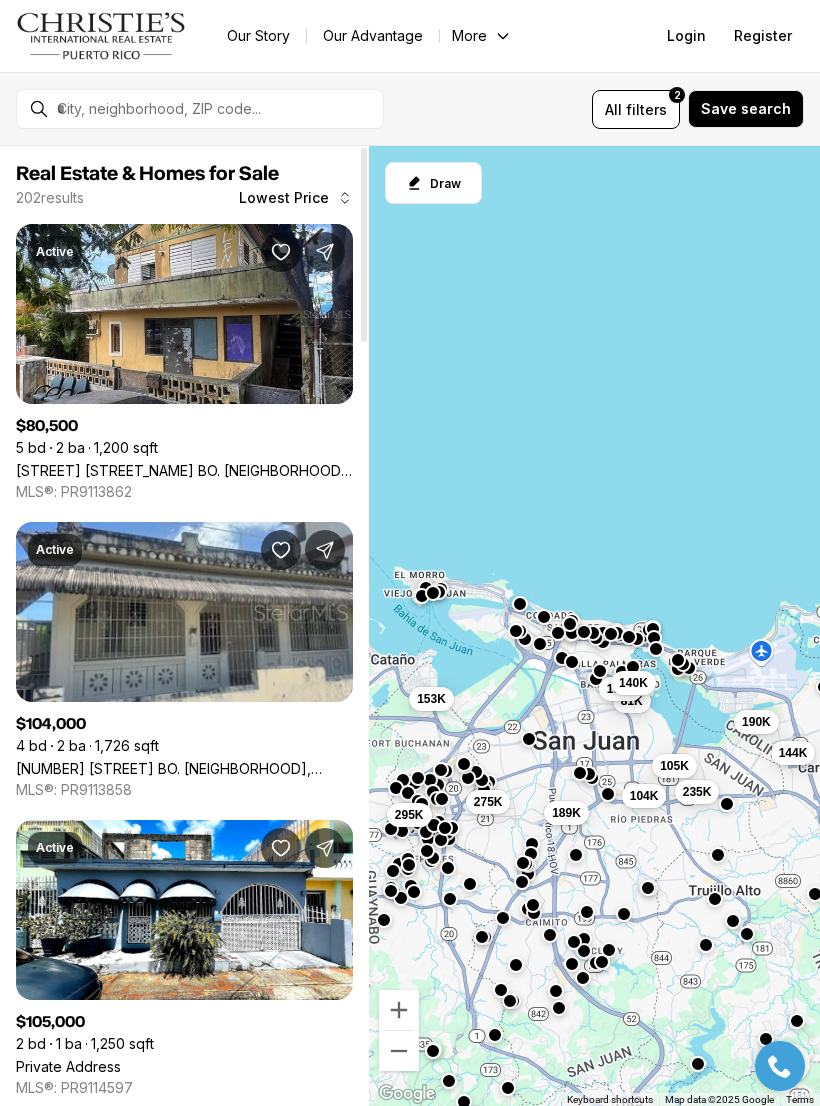click on "1009 Calle 5 BO. CAPETILLO, SAN JUAN PR, 00923" at bounding box center (184, 768) 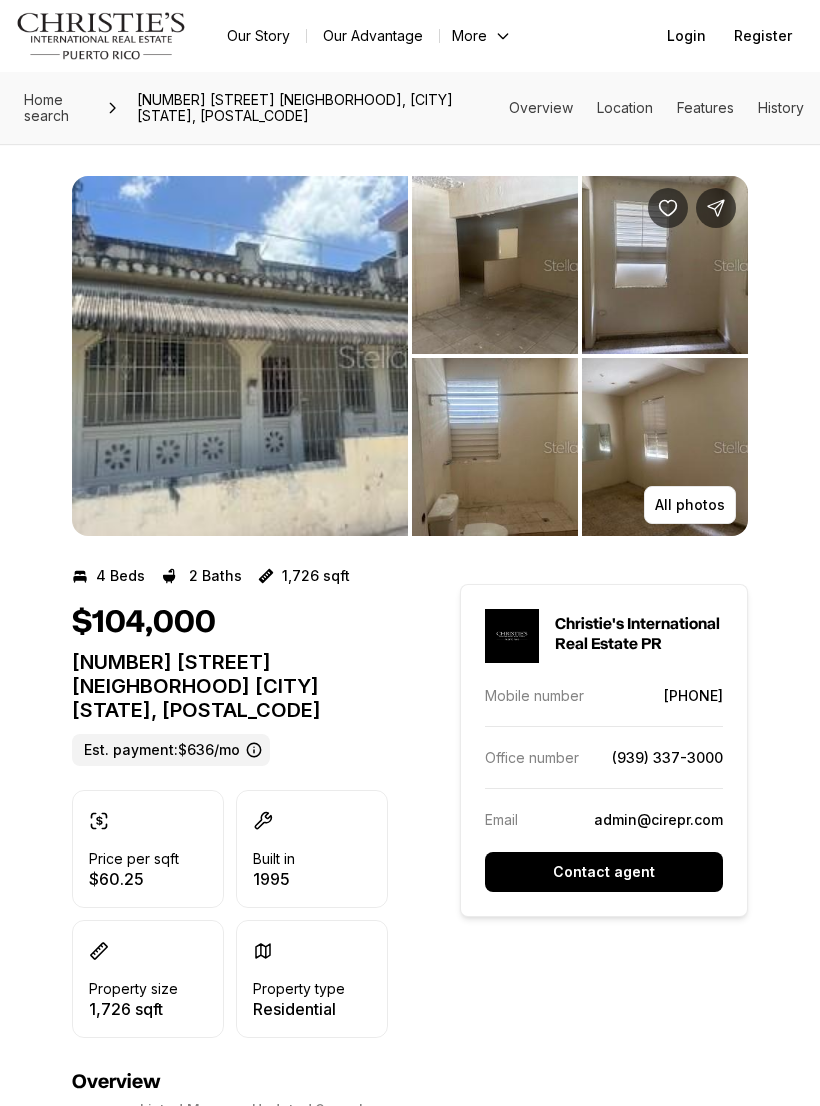 scroll, scrollTop: 0, scrollLeft: 0, axis: both 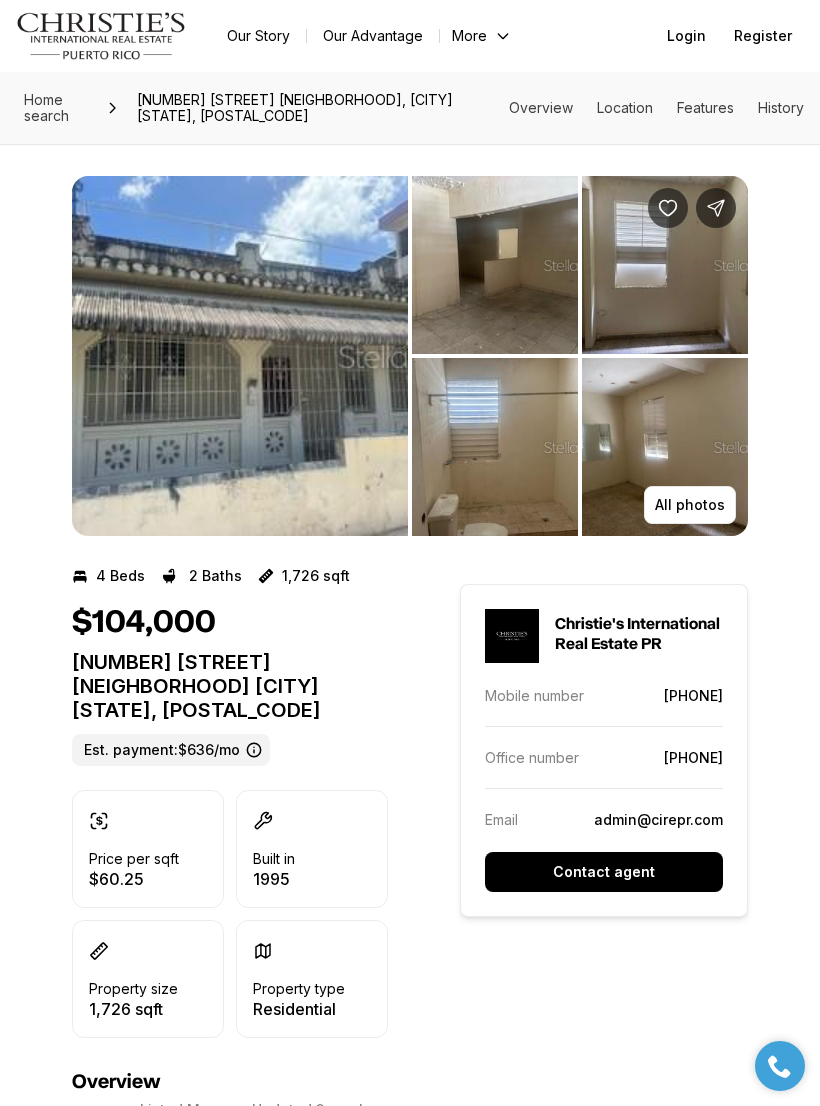 click at bounding box center (240, 356) 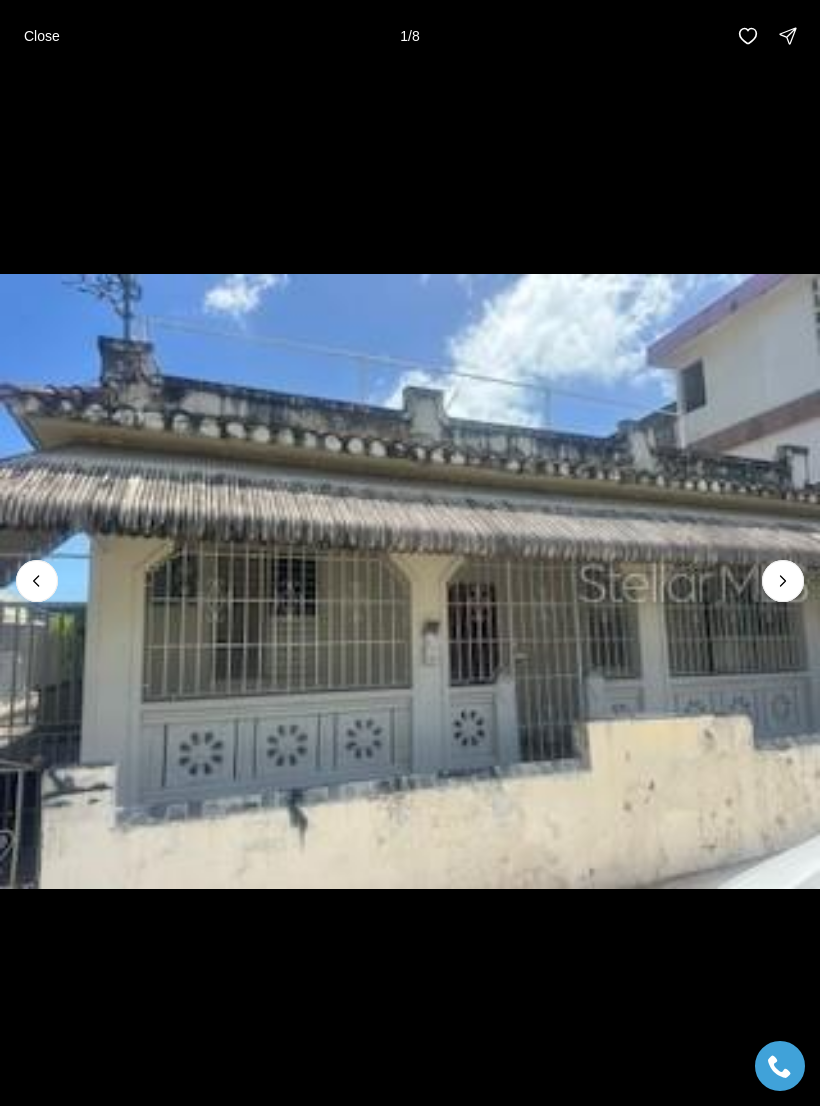 click at bounding box center (783, 581) 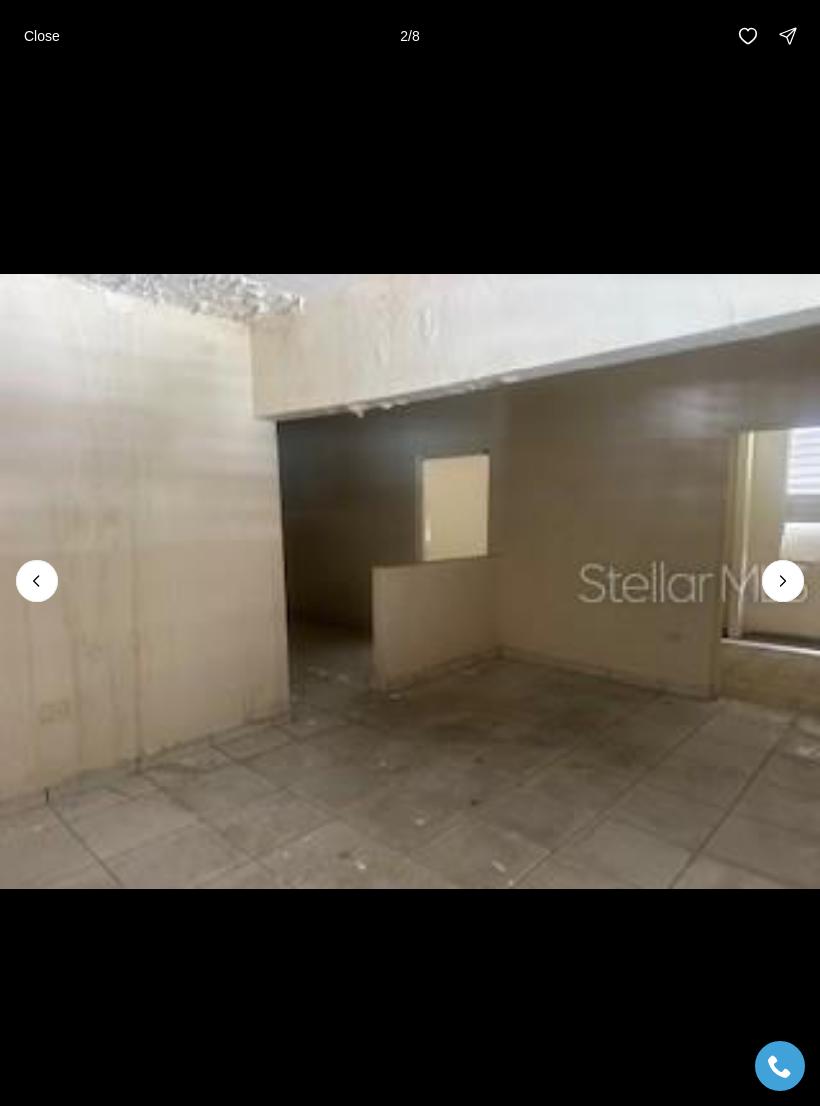 click 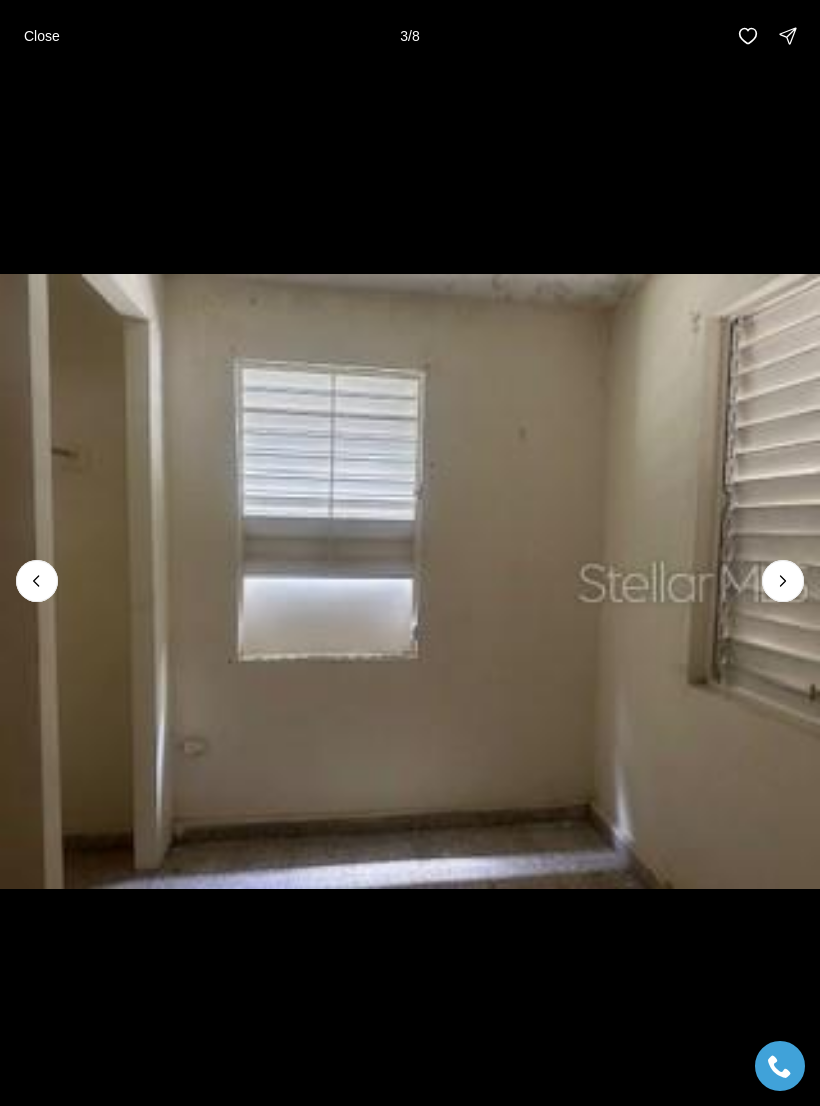 click 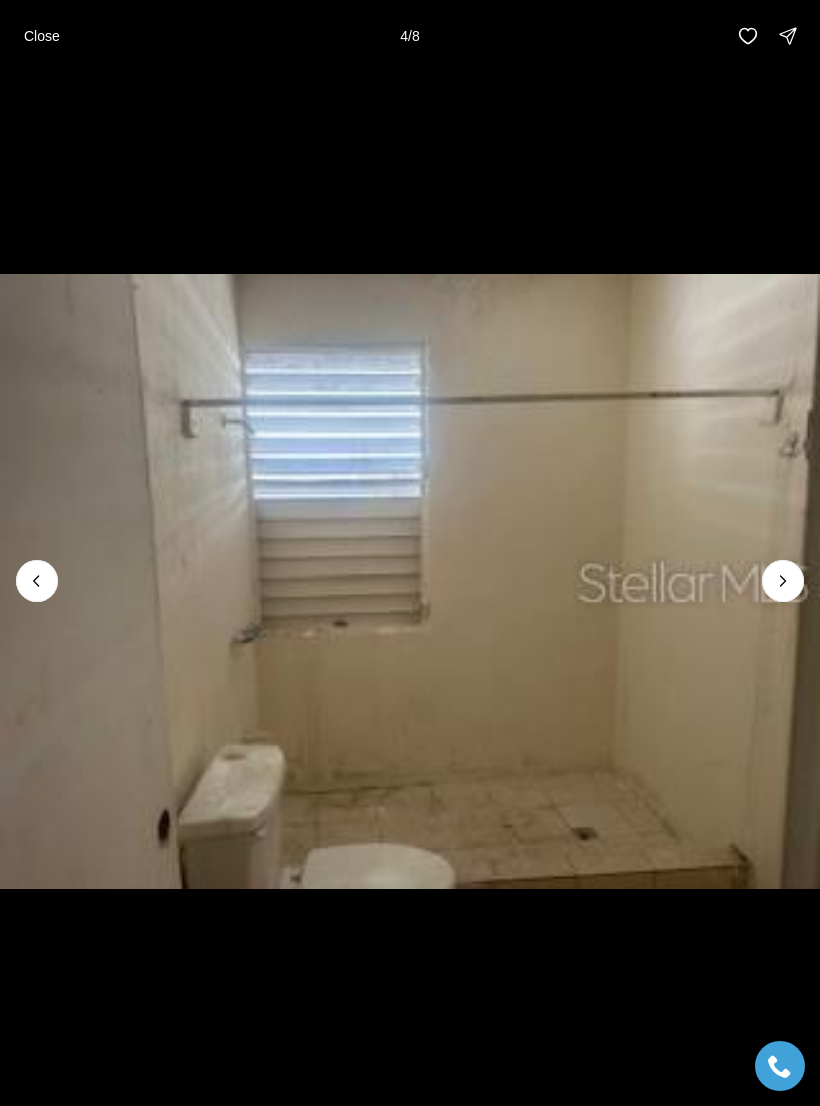 click 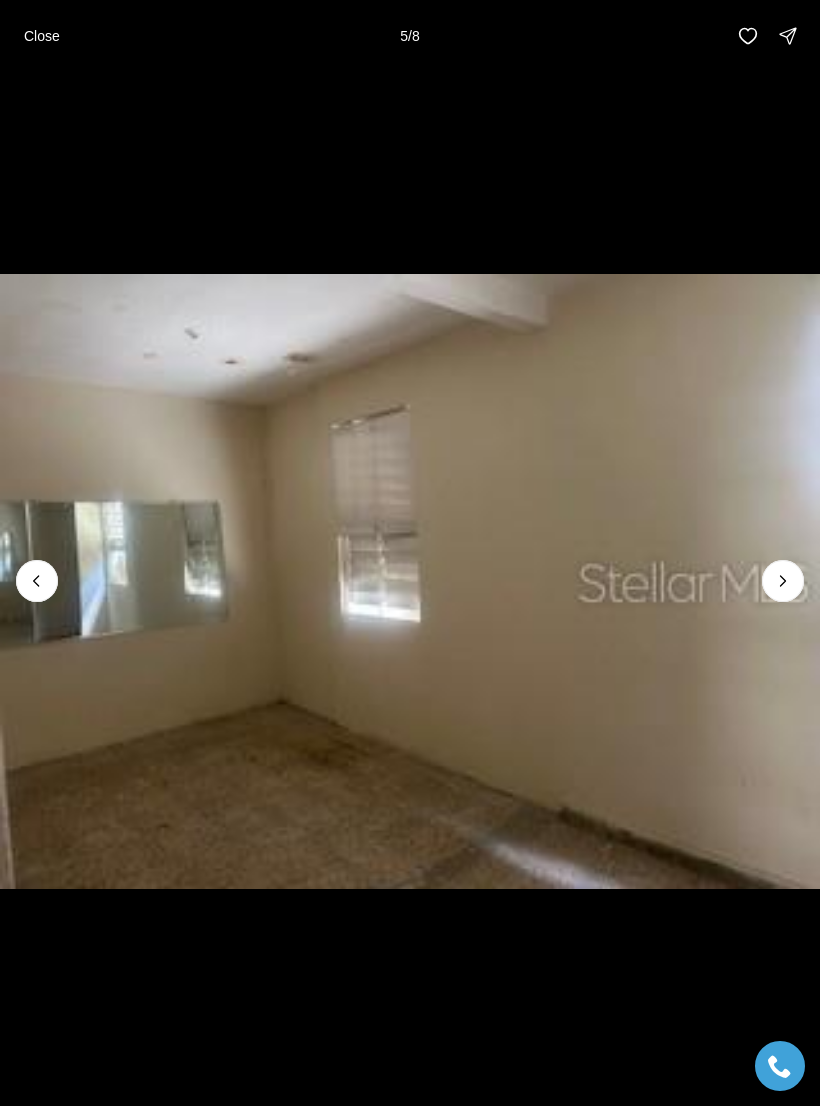 click 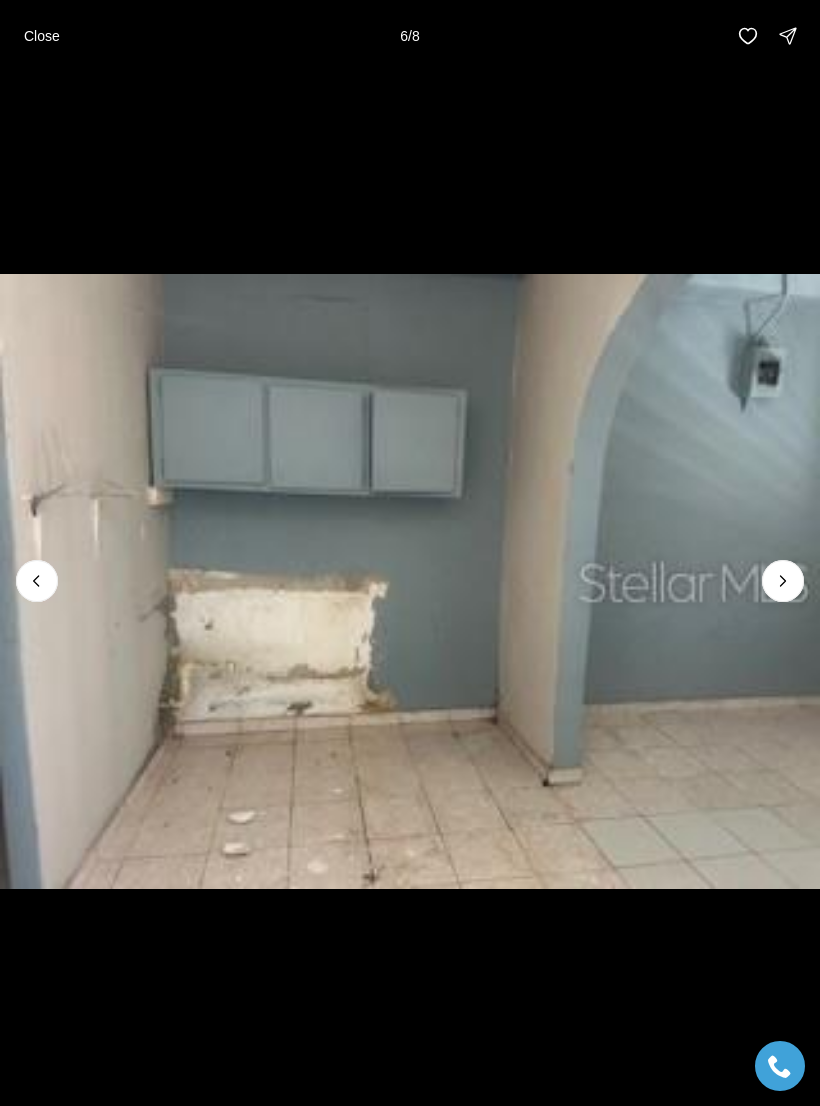click 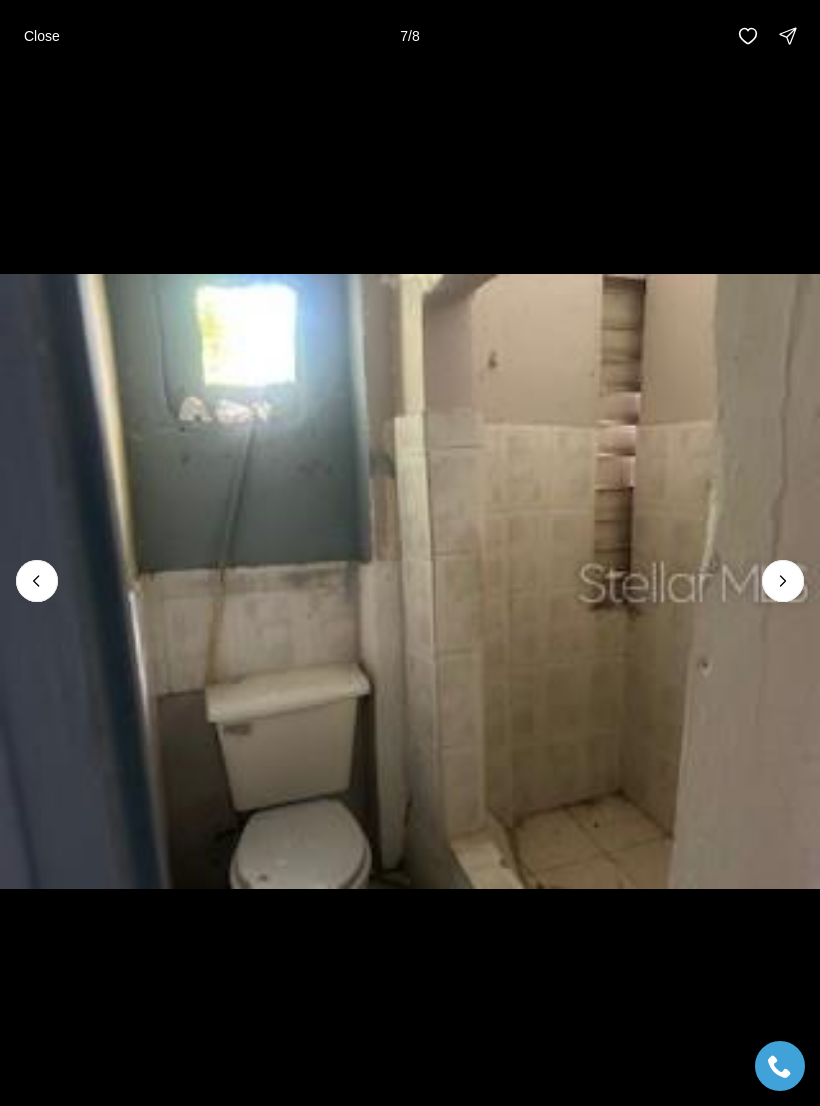 click 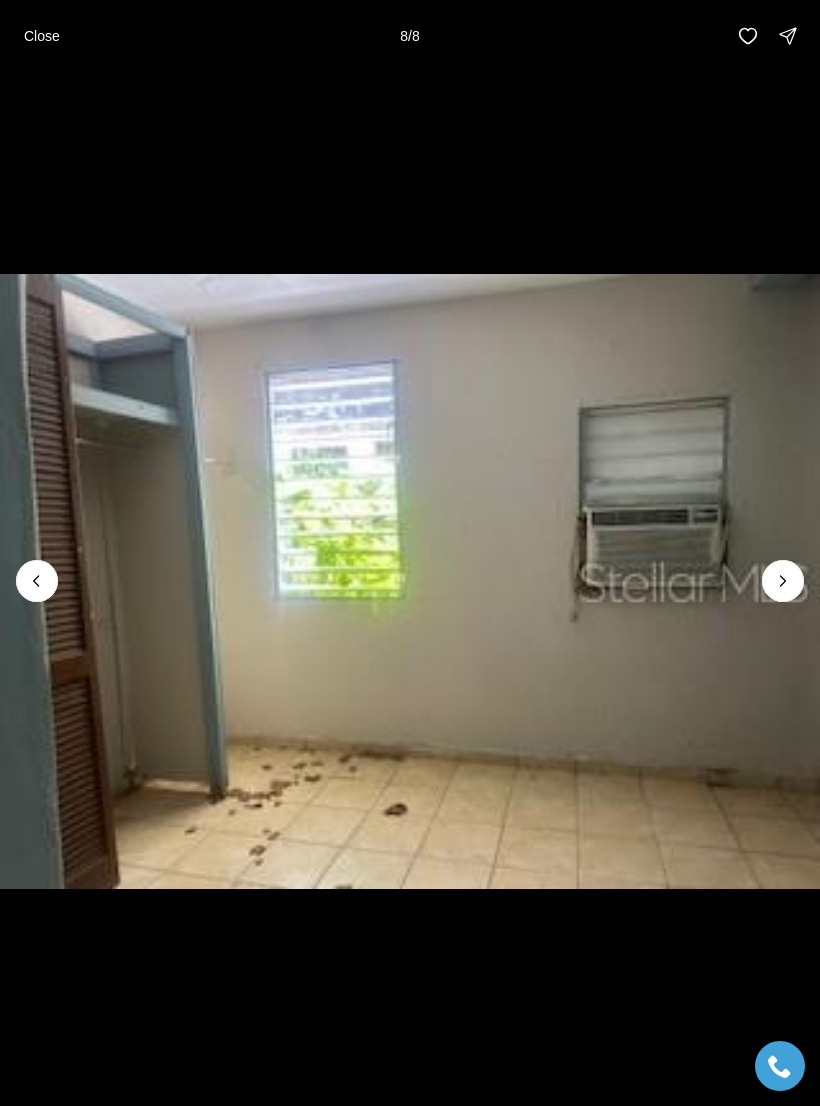 click on "Close" at bounding box center [42, 36] 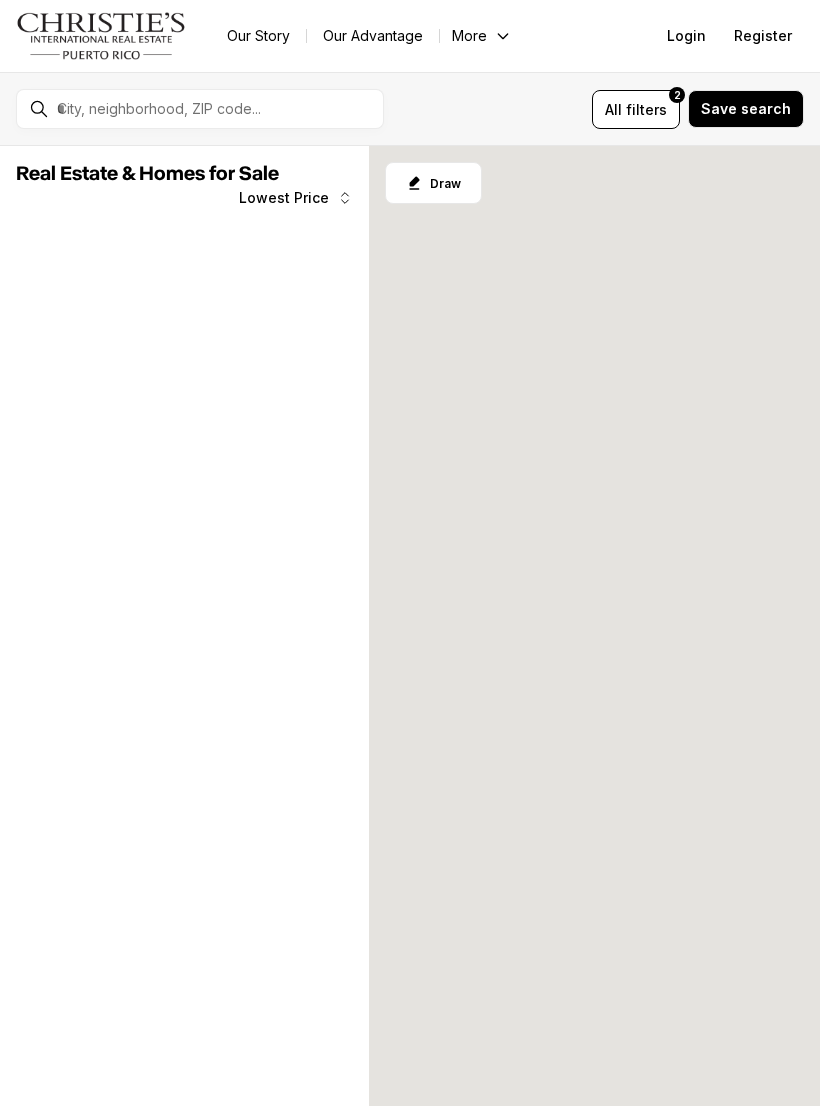 scroll, scrollTop: 0, scrollLeft: 0, axis: both 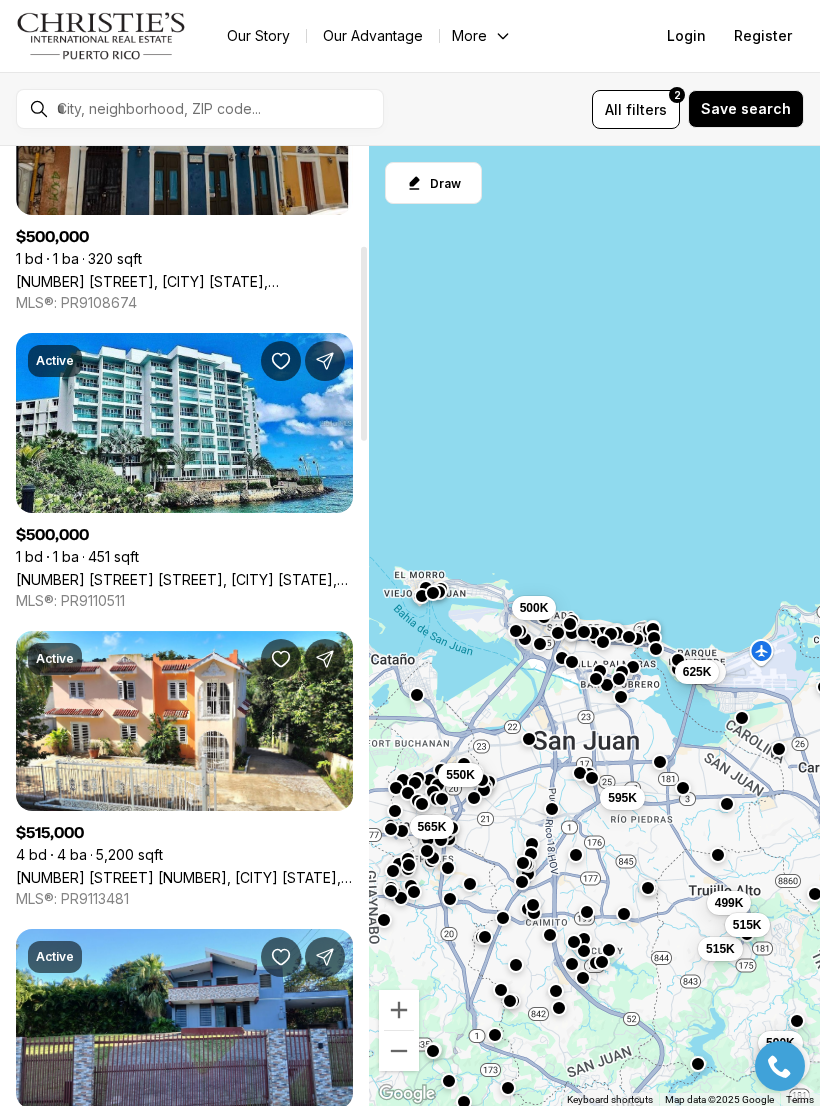 click on "[NUMBER] [STREET] [NUMBER], [CITY] [STATE], [POSTAL_CODE]" at bounding box center (184, 877) 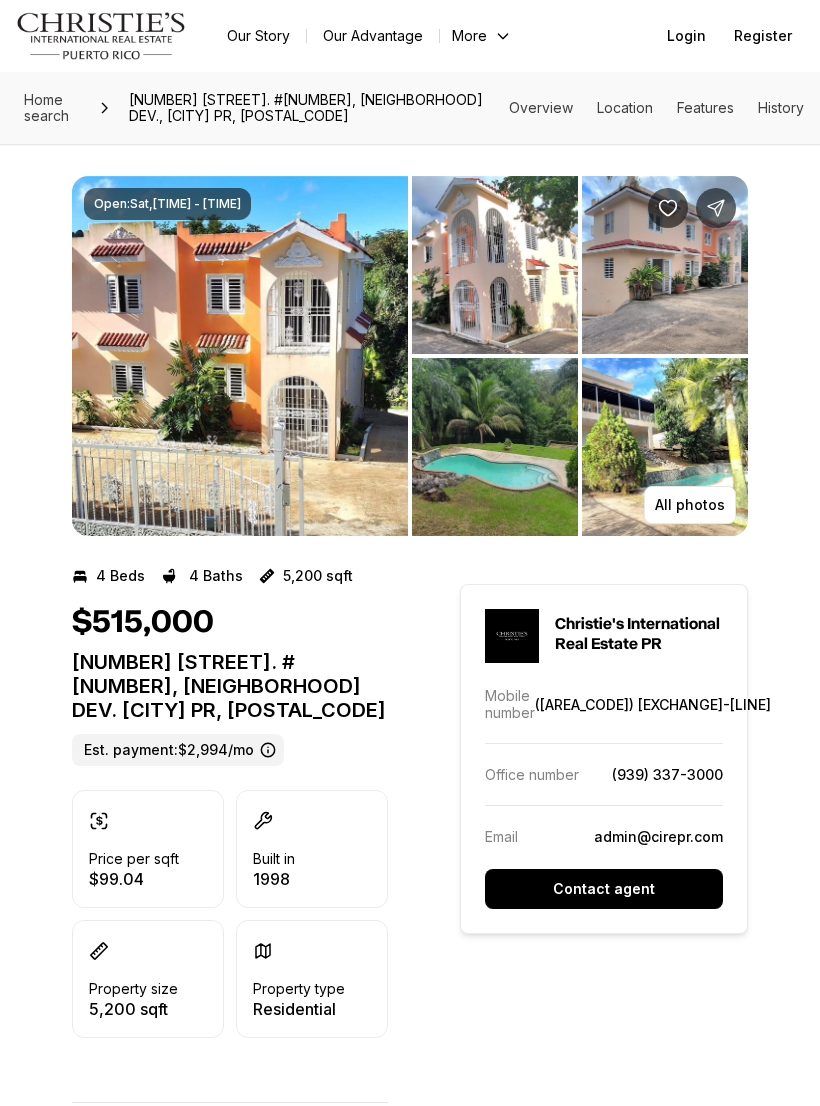 scroll, scrollTop: 0, scrollLeft: 0, axis: both 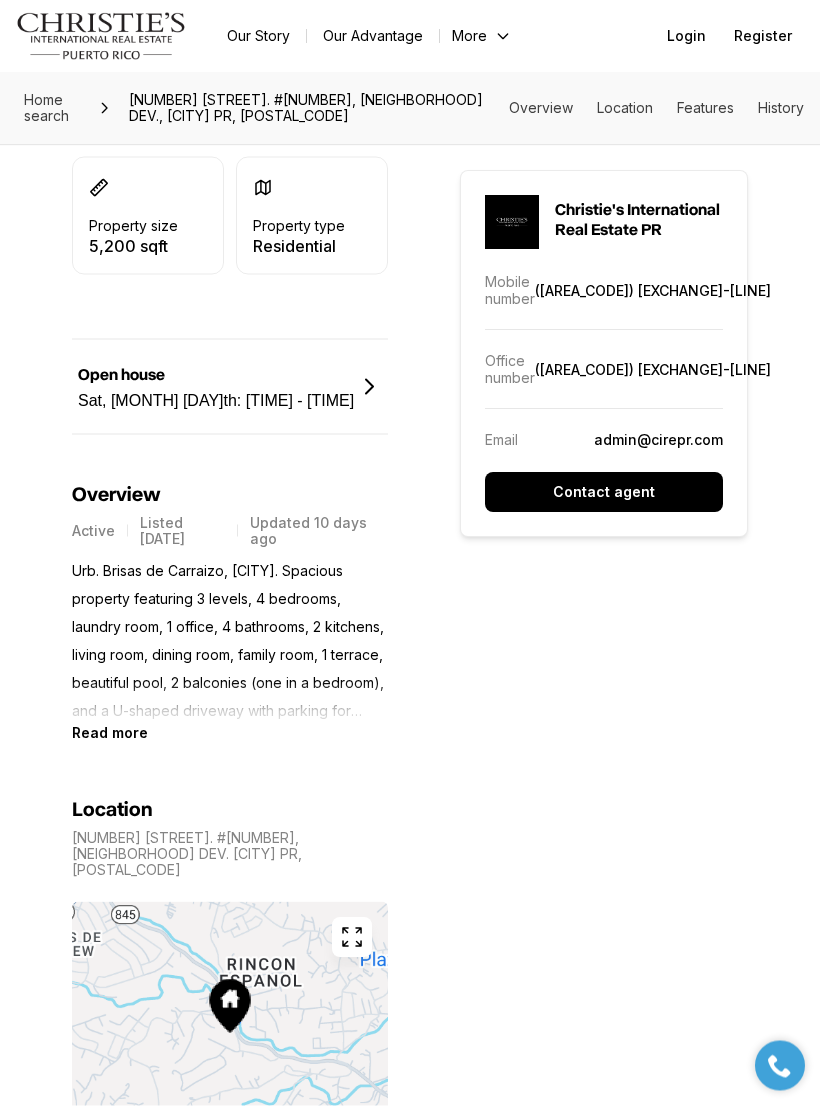 click on "Read more" at bounding box center [110, 733] 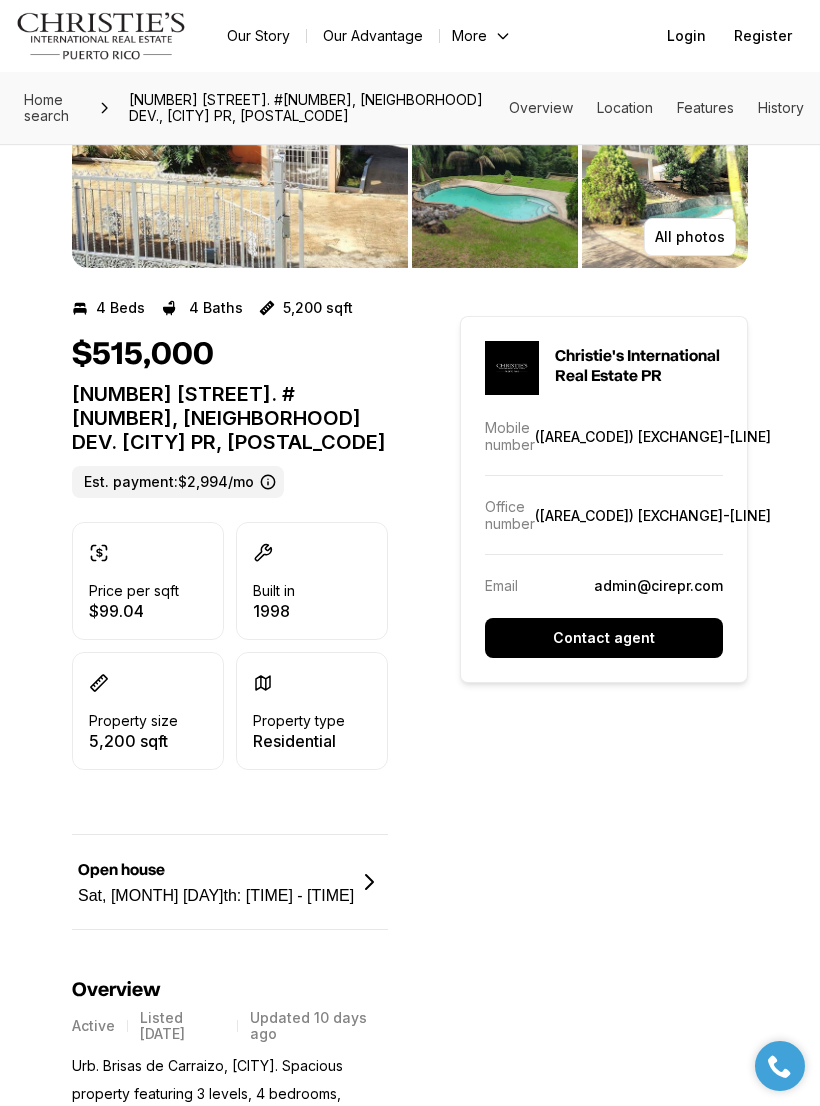 scroll, scrollTop: 0, scrollLeft: 0, axis: both 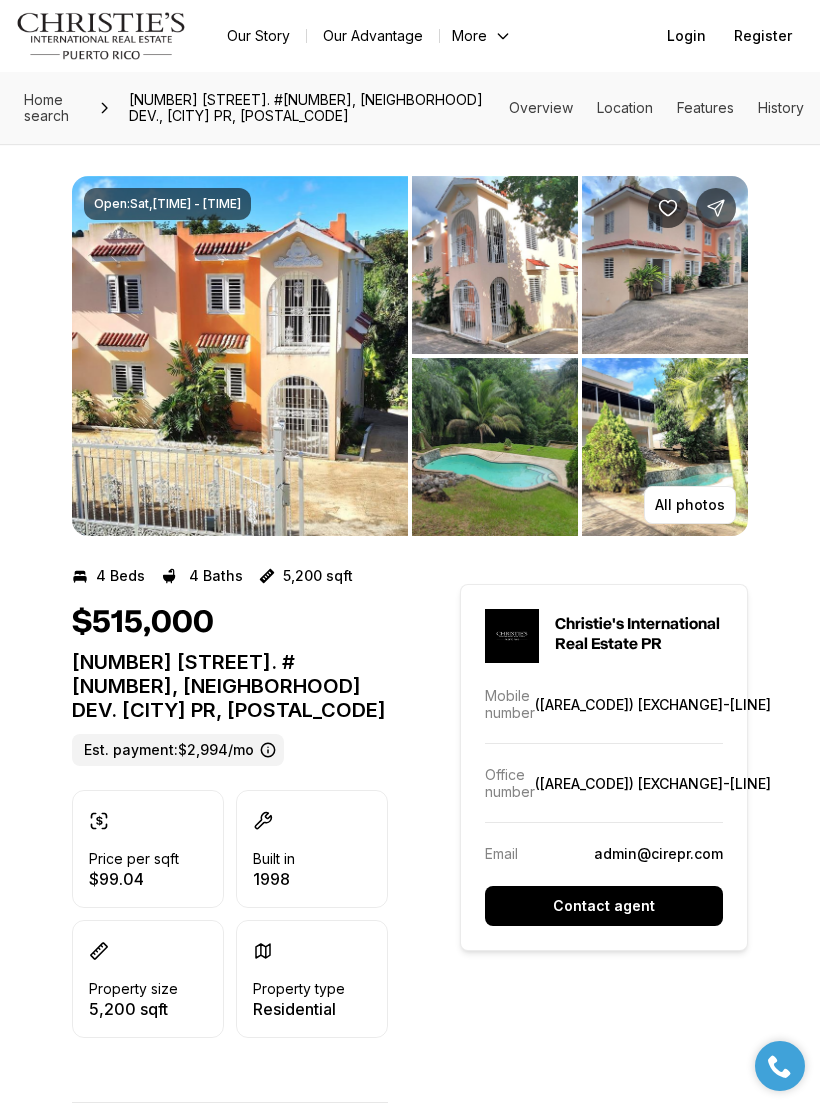click at bounding box center [240, 356] 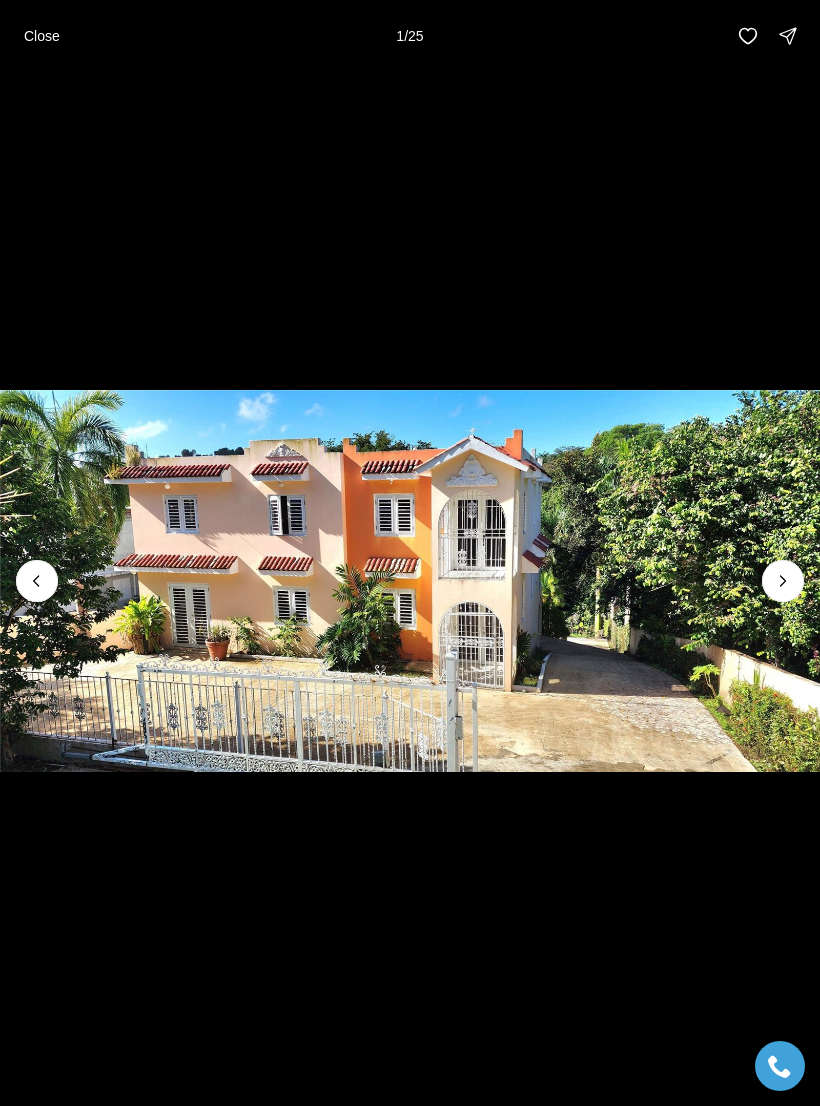 click 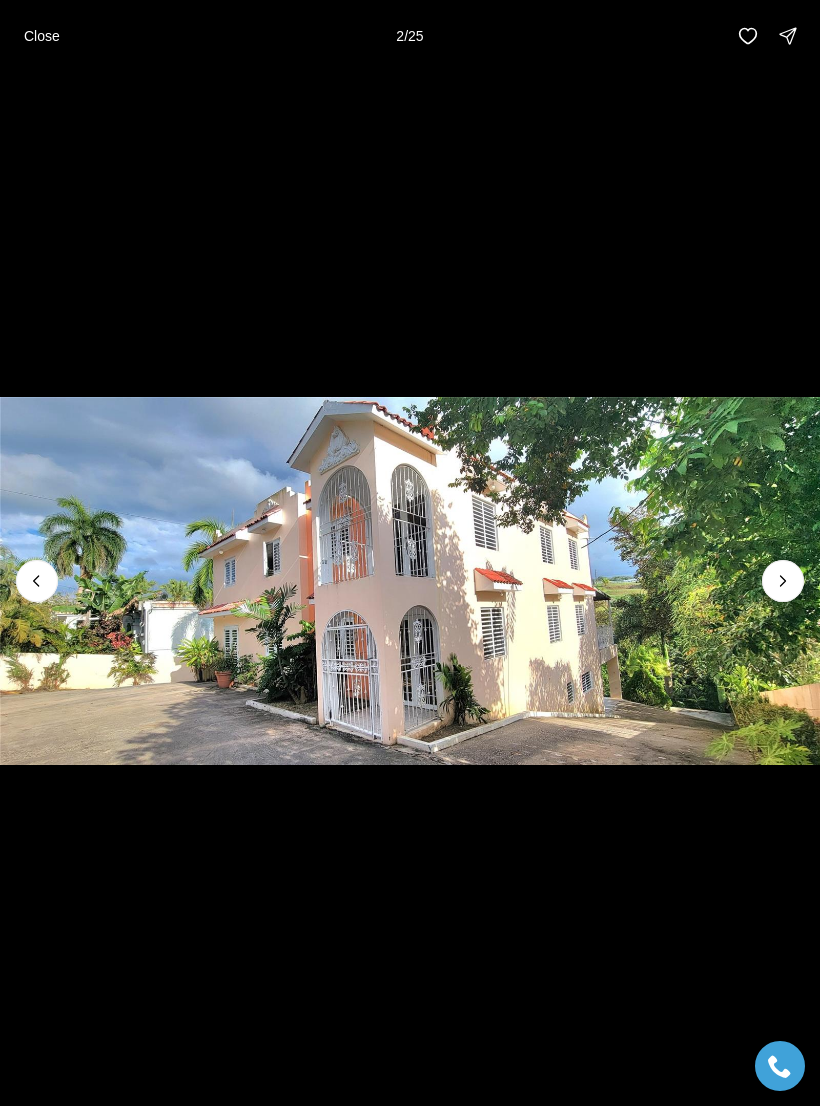 click 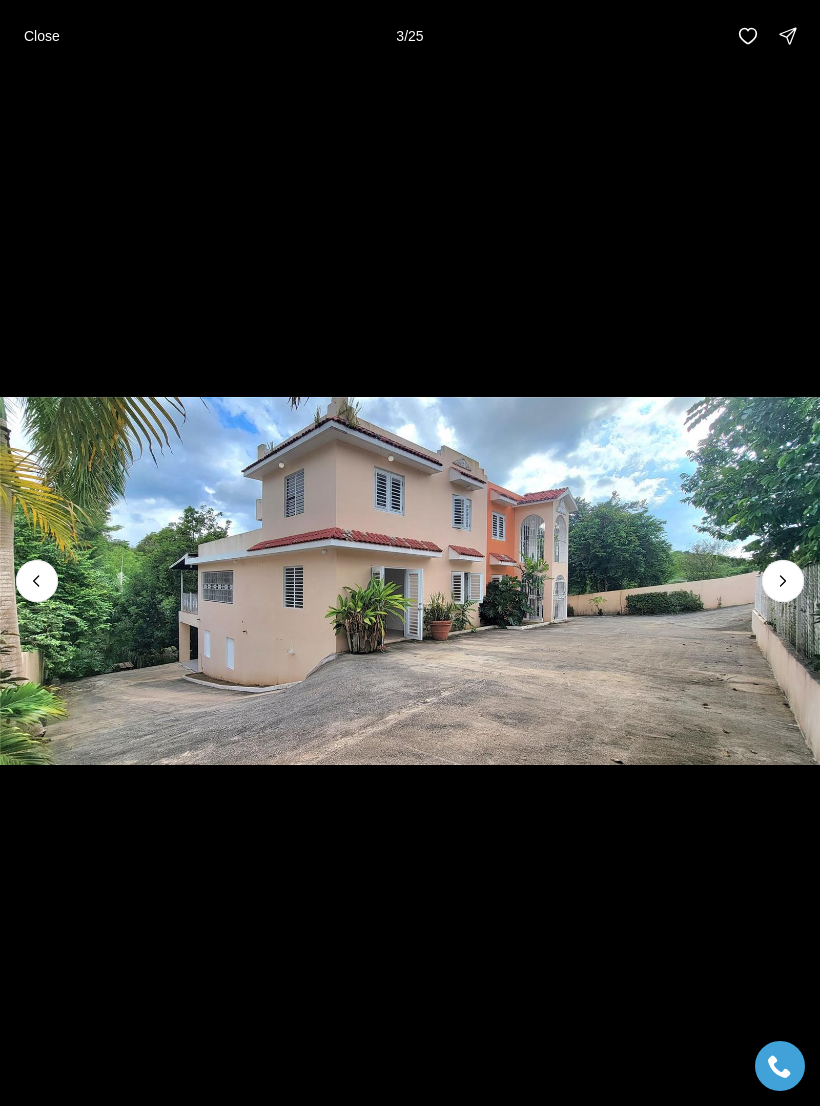 click 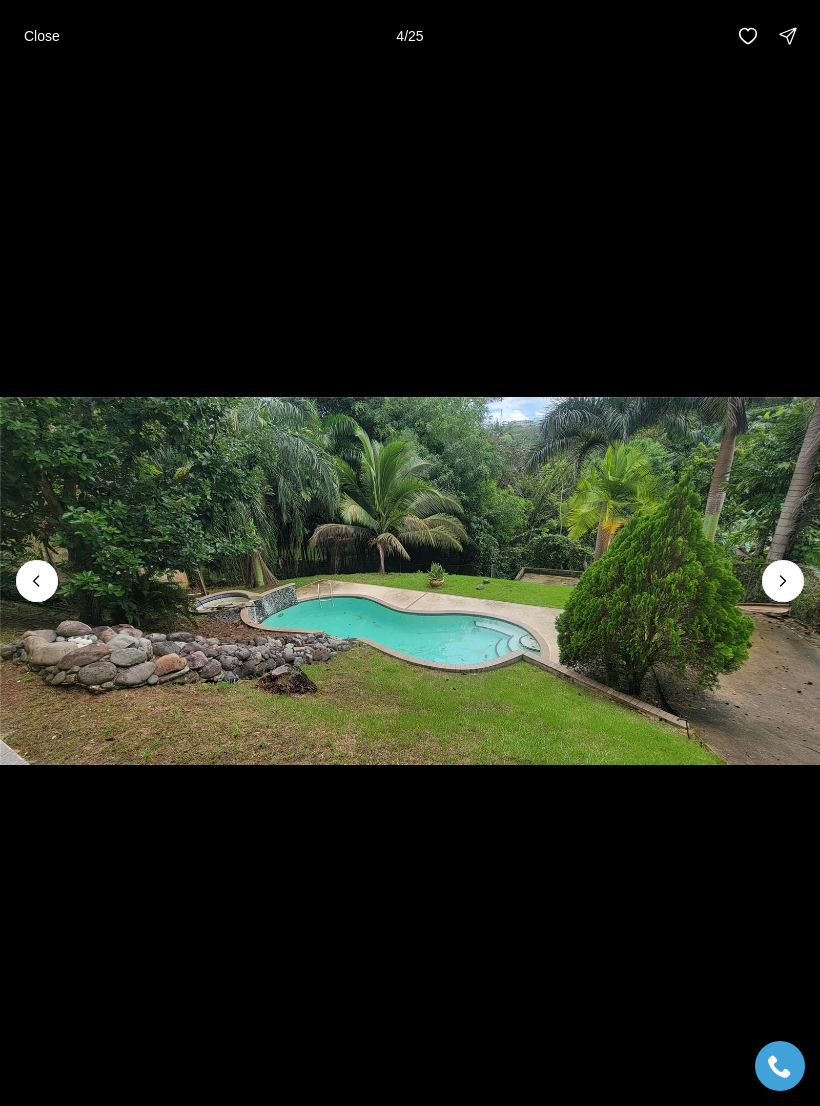 click 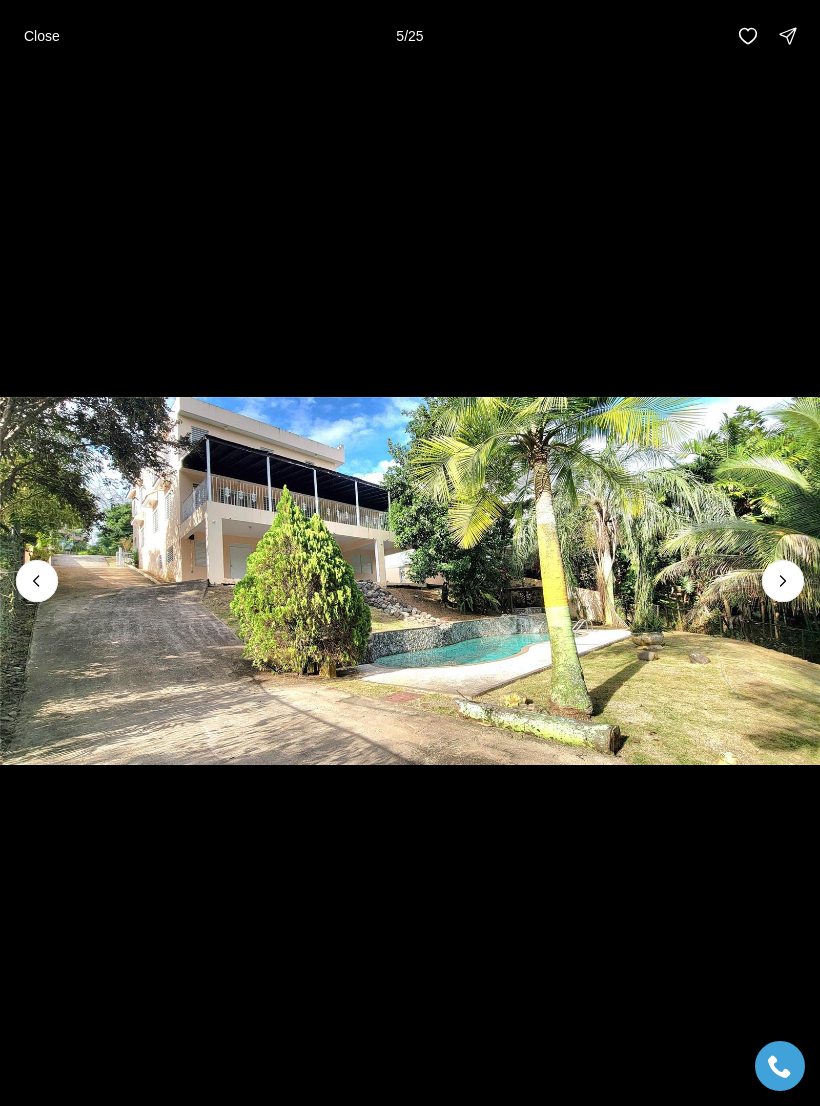 click 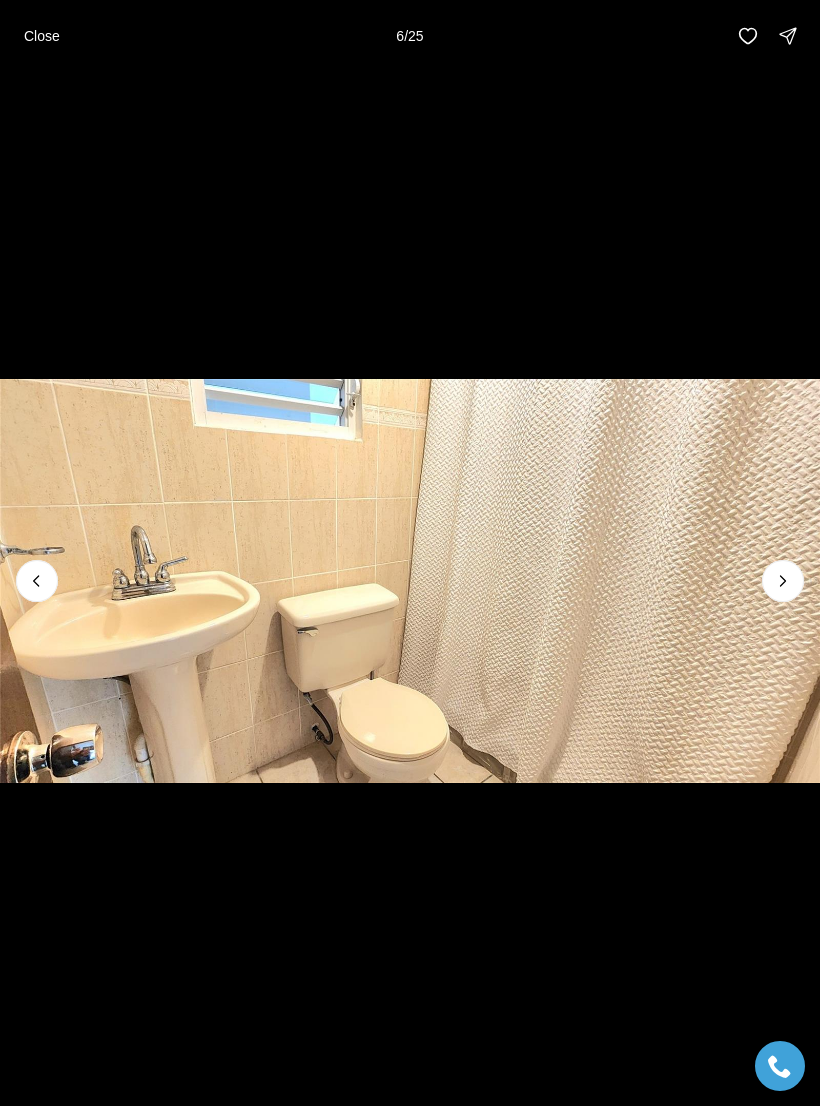 click 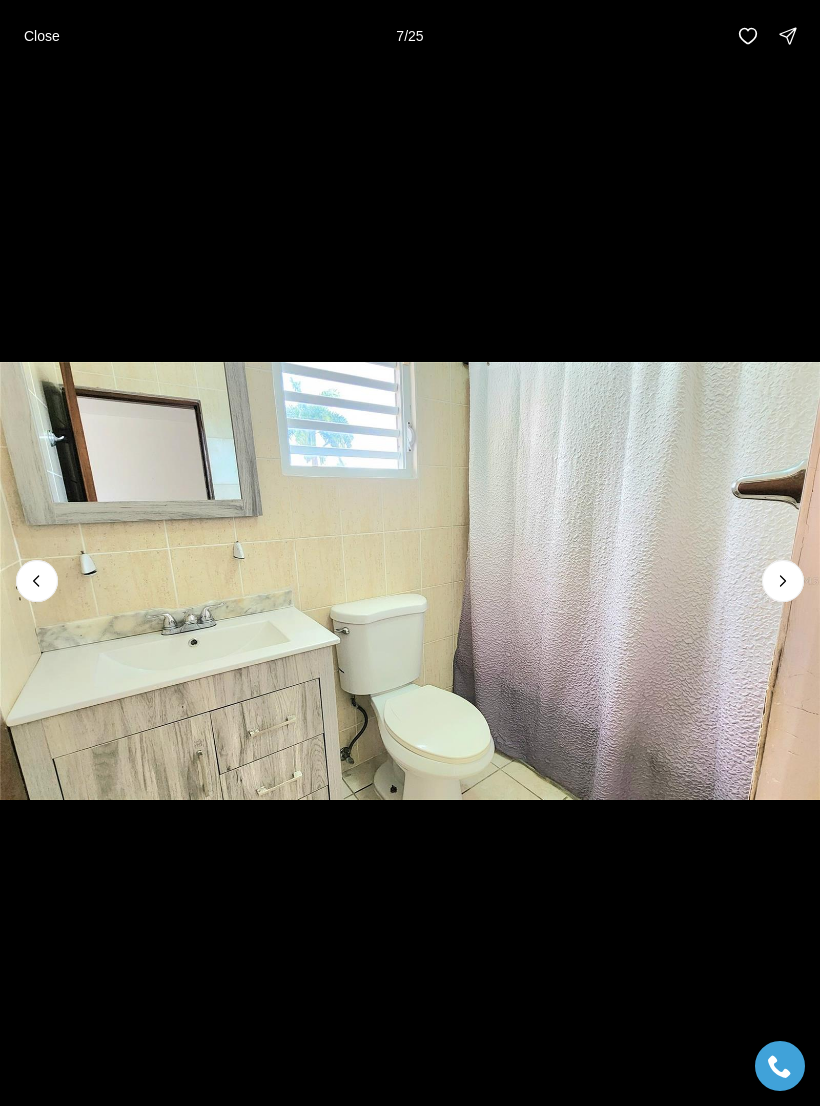 click 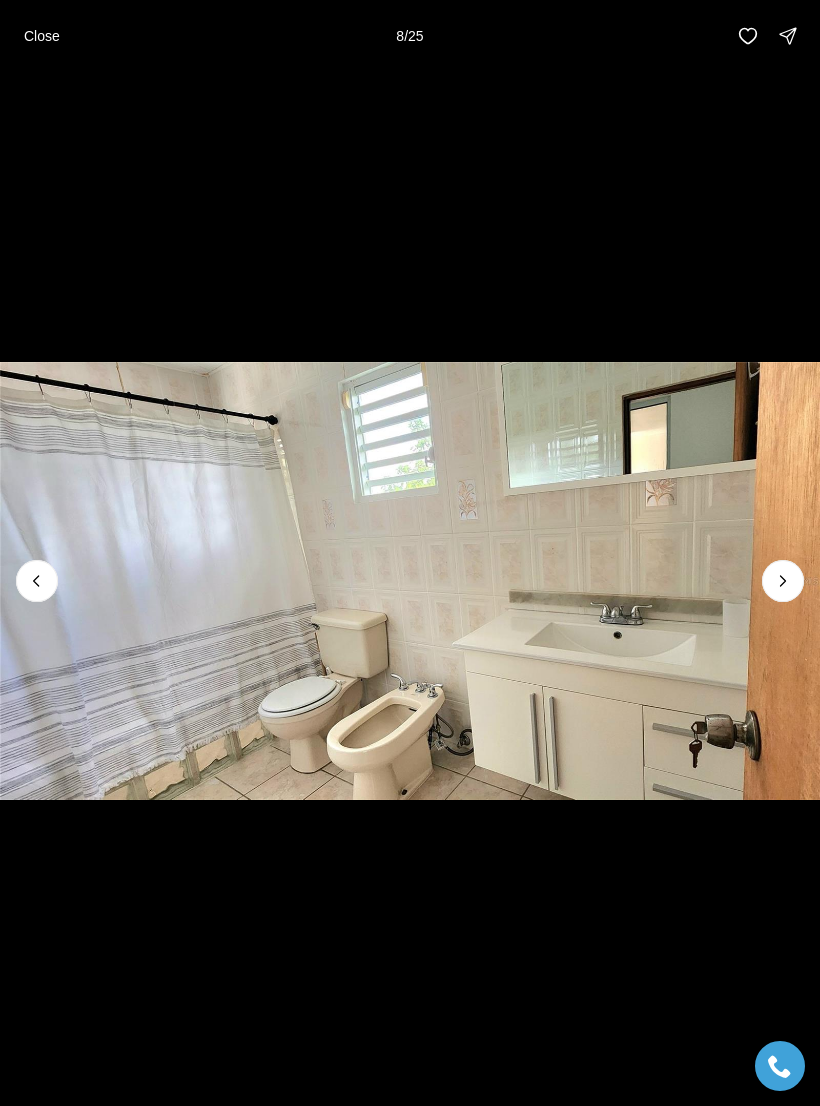 click 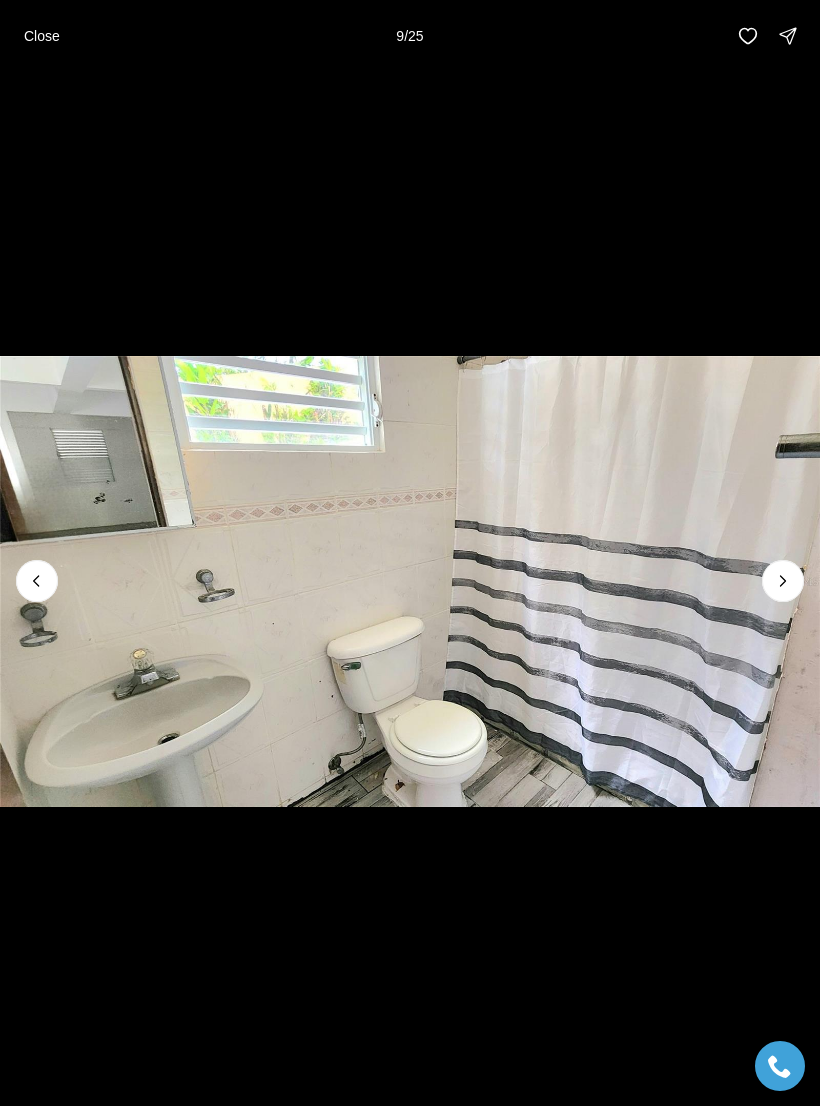 click 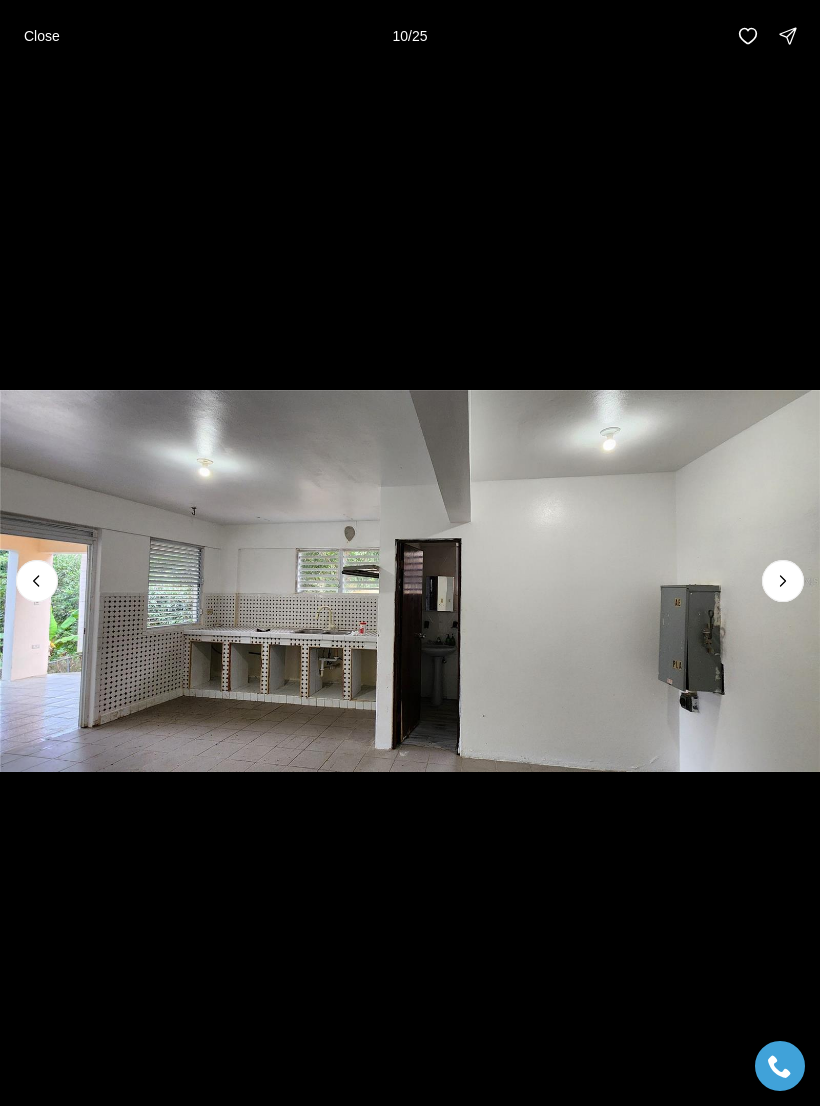 click 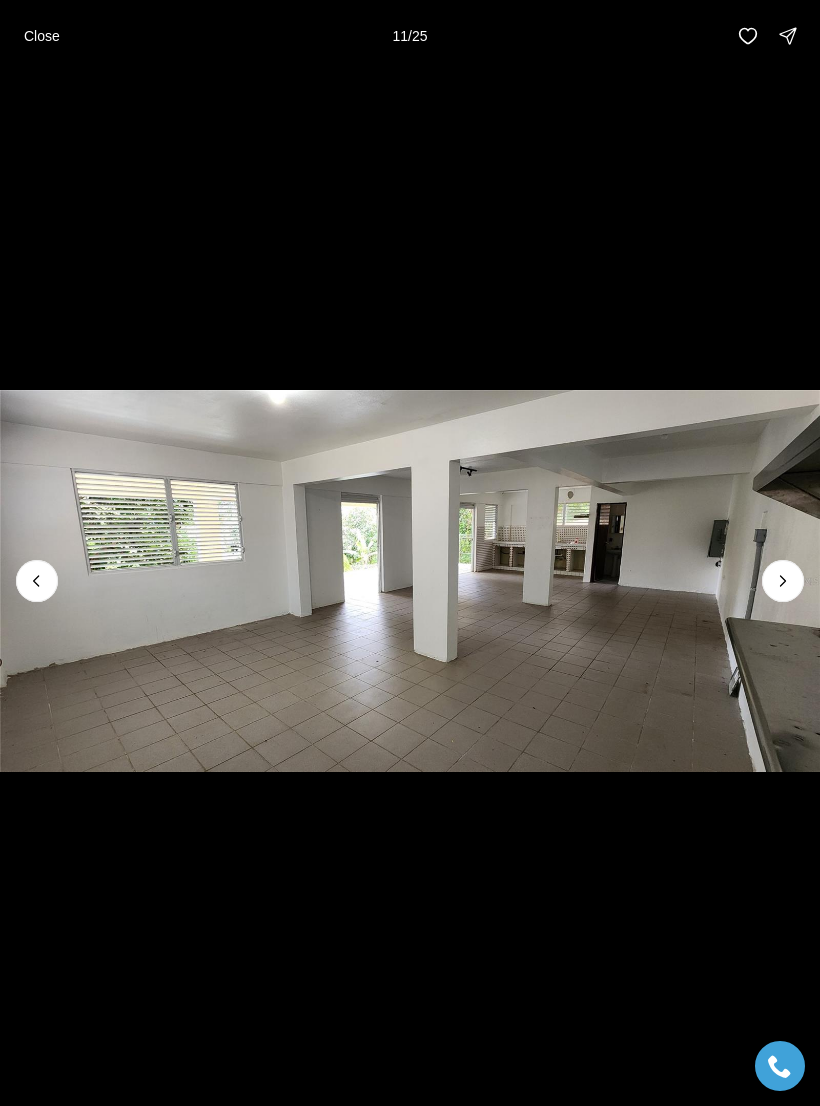 click 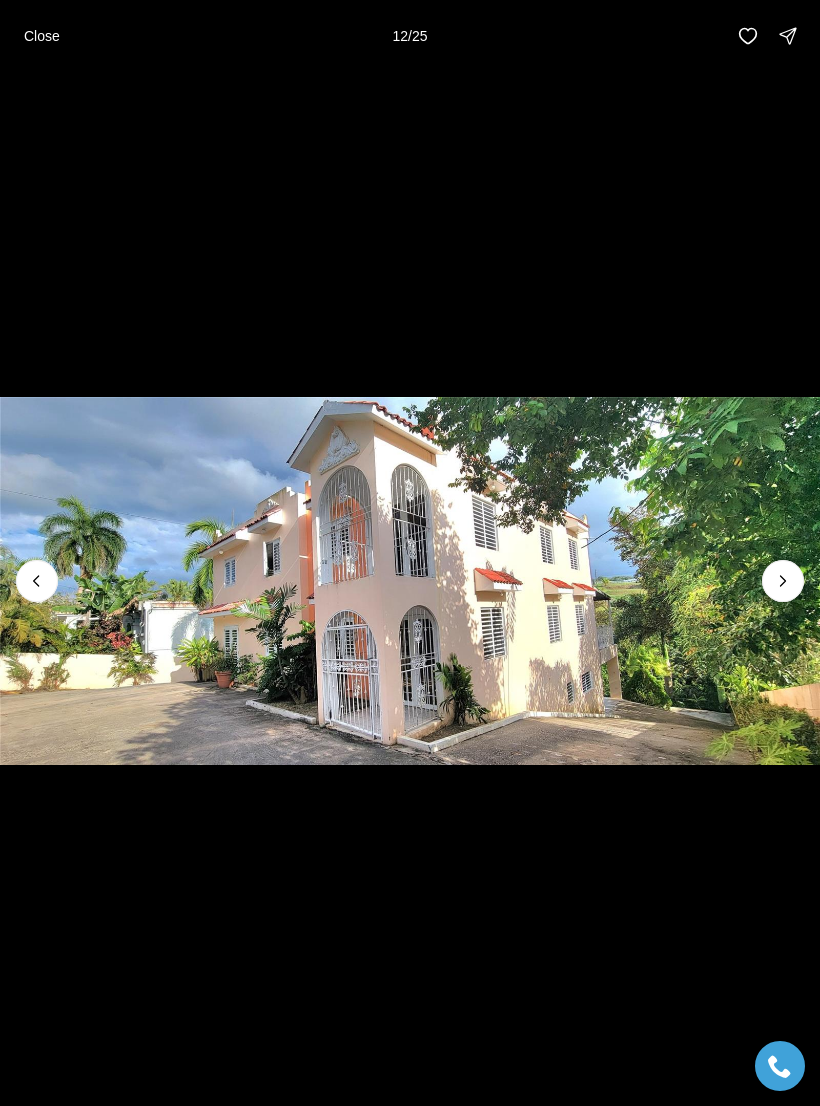 click 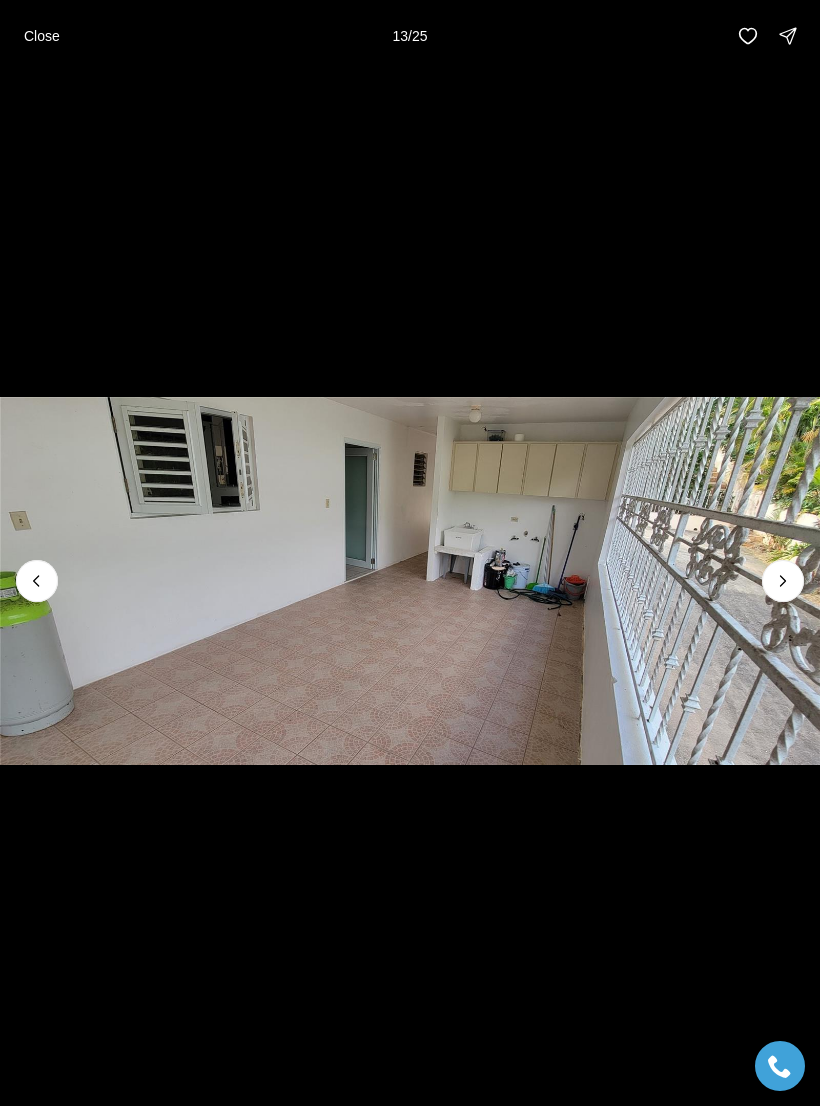 click 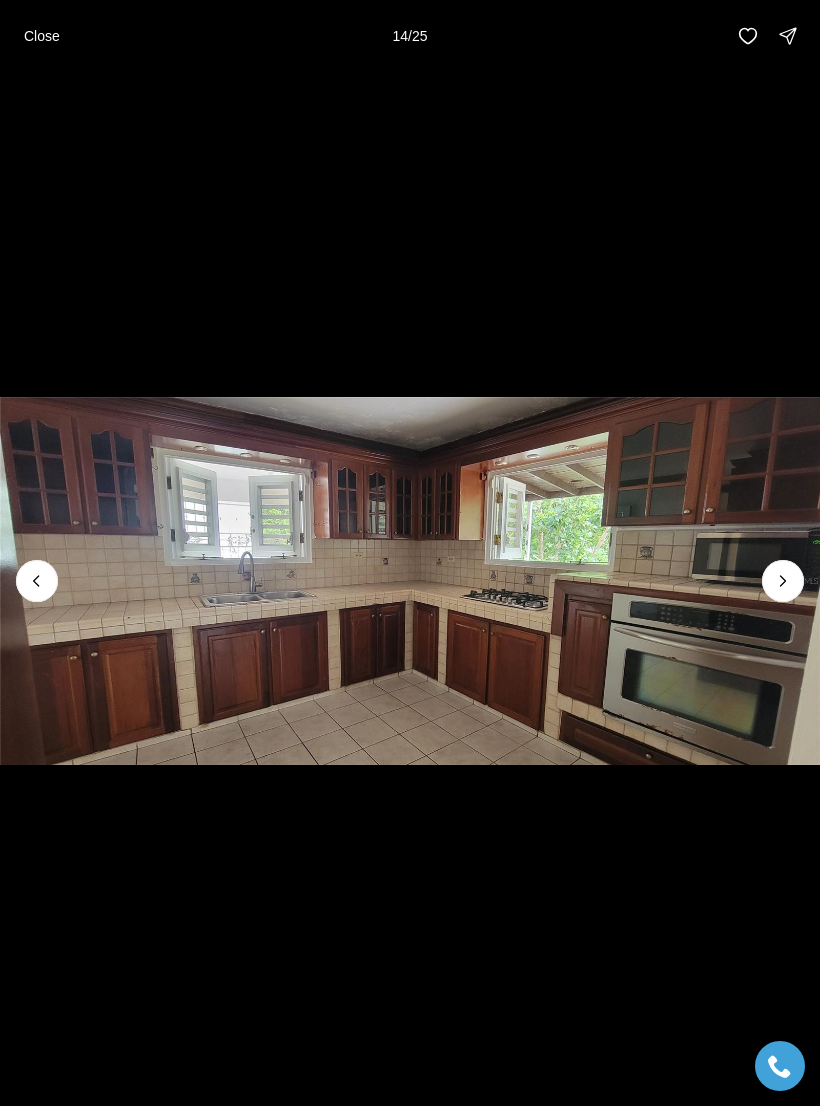 click 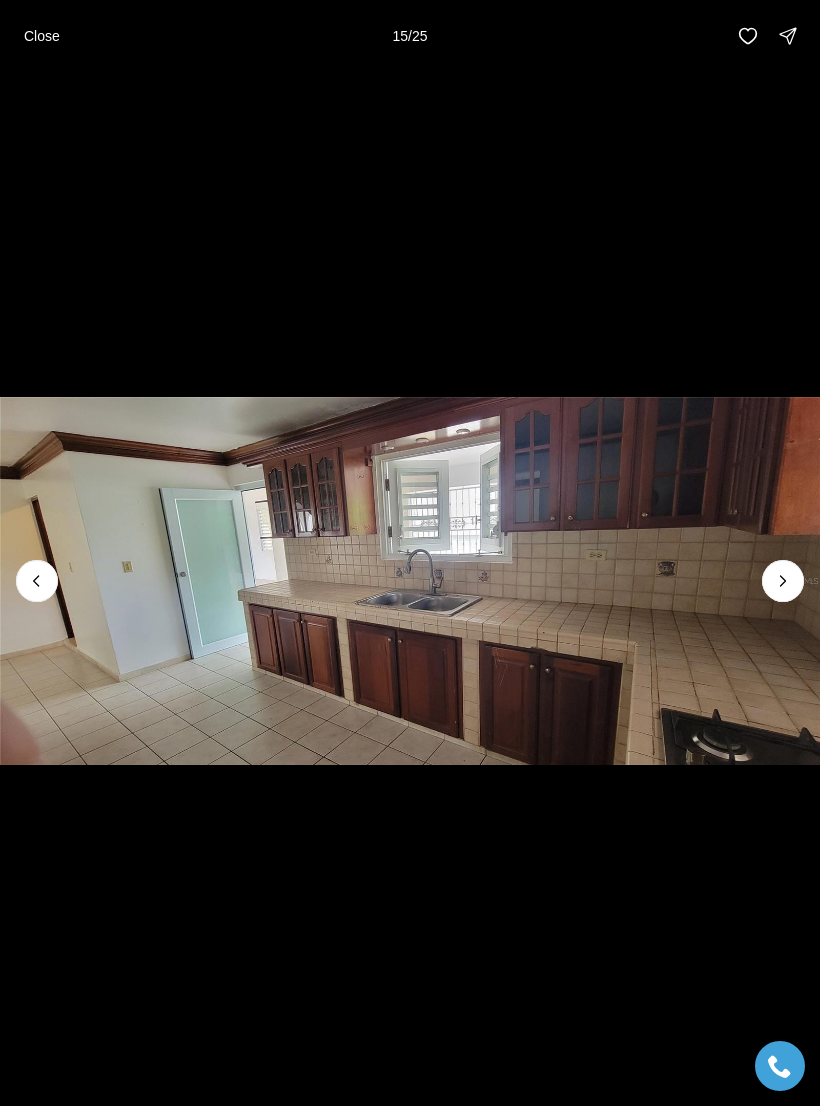 click 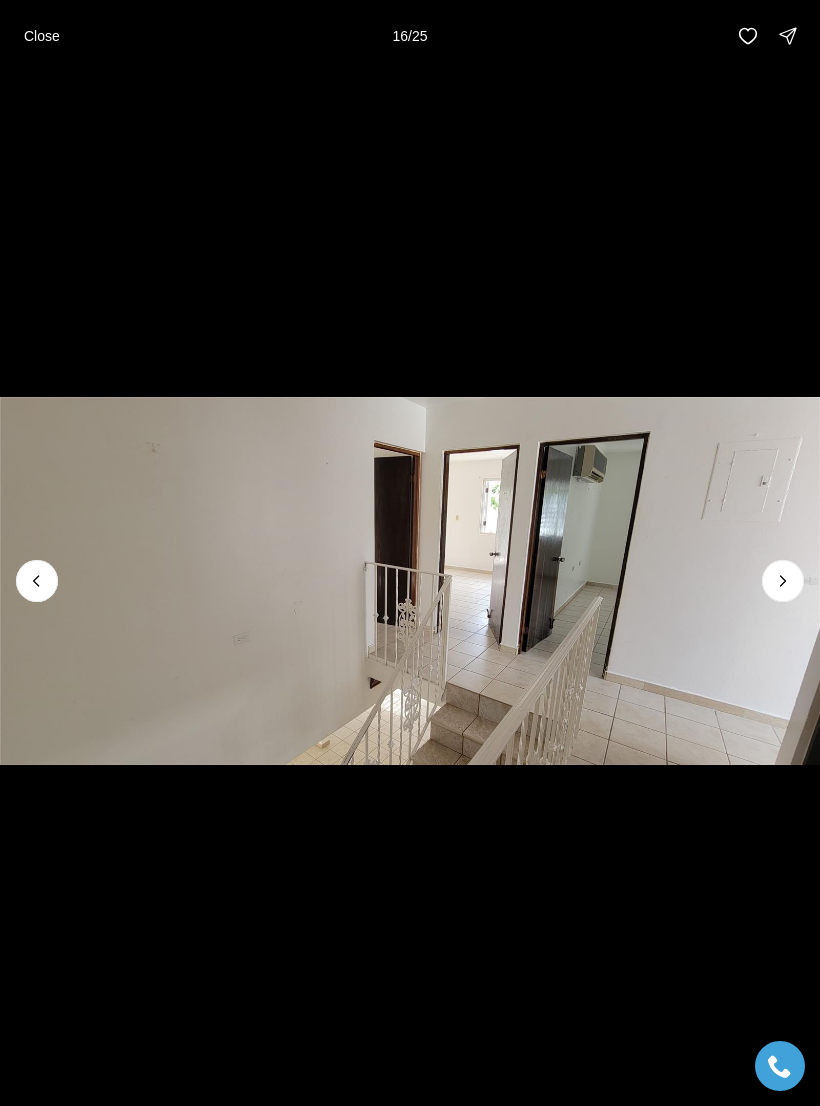 click 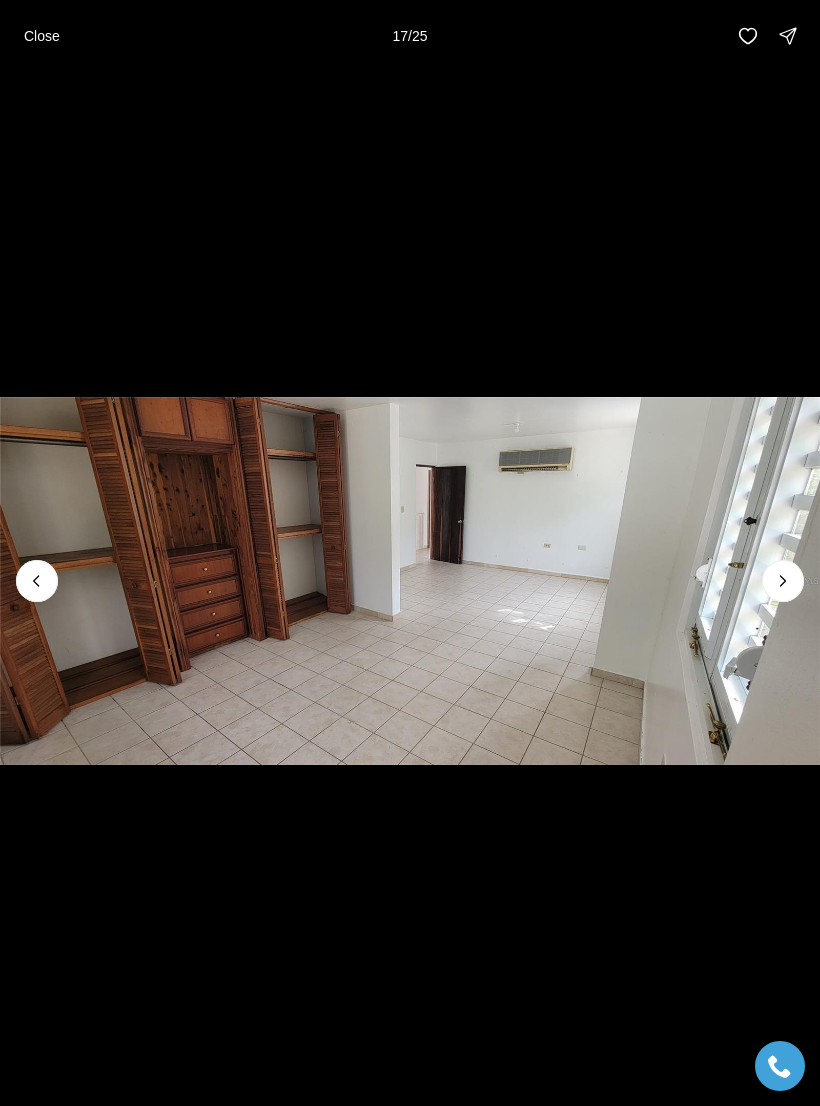 click 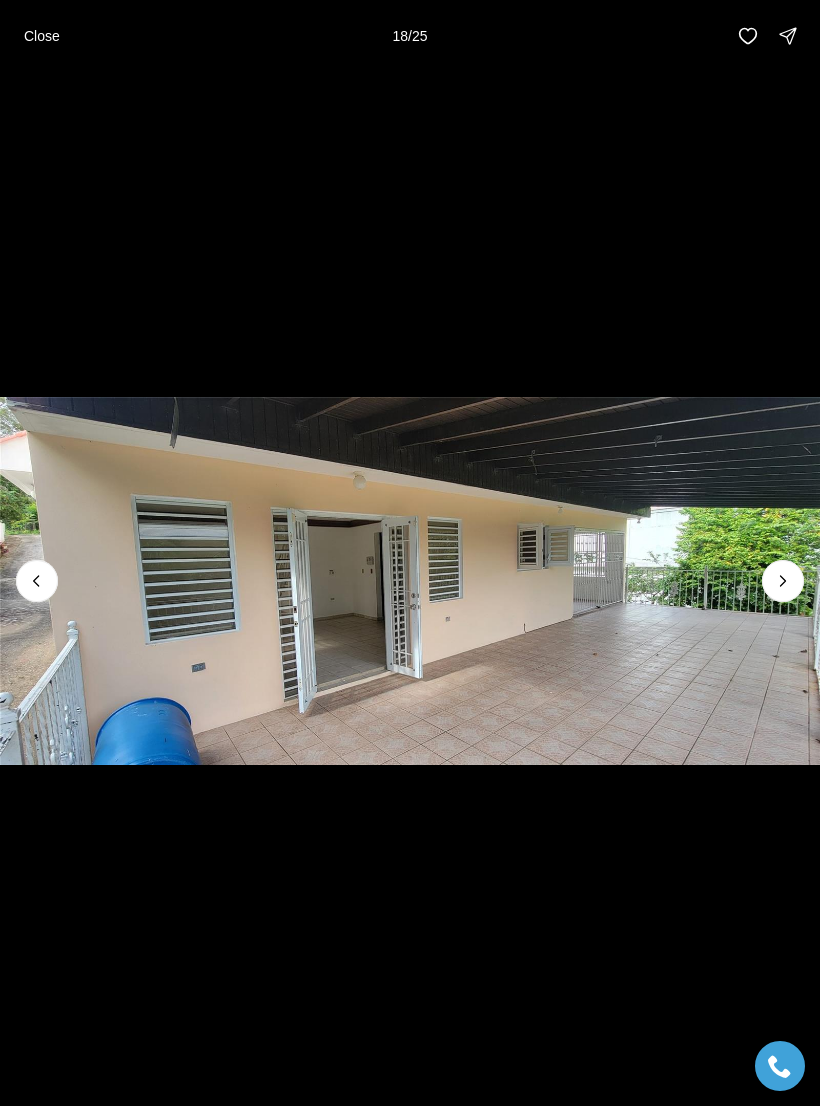 click 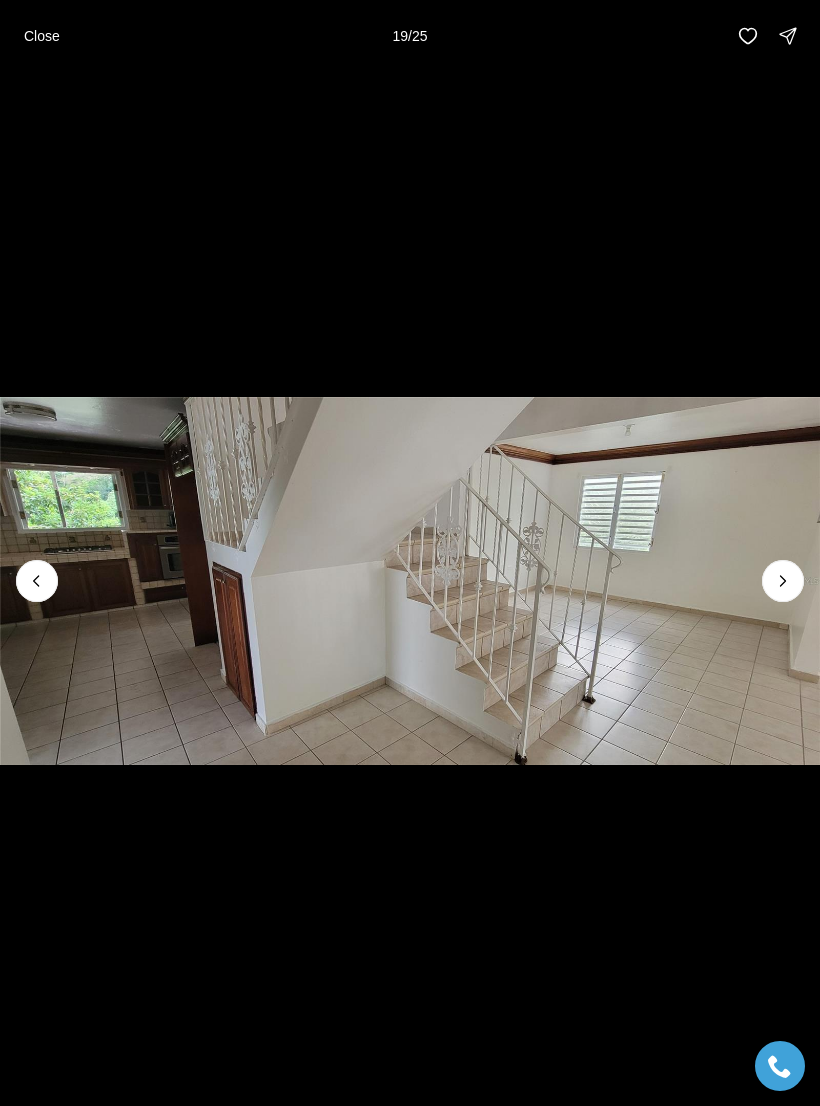 click 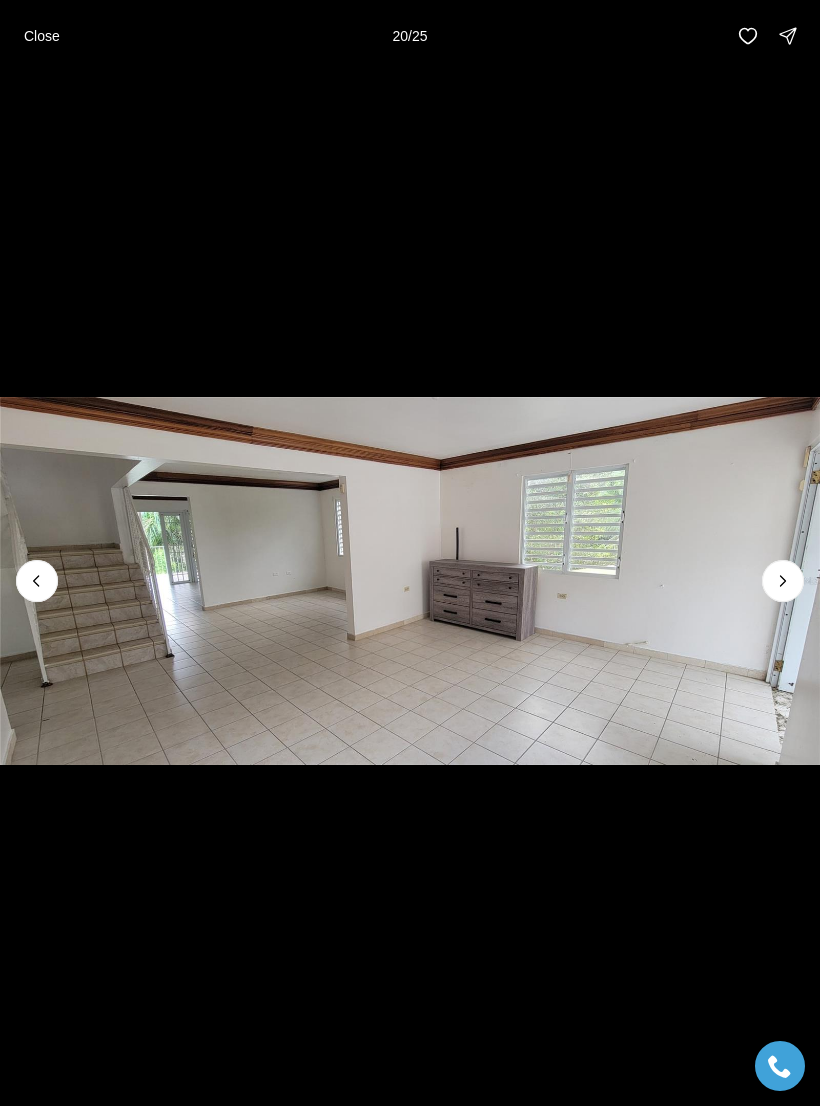 click 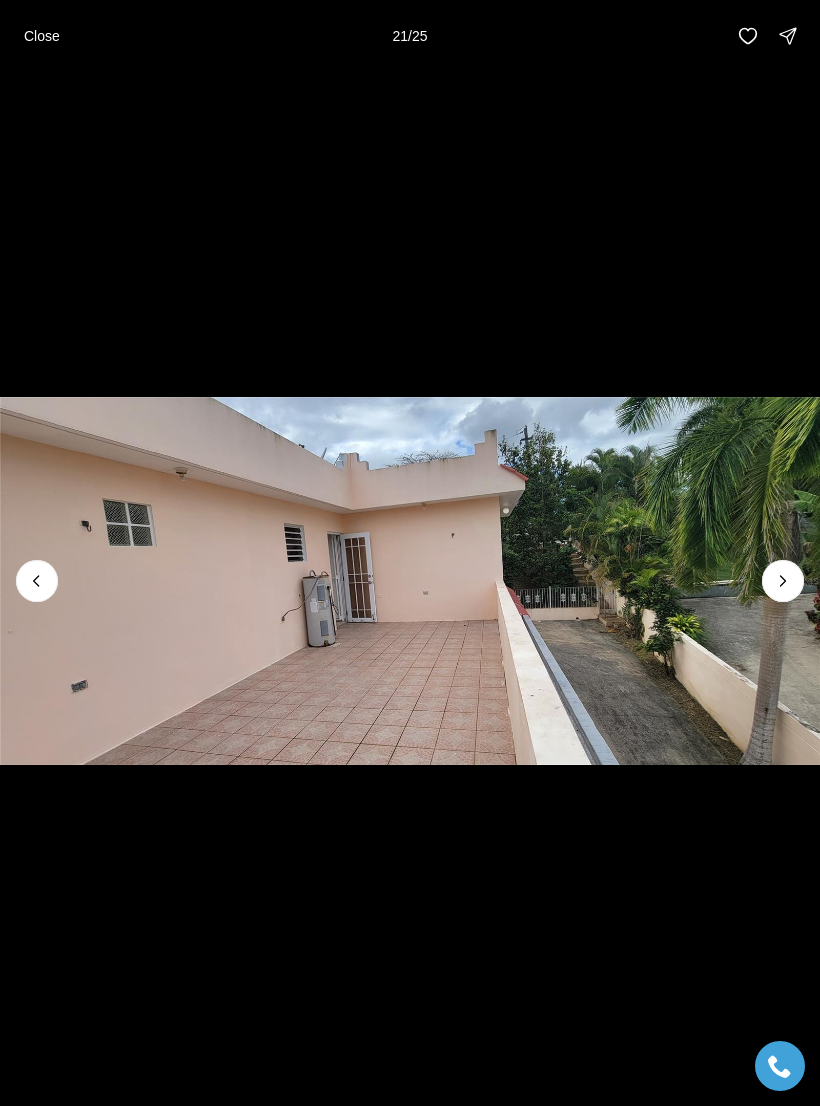 click 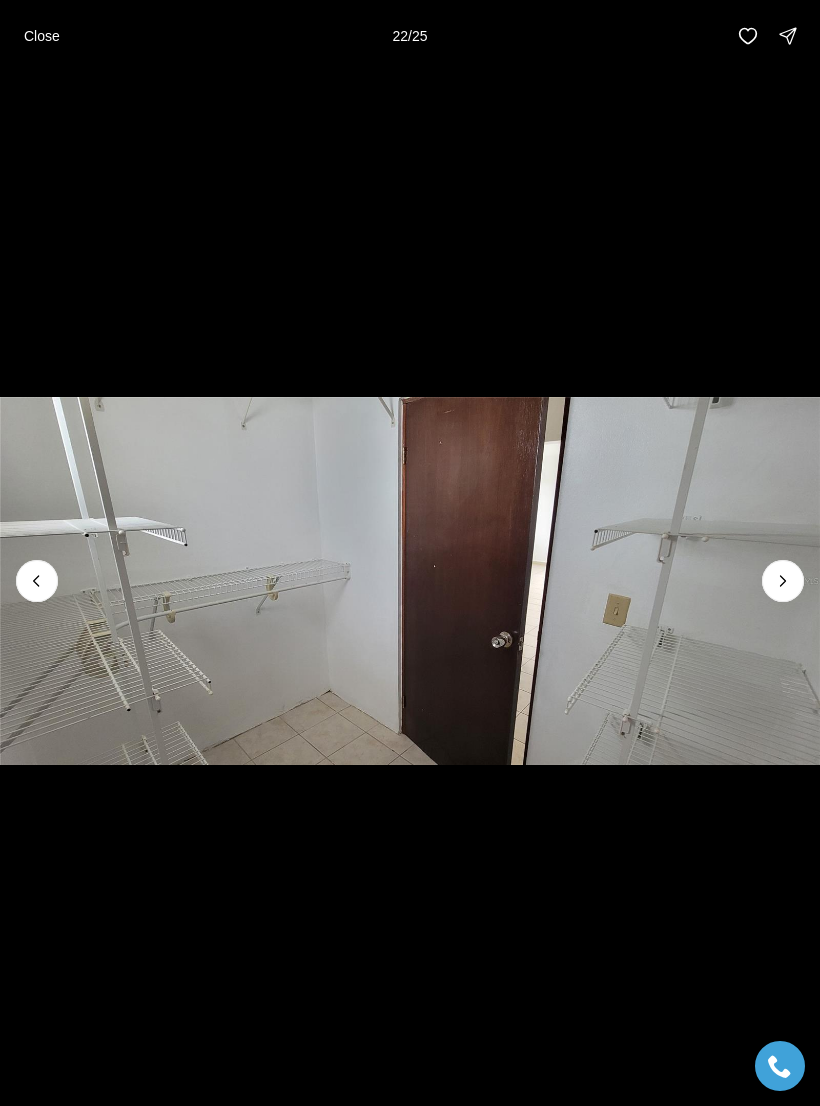 click 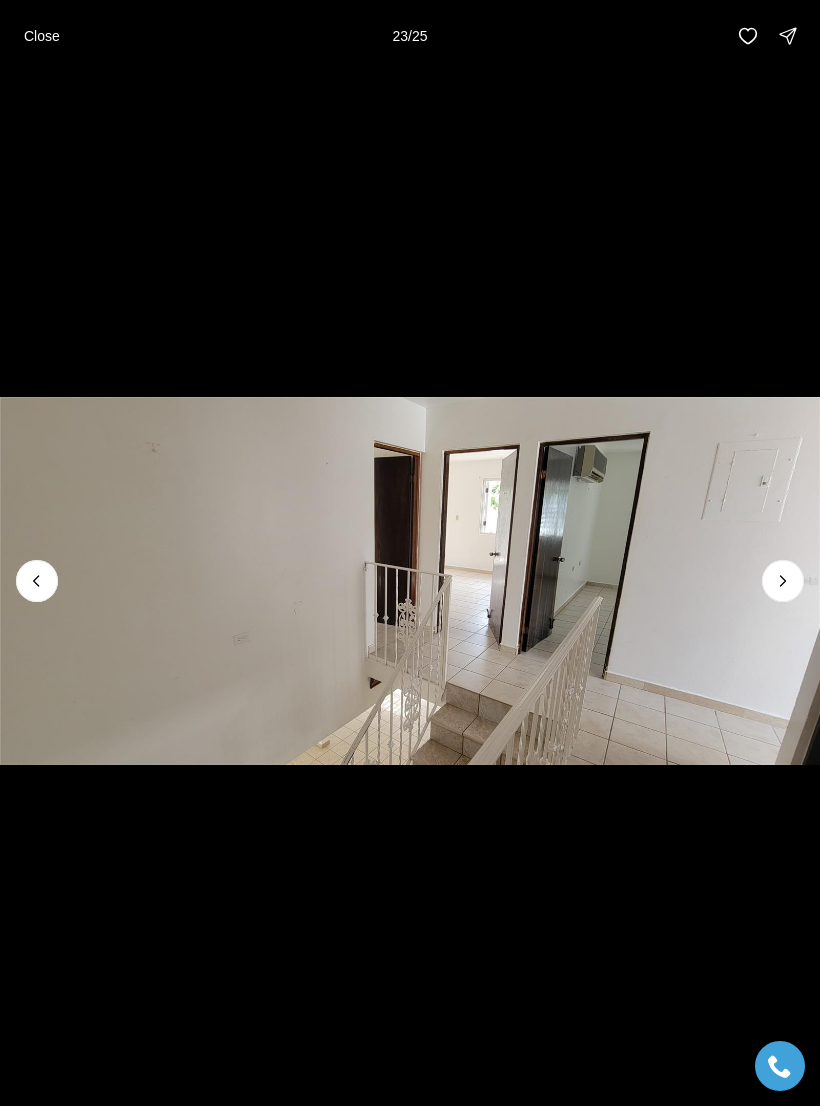 click 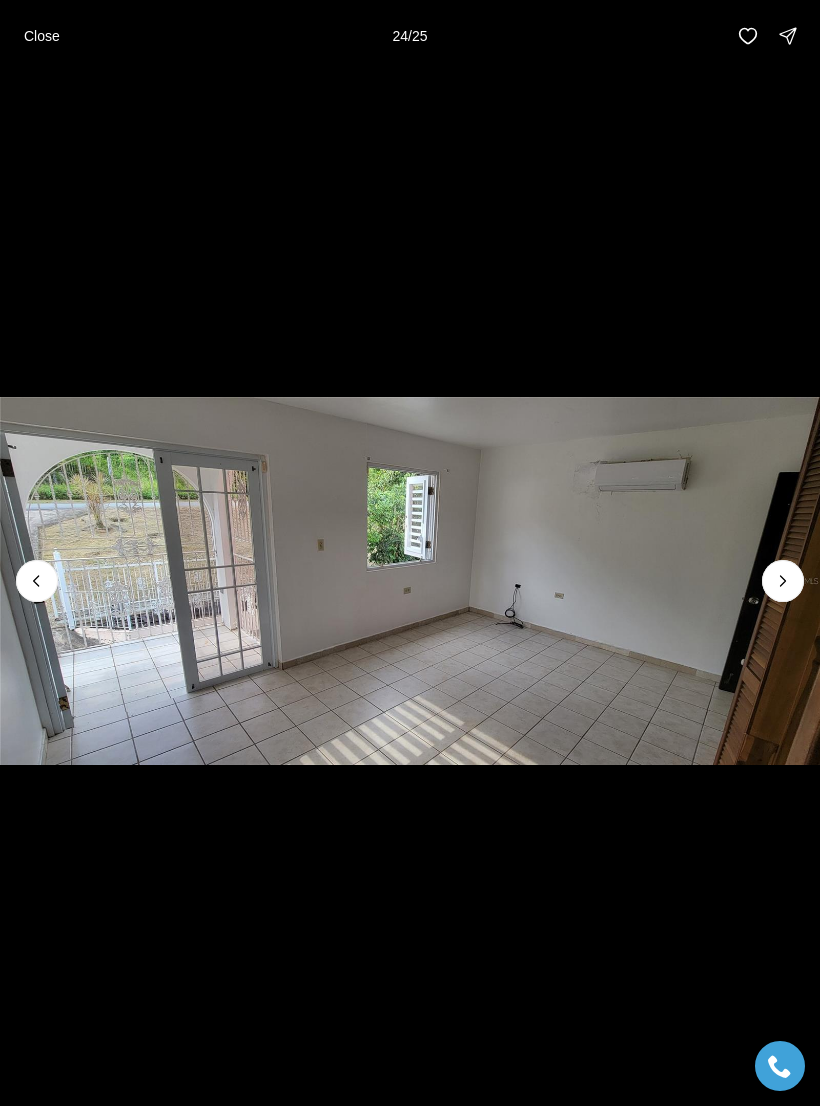 click 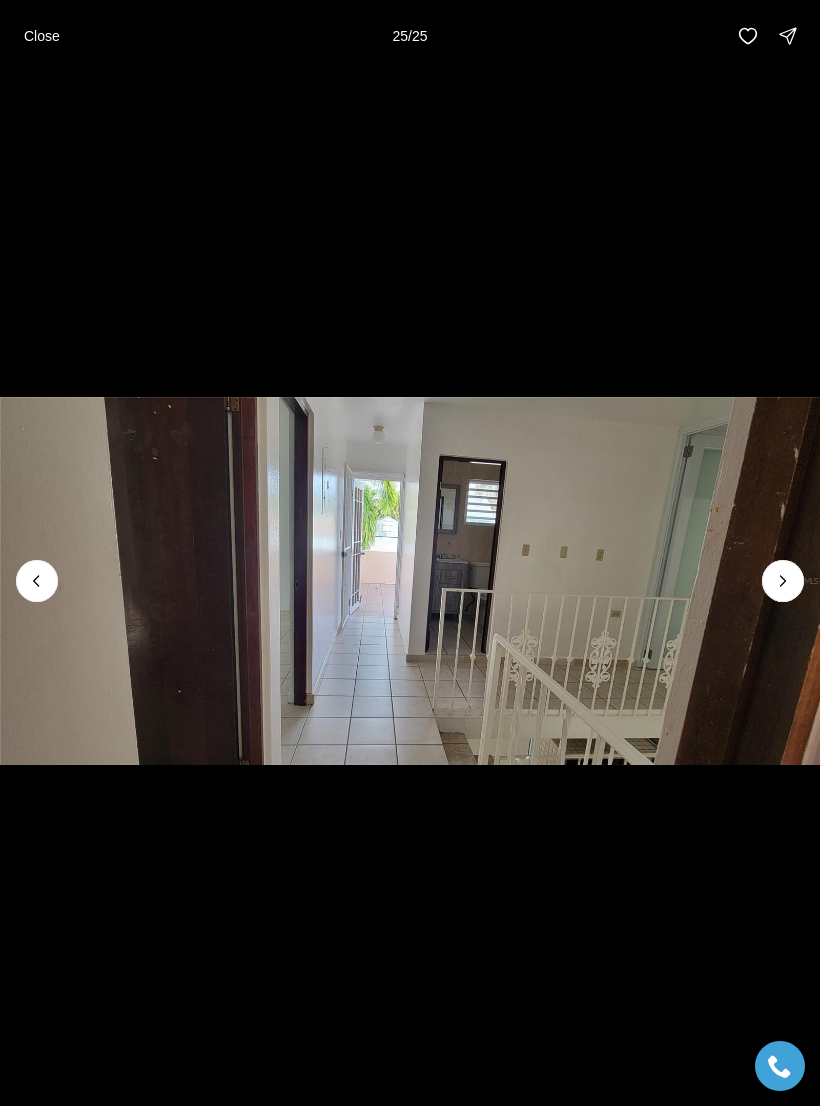 click at bounding box center [783, 581] 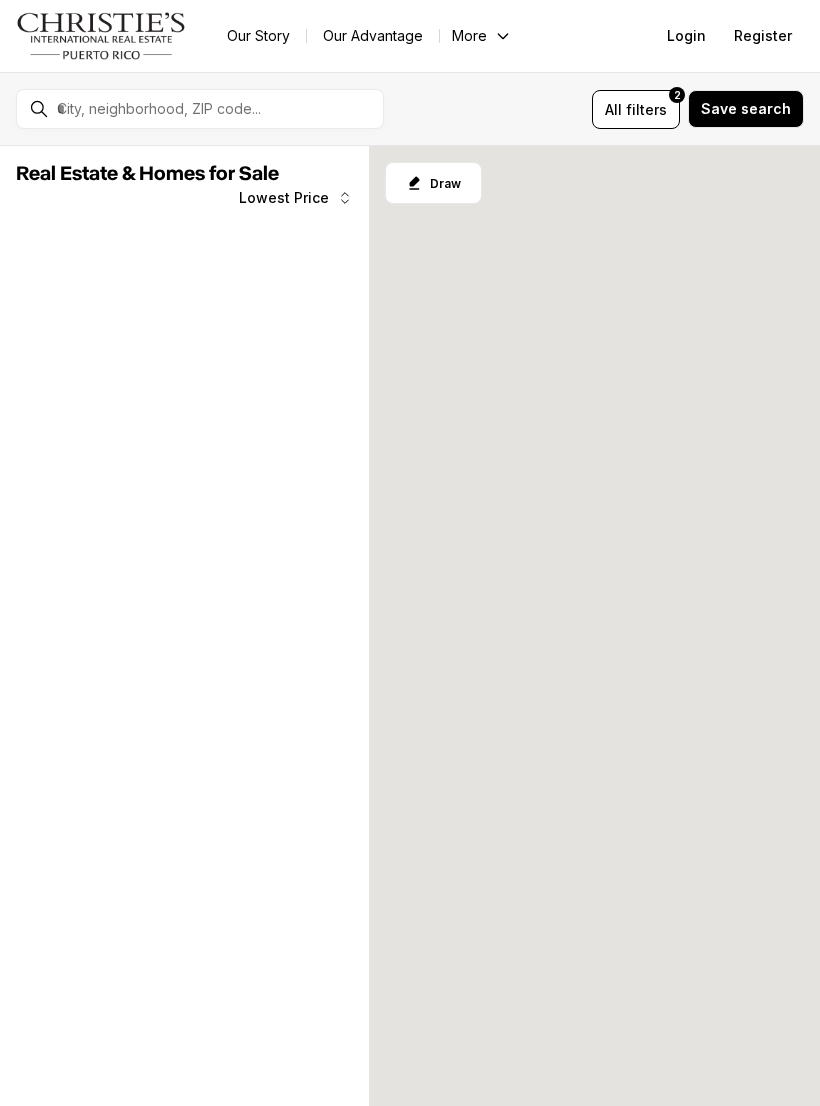 scroll, scrollTop: 0, scrollLeft: 0, axis: both 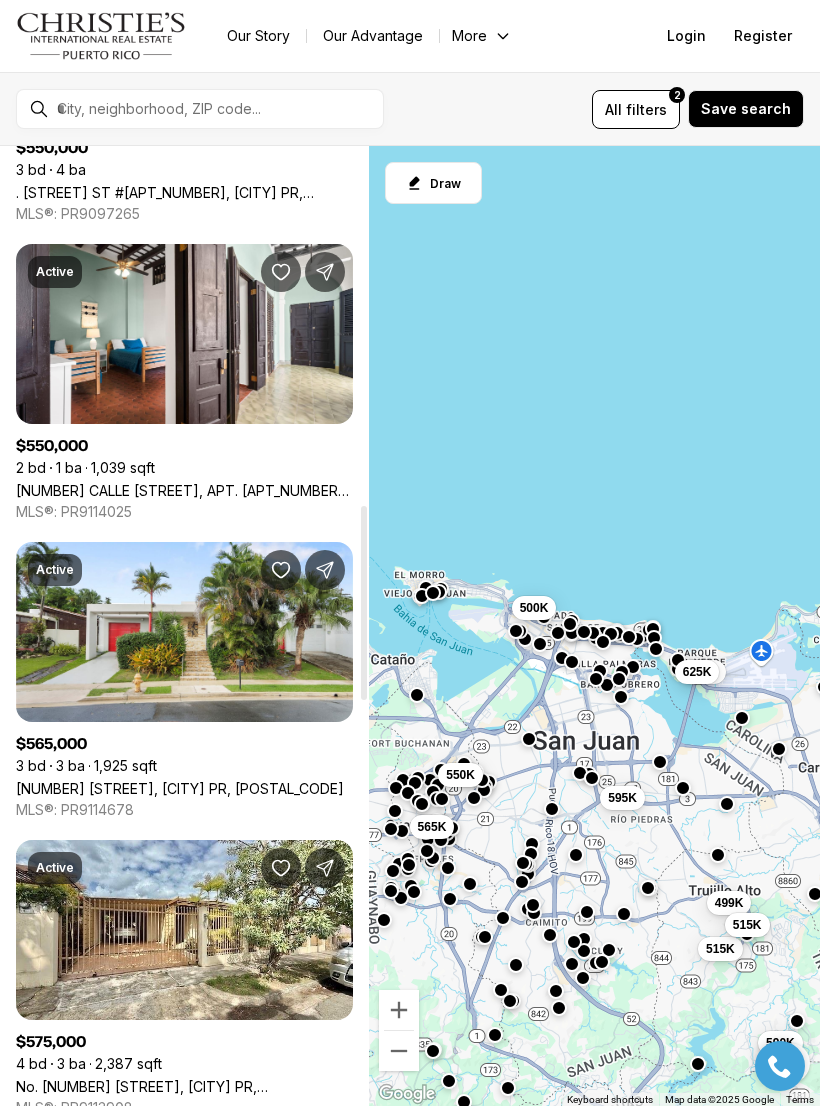 click on "[NUMBER] [STREET], [CITY] PR, [POSTAL_CODE]" at bounding box center (180, 788) 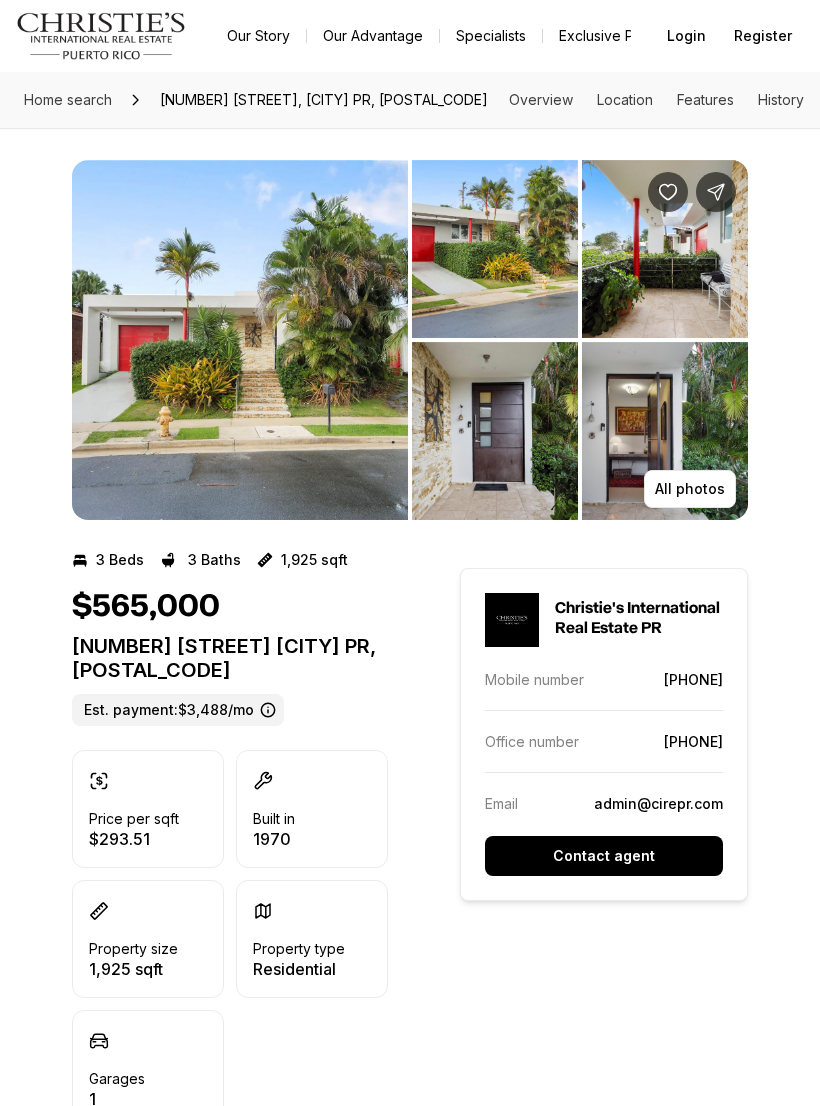 scroll, scrollTop: 0, scrollLeft: 0, axis: both 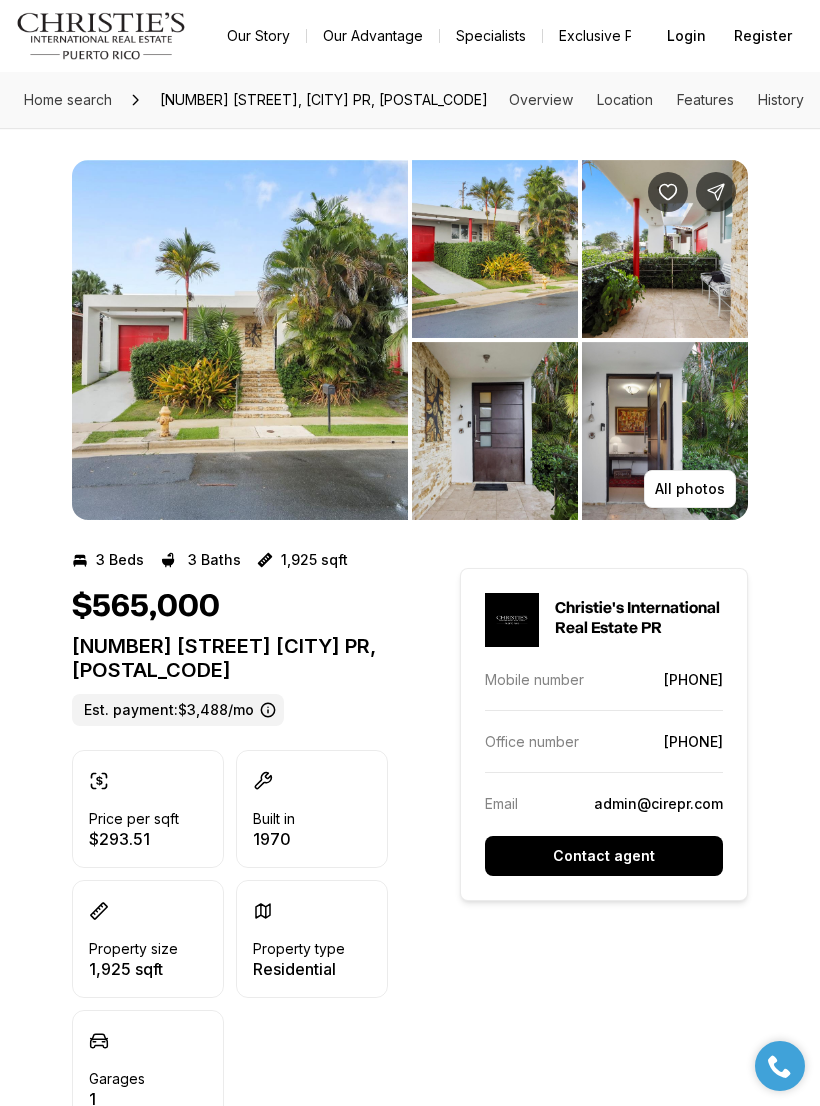 click at bounding box center (240, 340) 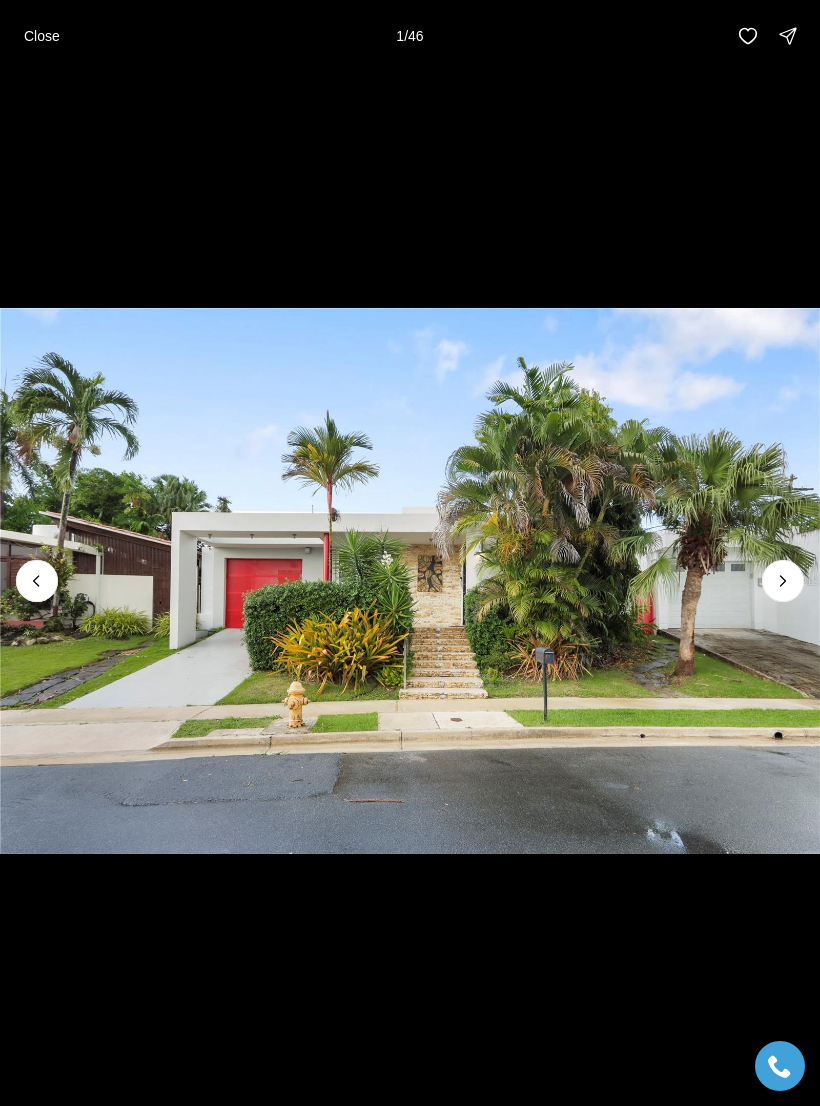 click 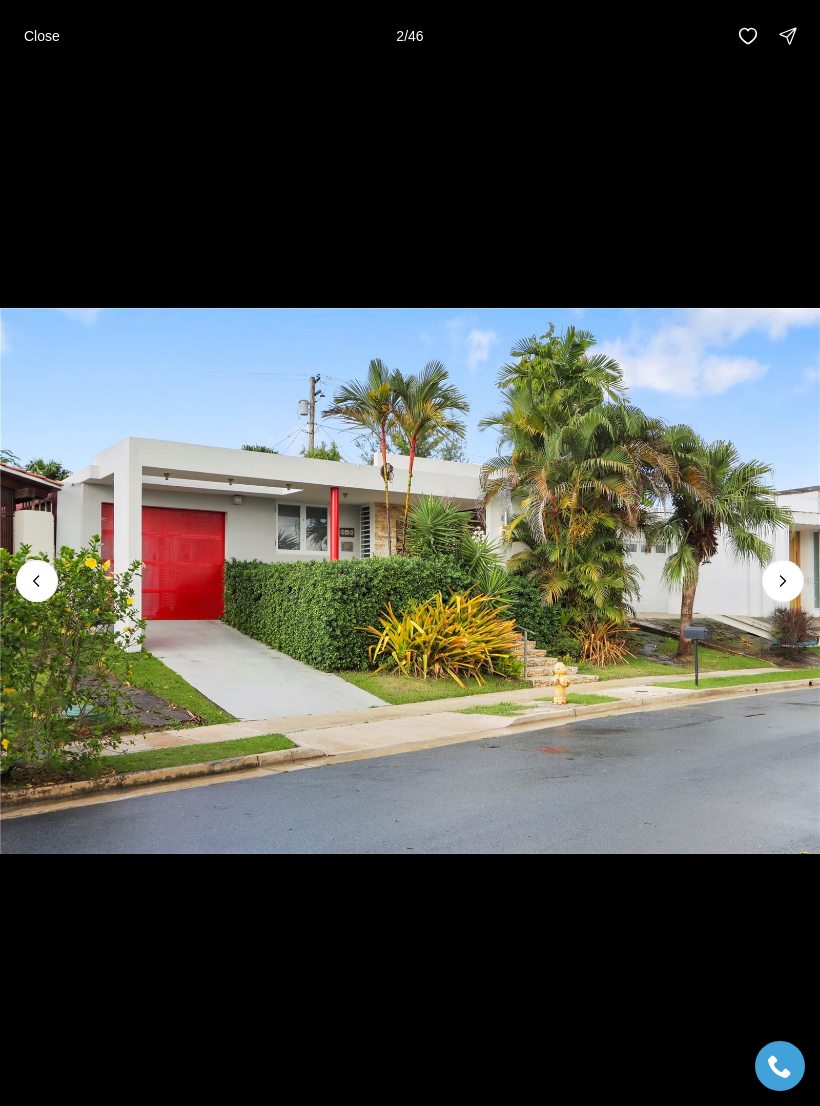 click 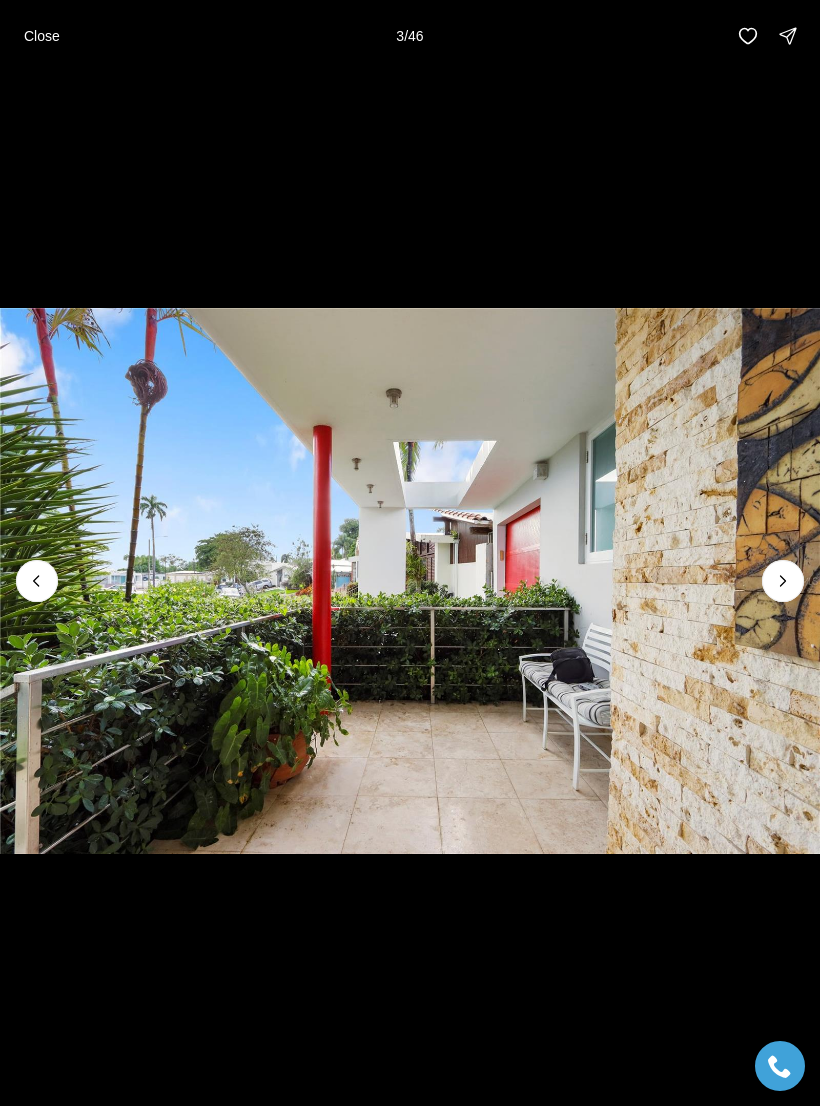 click 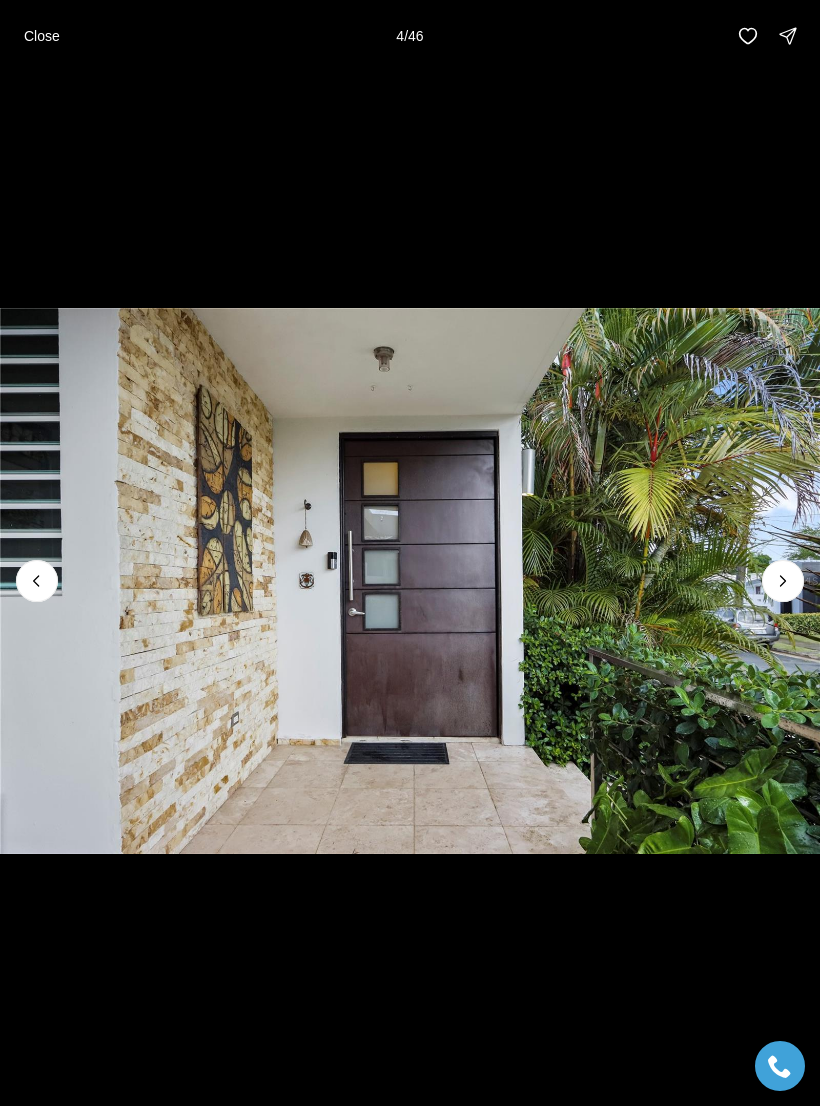 click 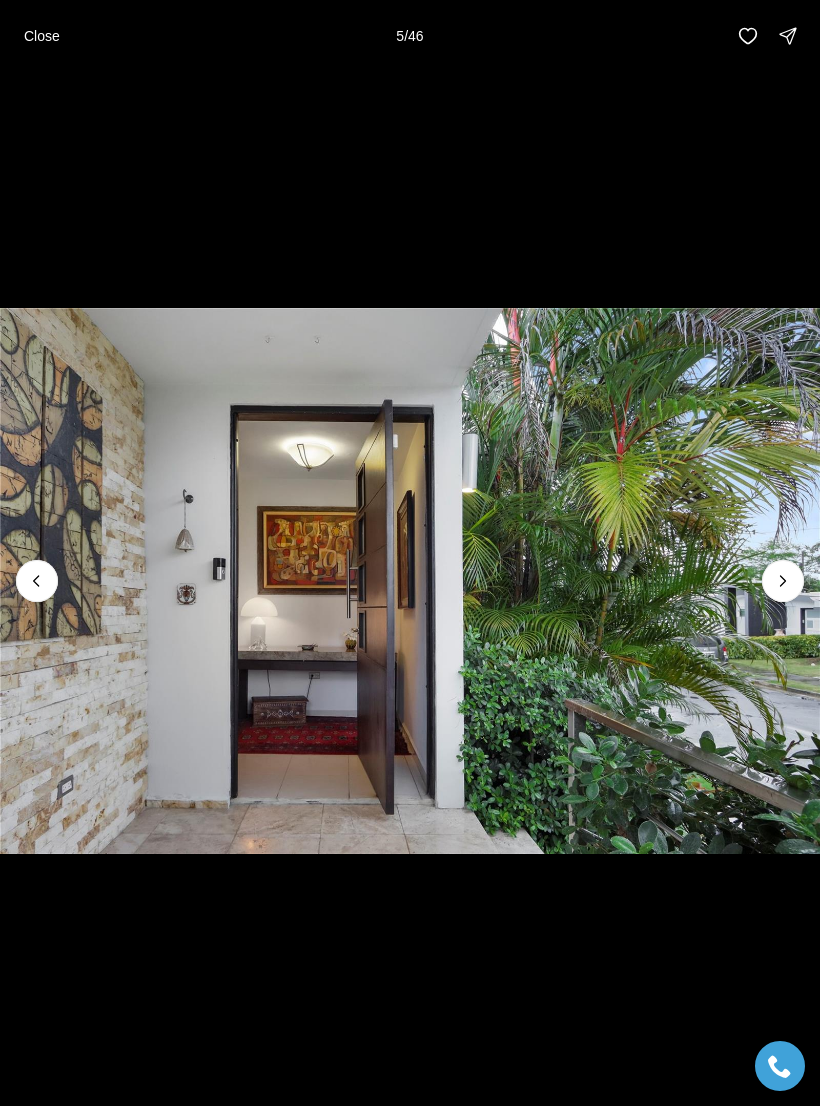 click 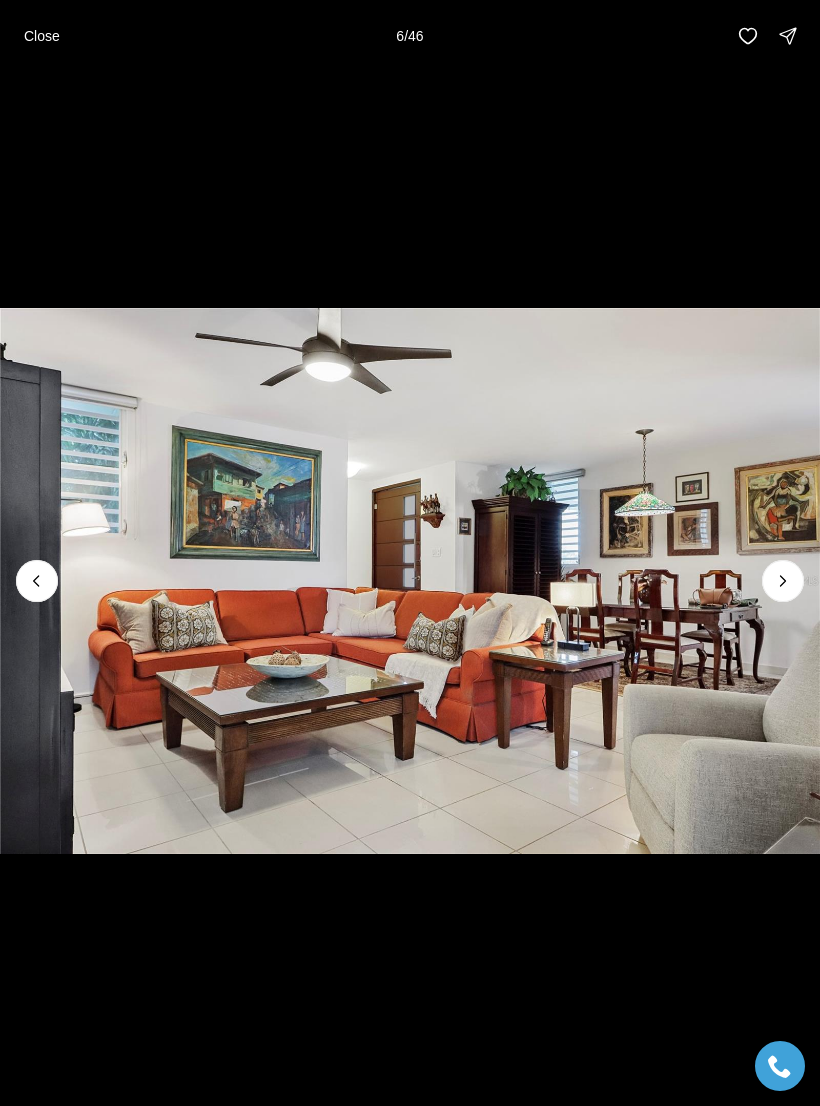 click 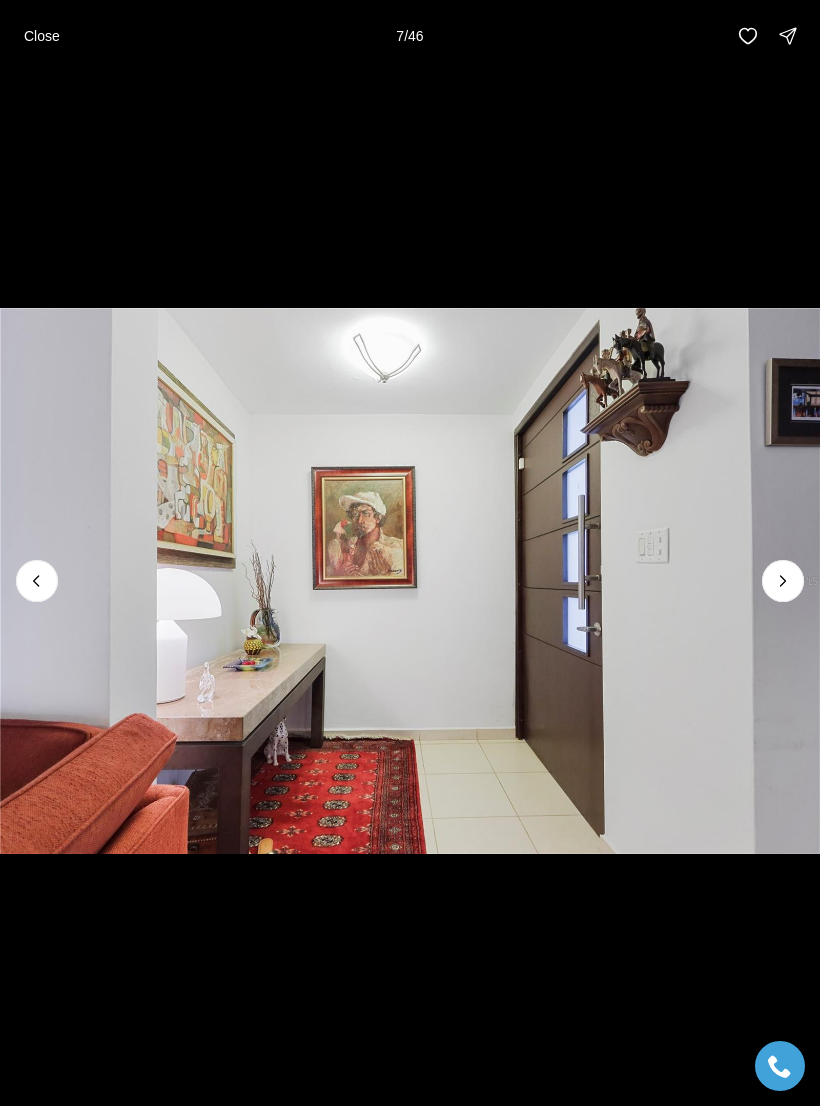 click 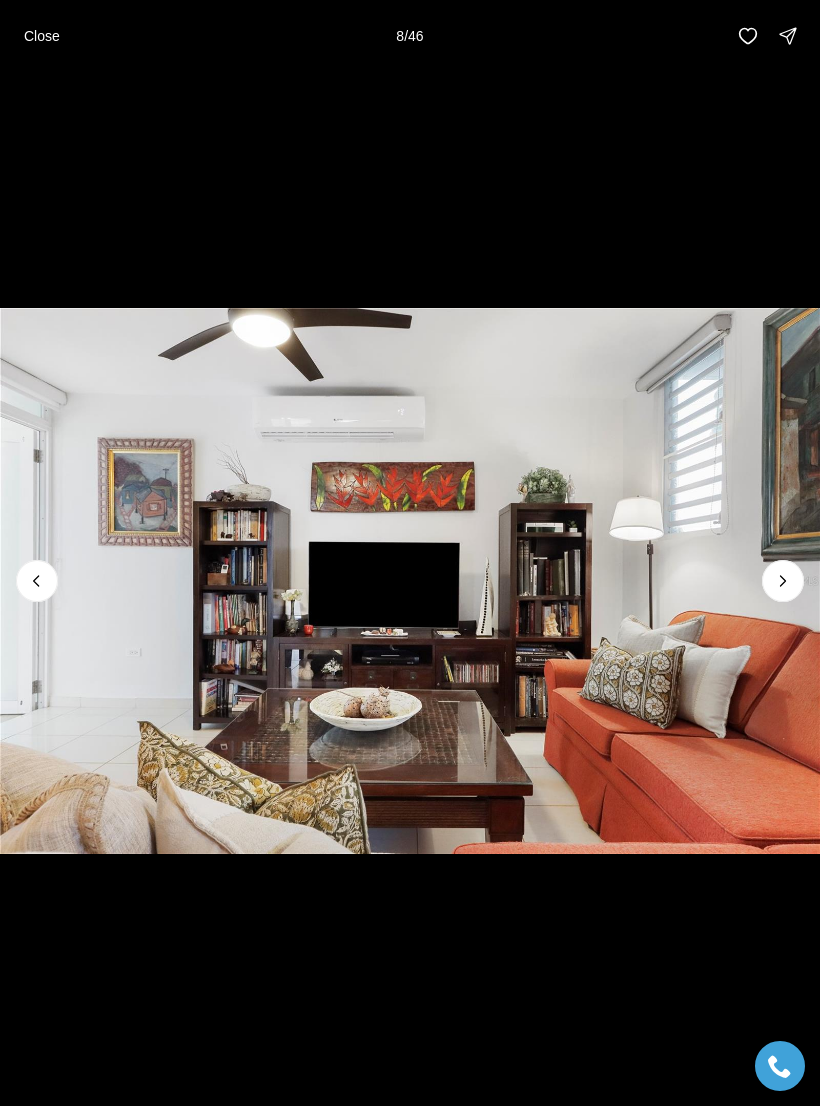 click 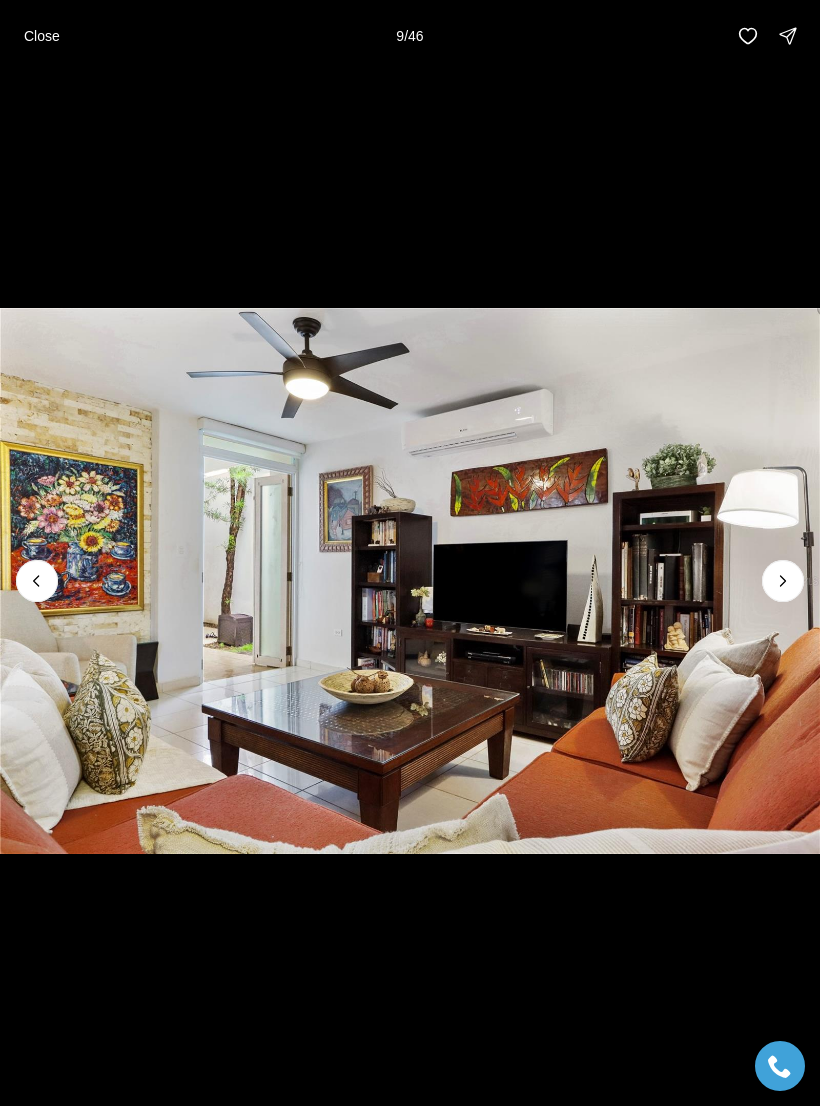click 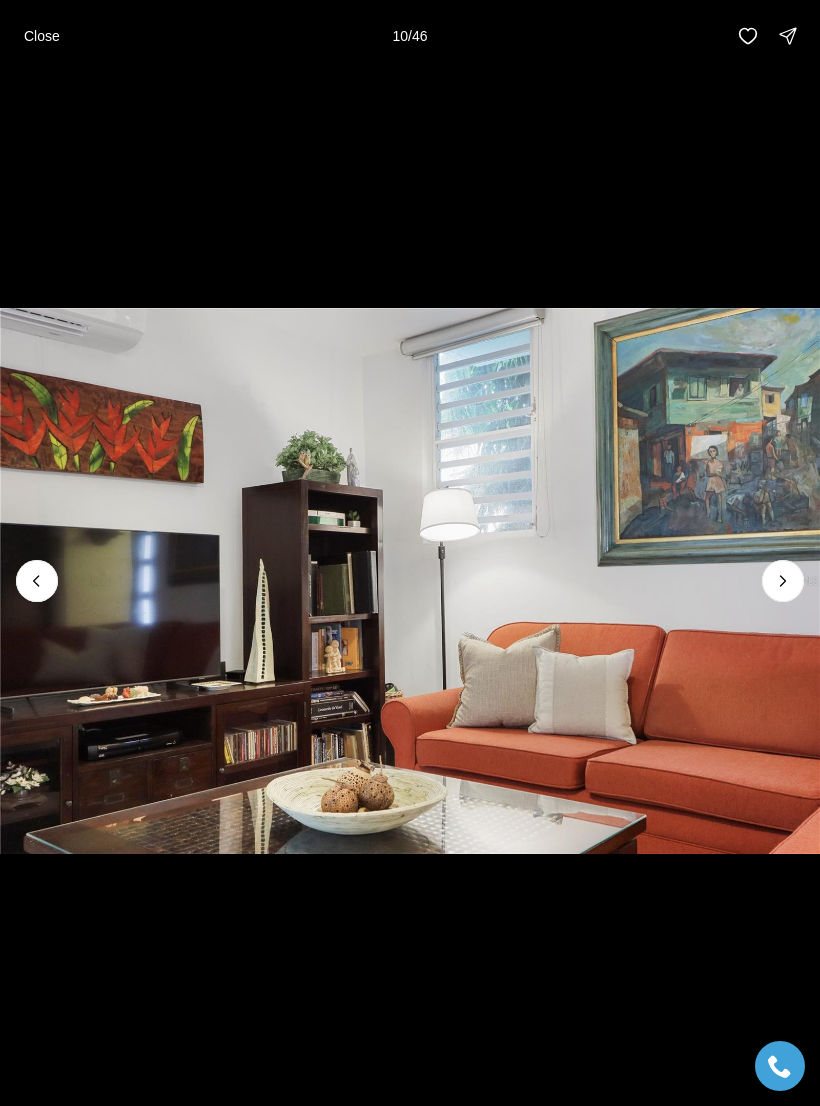 click 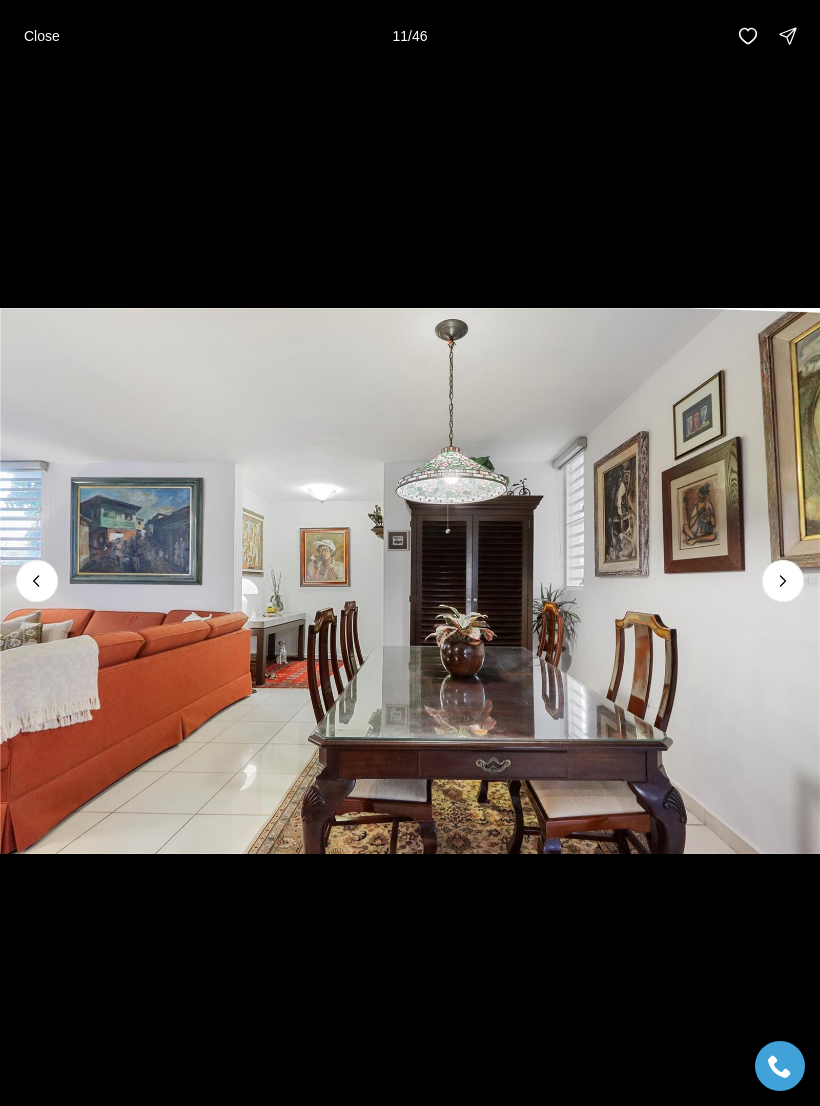 click 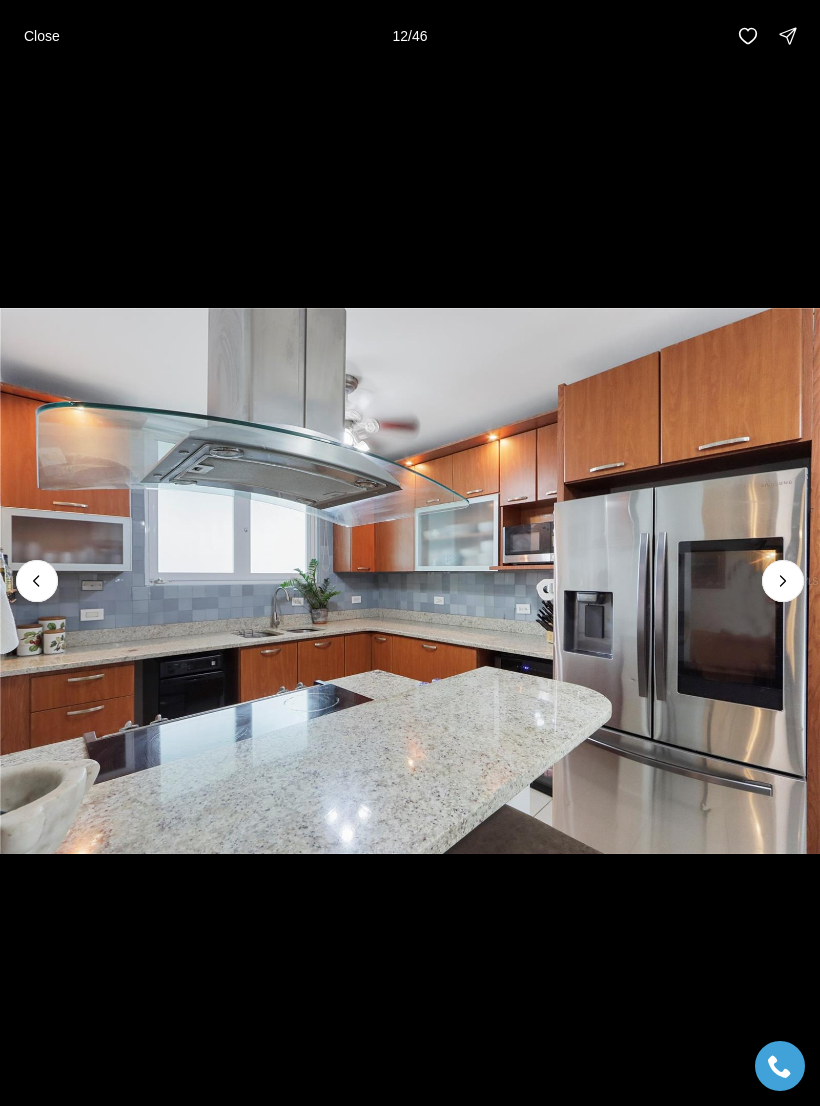 click 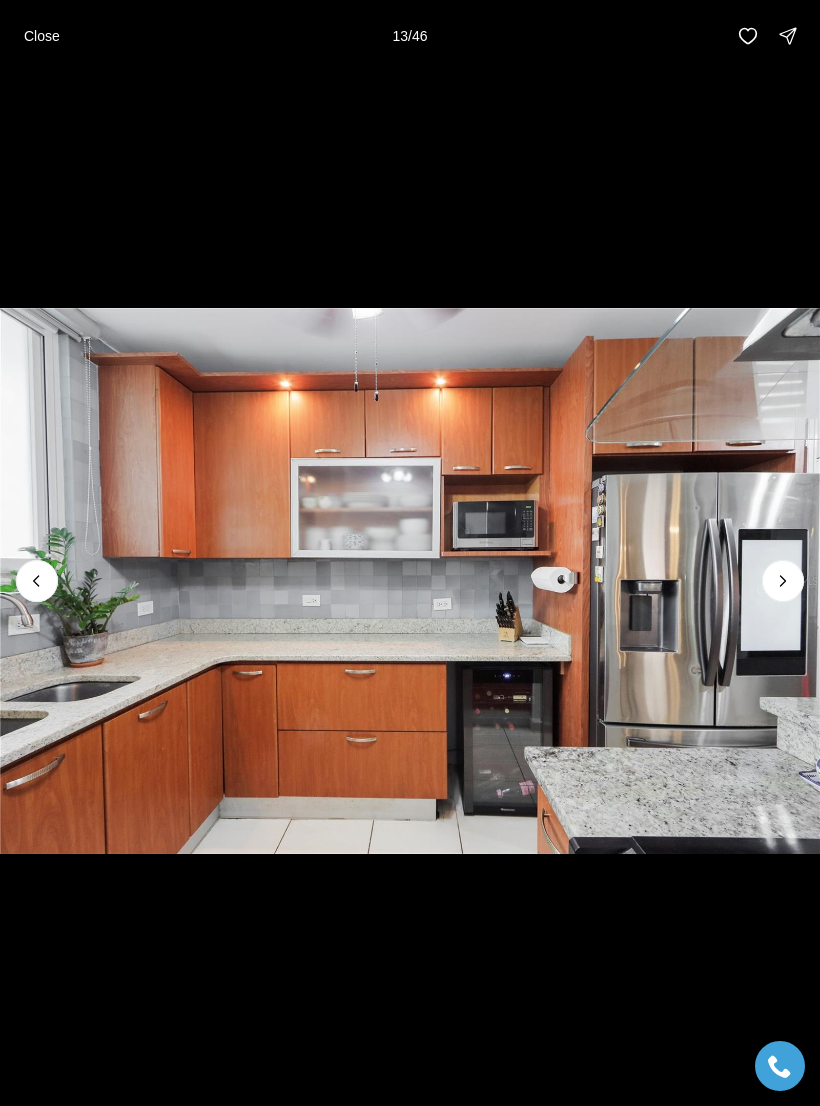 click 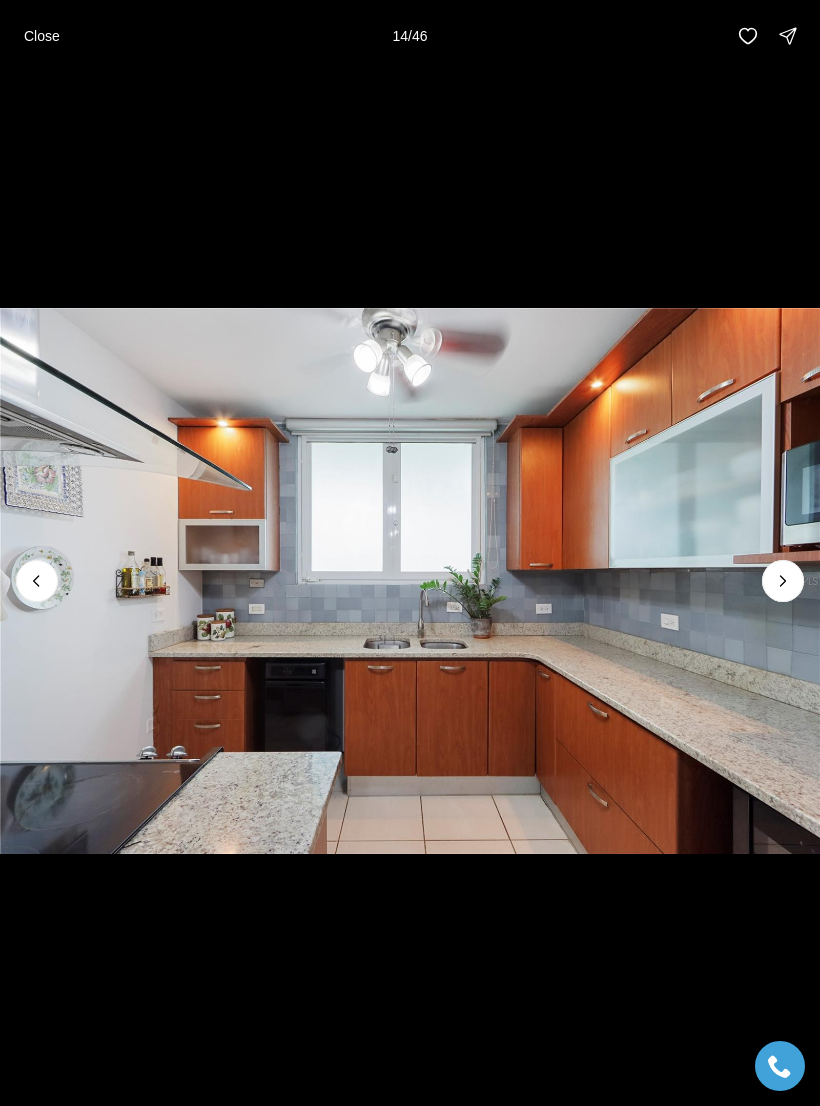 click 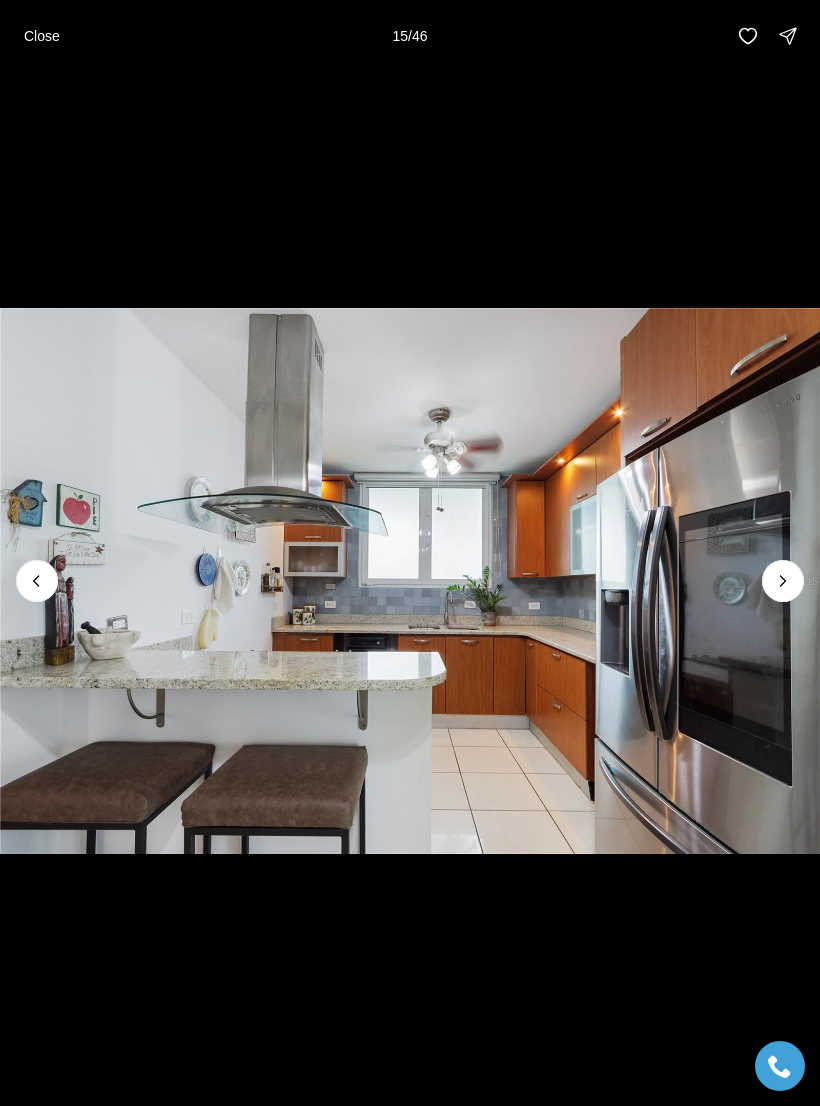 click 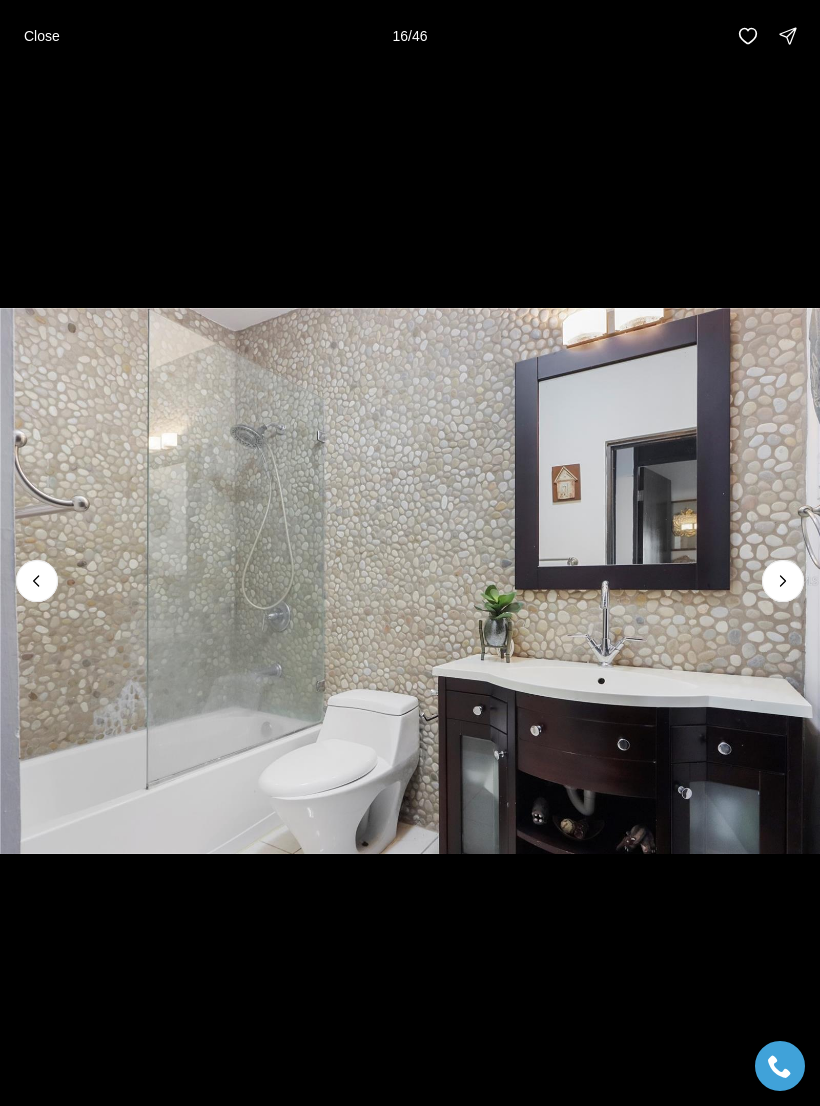 click 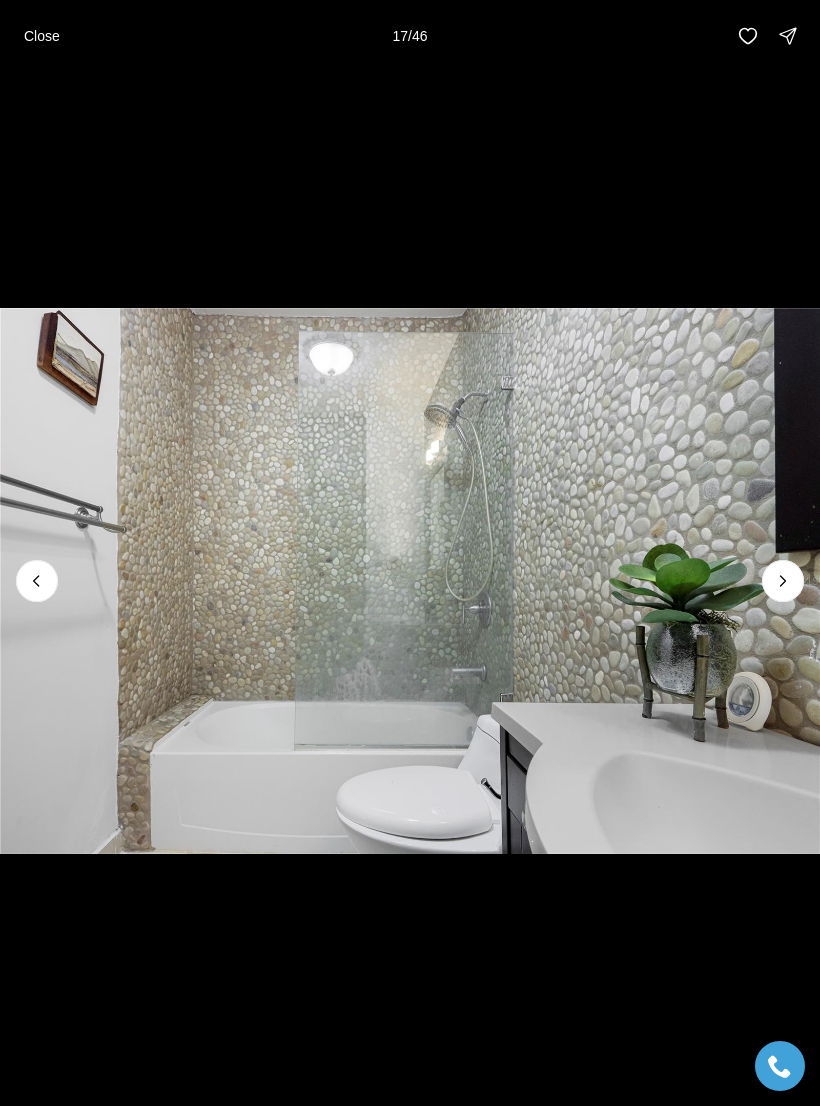 click 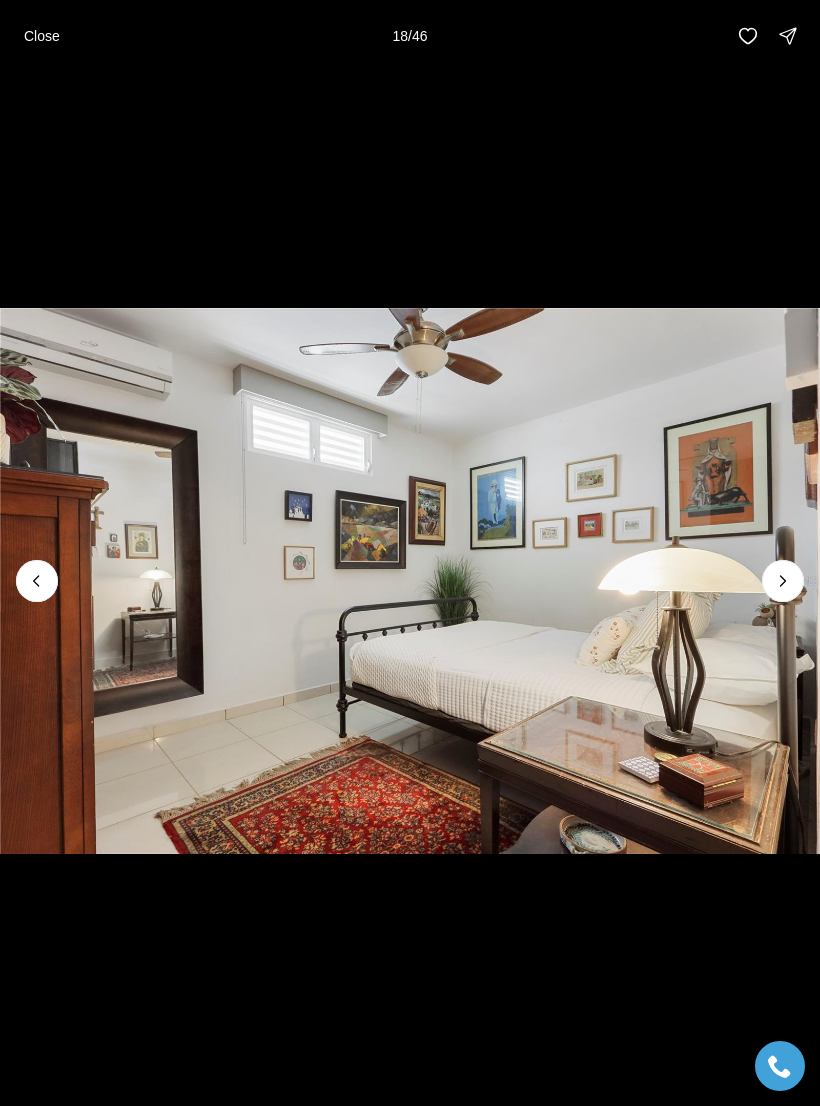 click 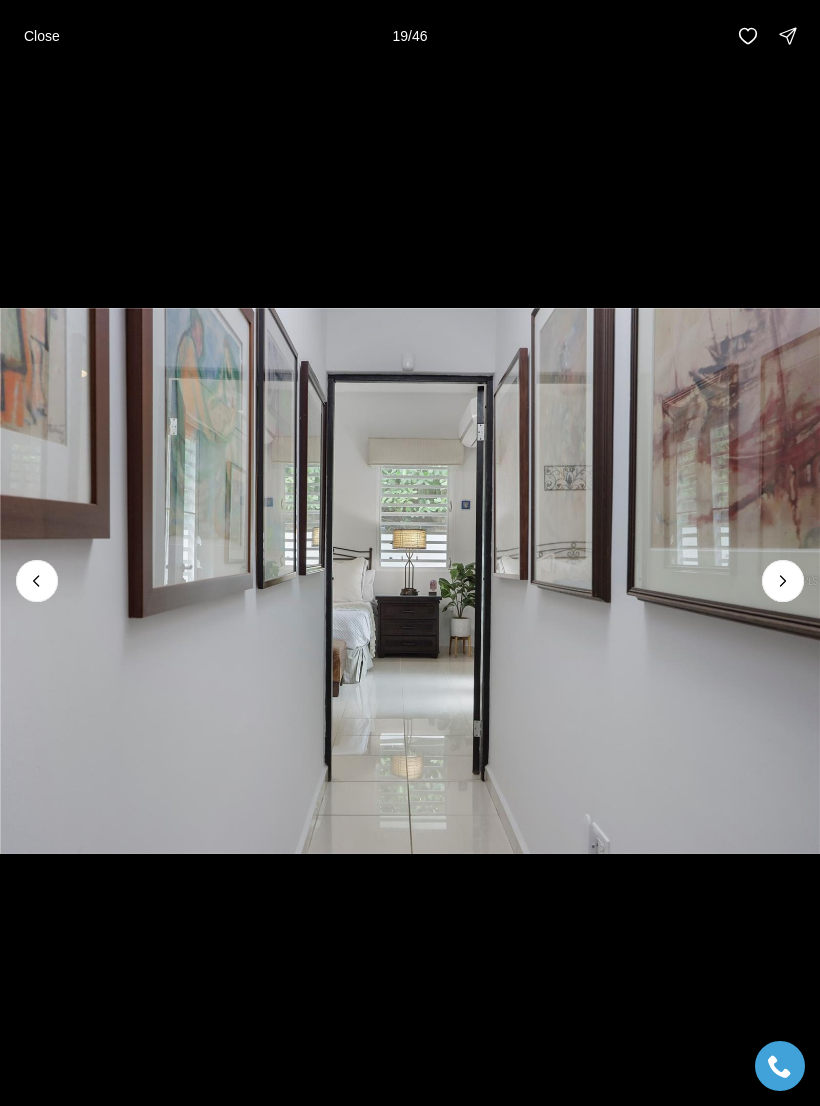 click at bounding box center (783, 581) 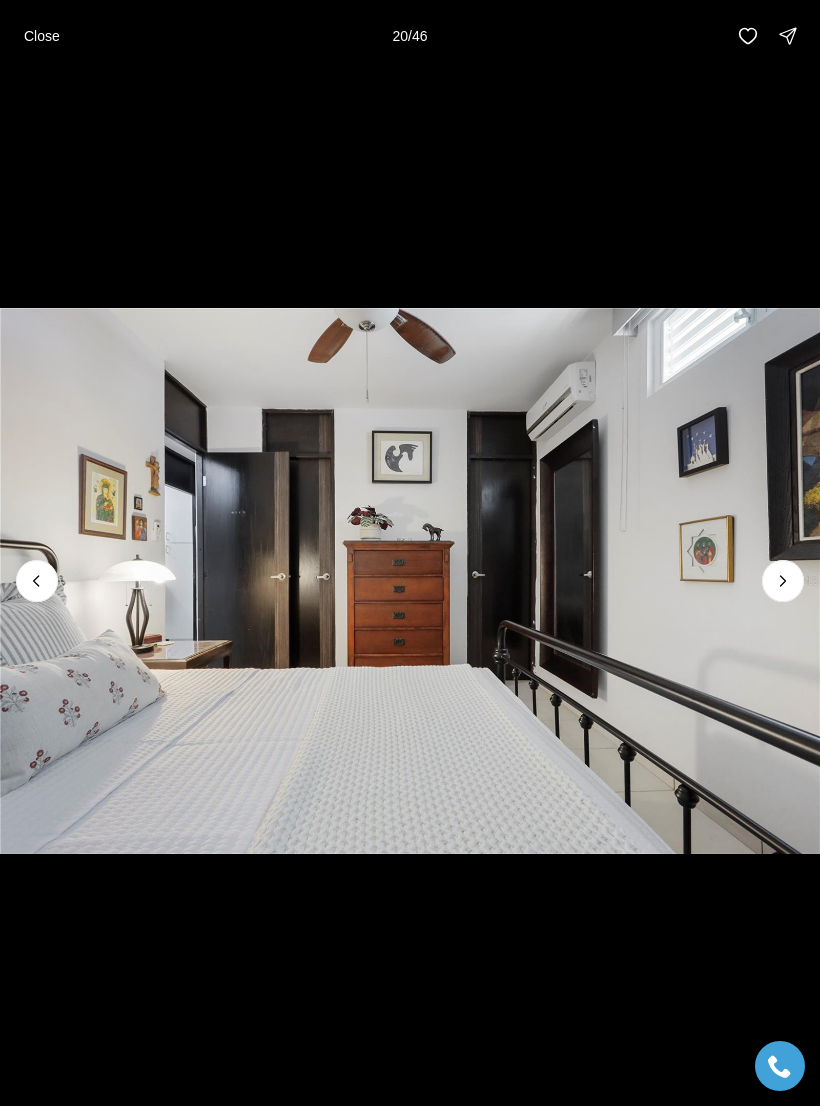 click 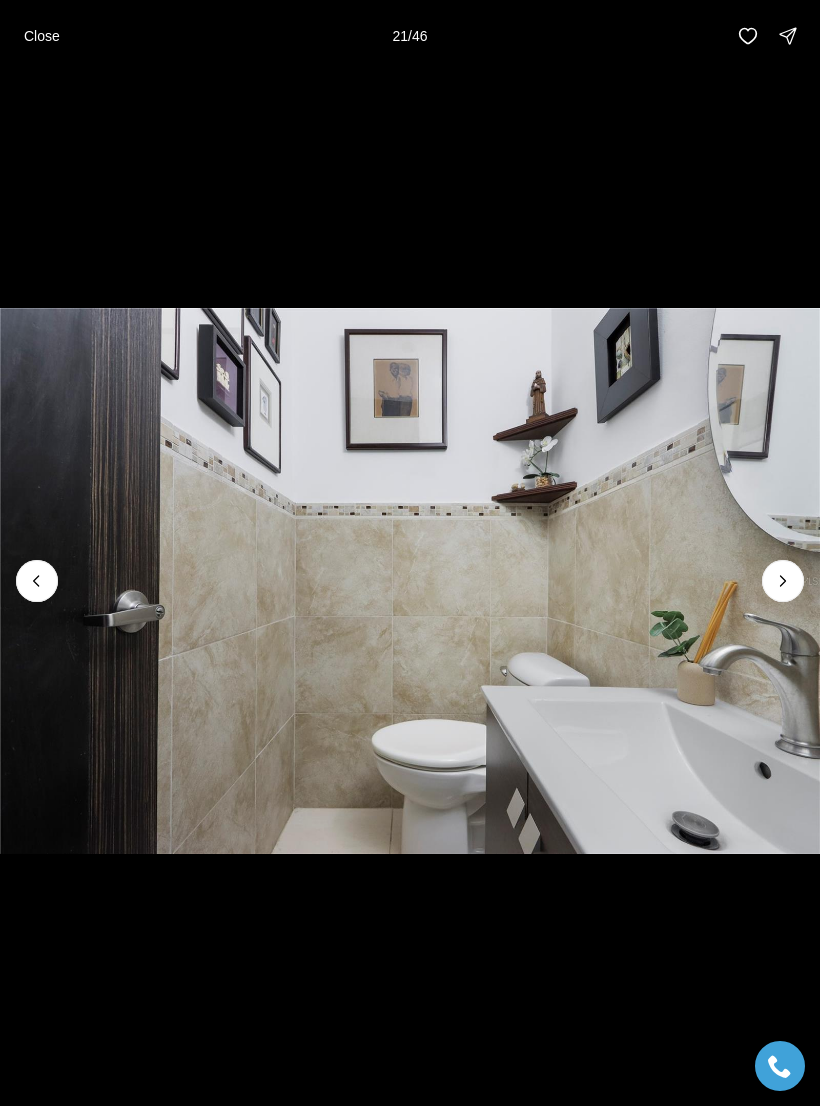 click 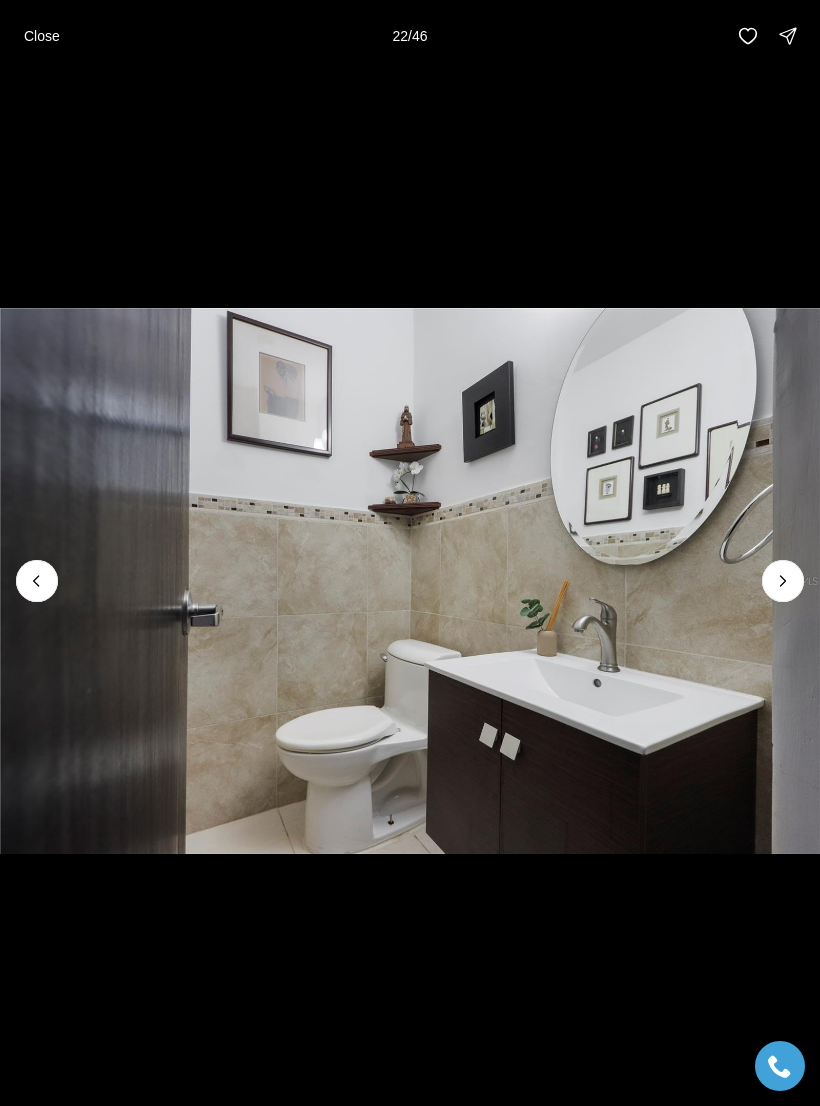 click 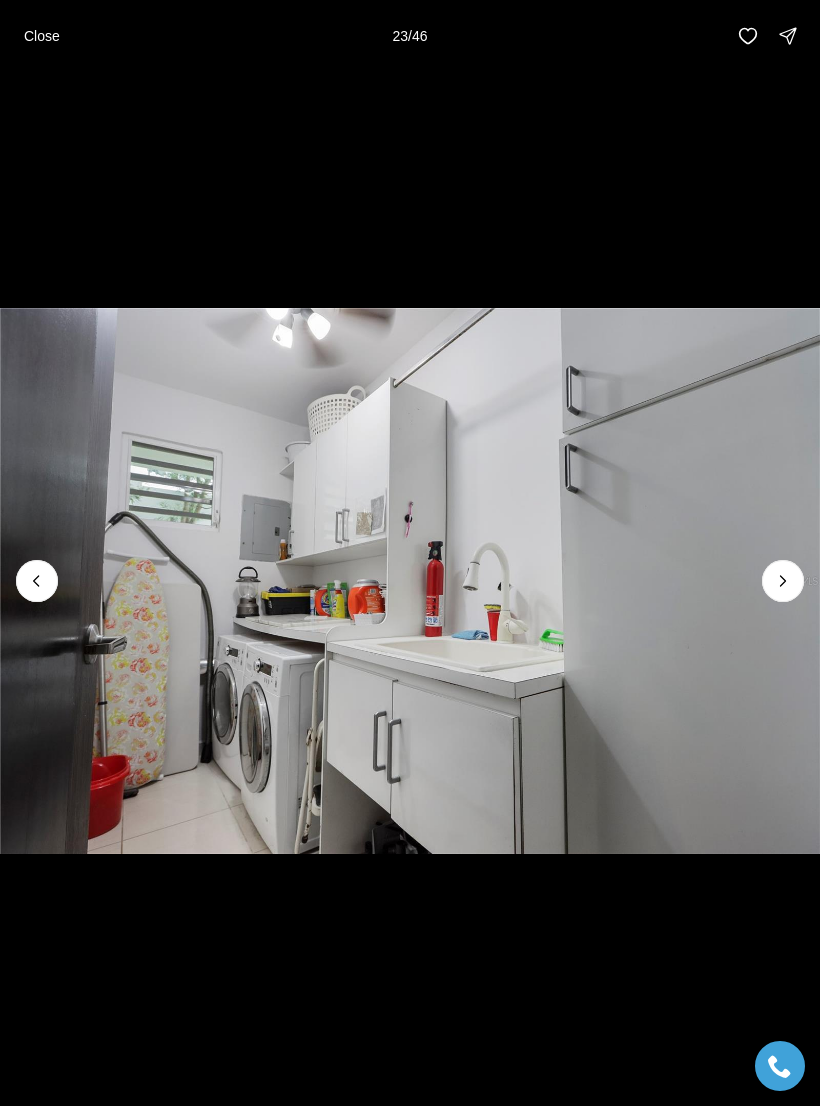 click 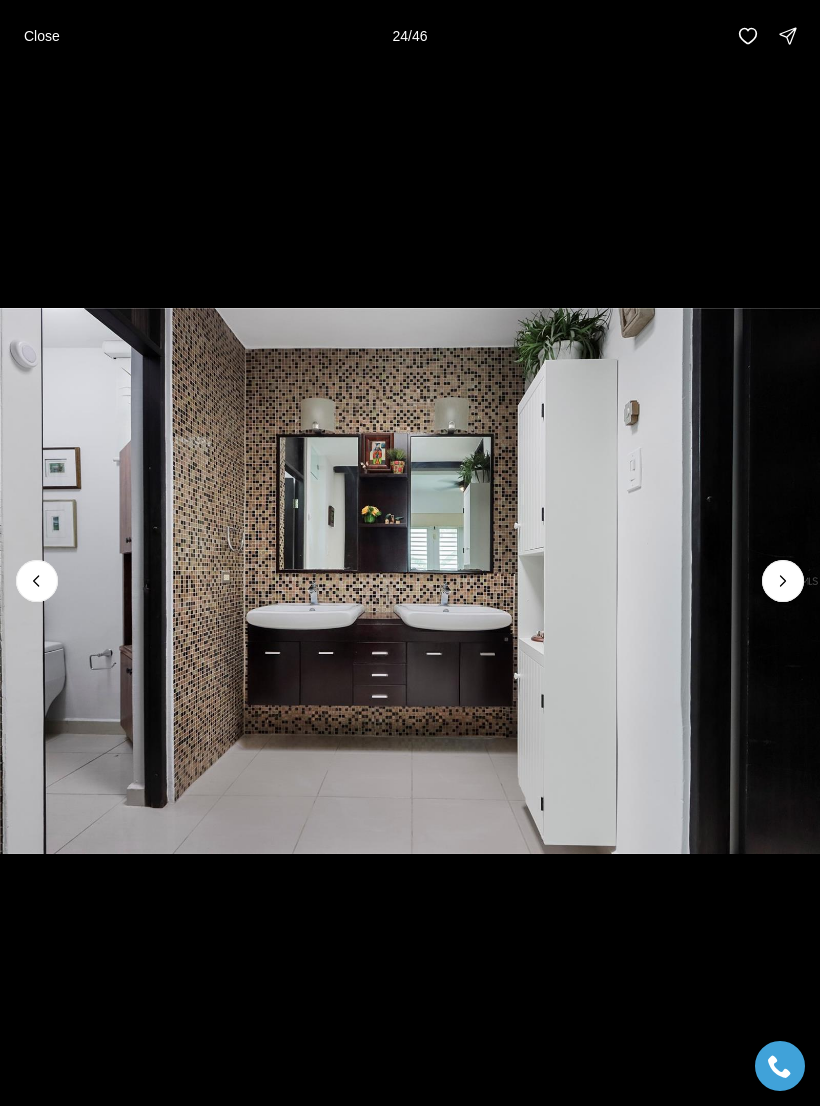 click on "Close" at bounding box center (42, 36) 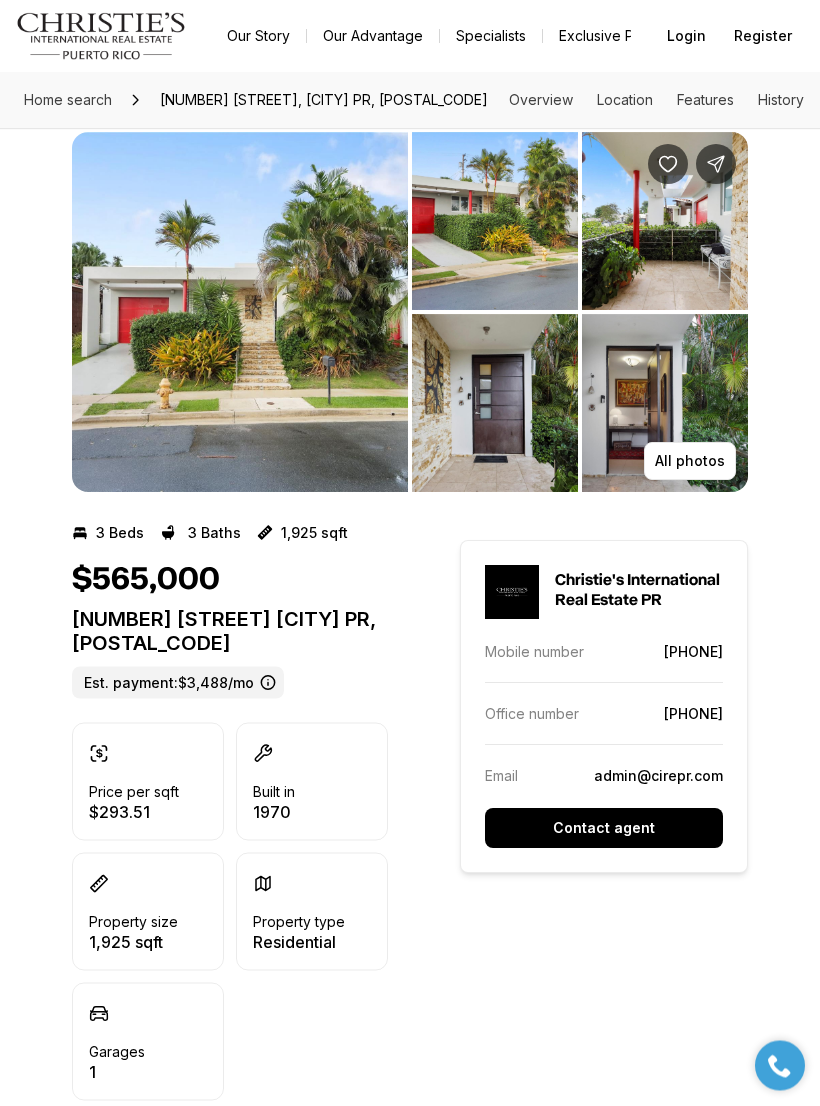 scroll, scrollTop: 0, scrollLeft: 0, axis: both 